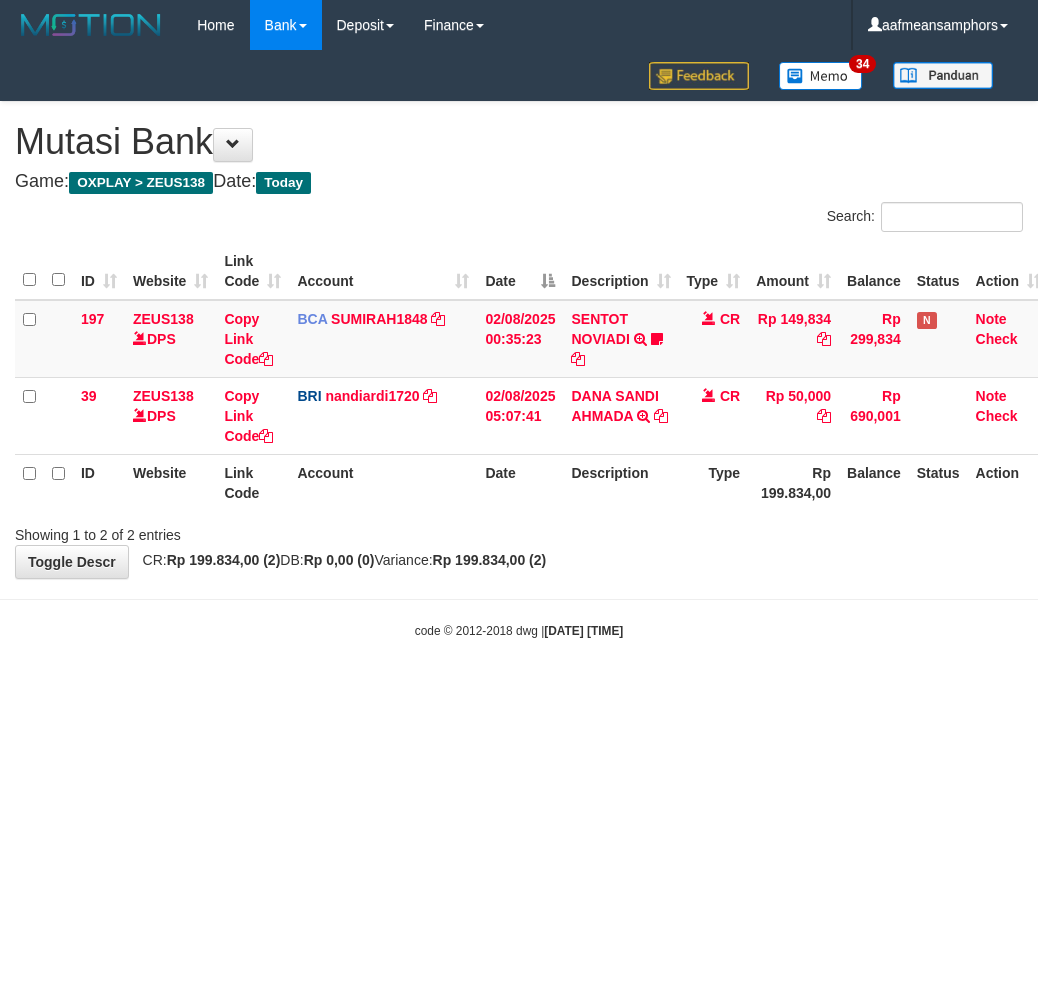 scroll, scrollTop: 0, scrollLeft: 0, axis: both 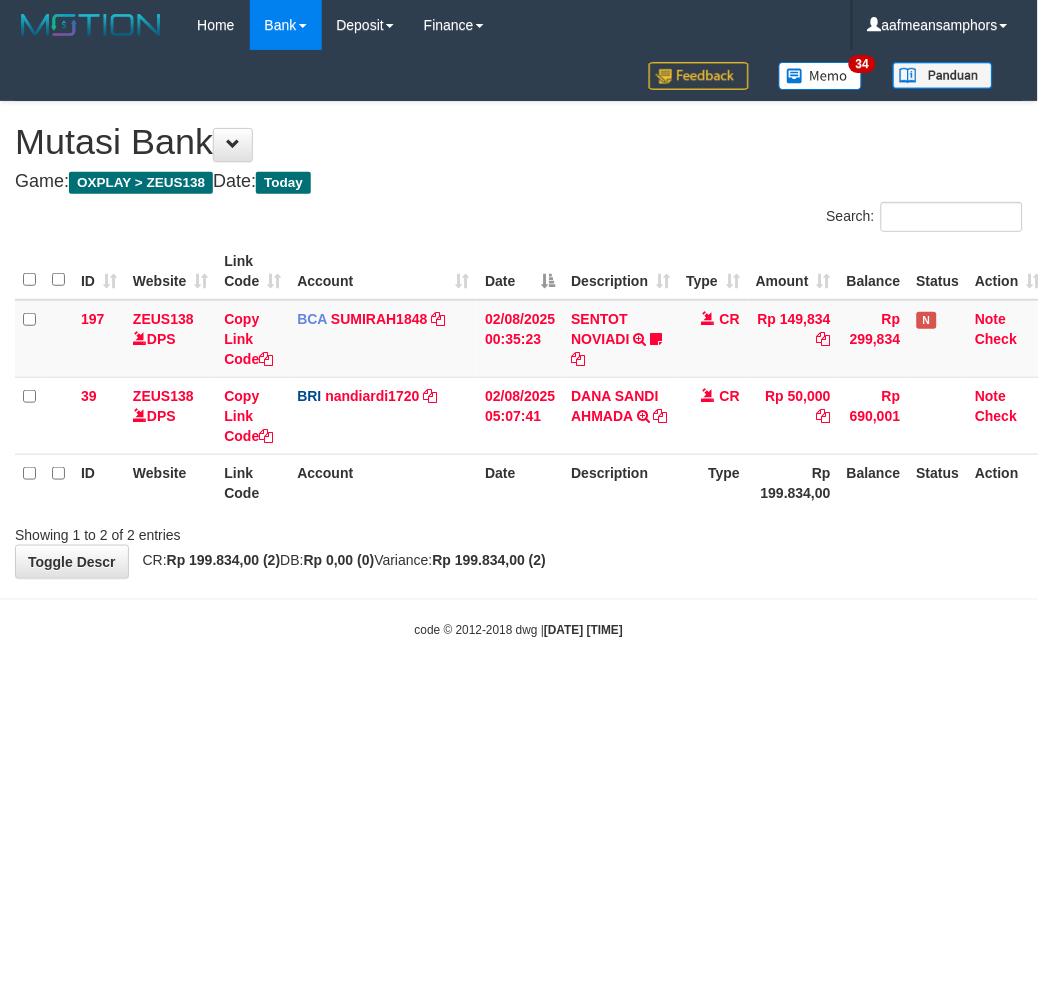 click on "code © 2012-2018 dwg |  [DATE] [TIME]" at bounding box center (519, 630) 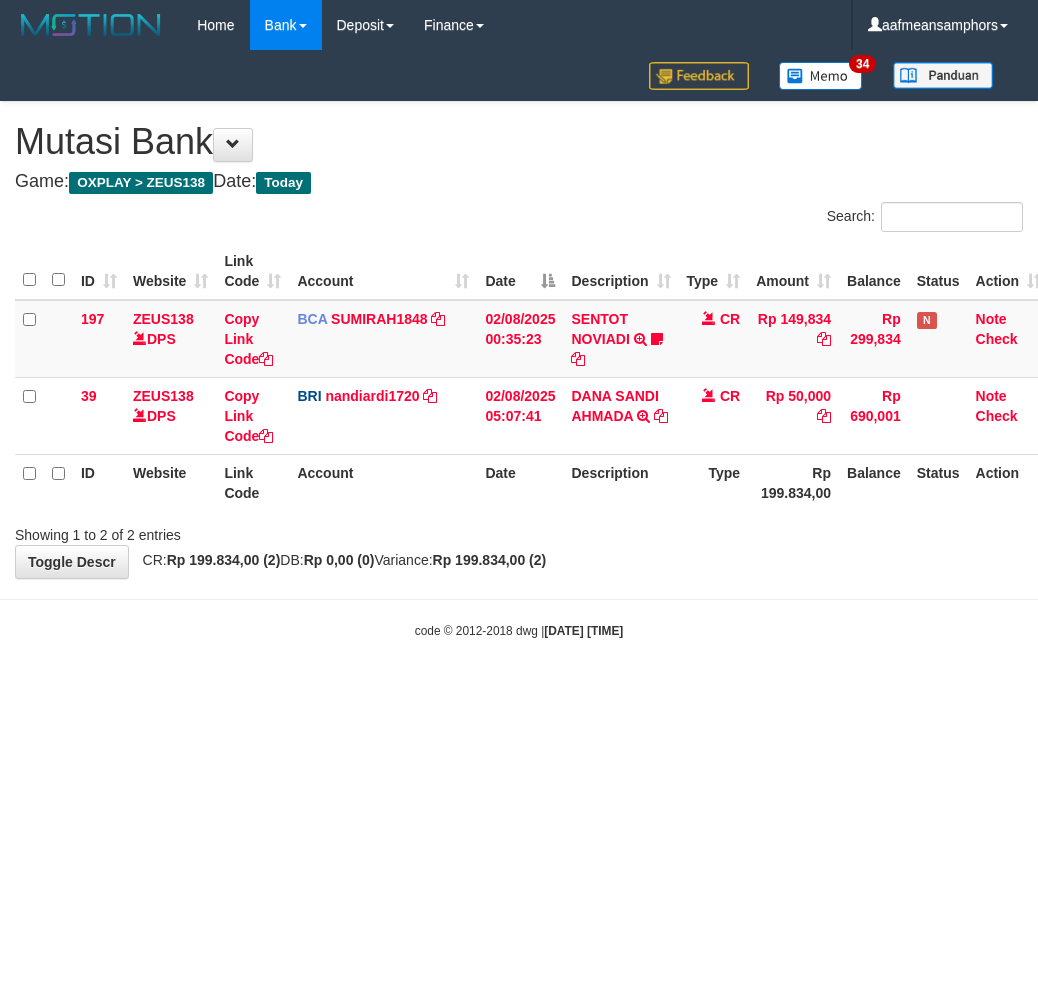 scroll, scrollTop: 0, scrollLeft: 0, axis: both 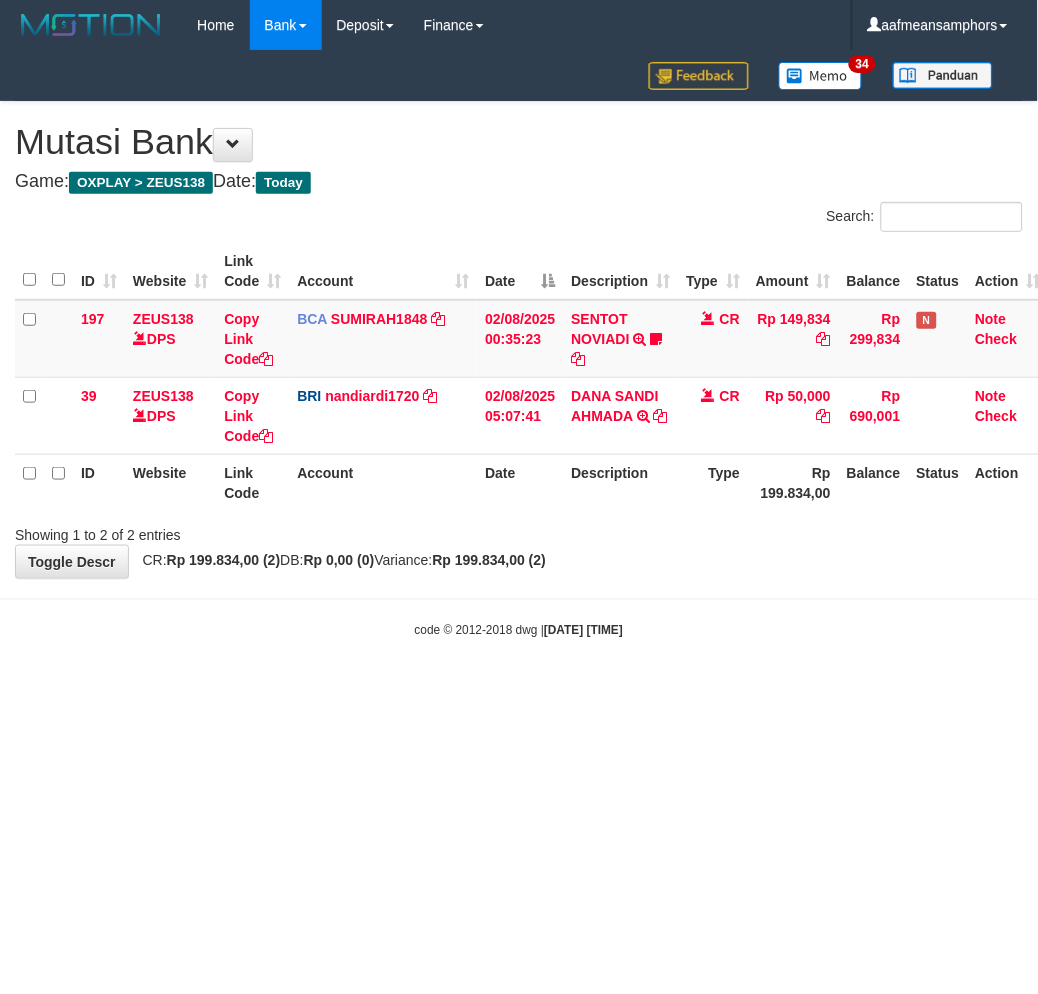 click on "code © 2012-2018 dwg |  2025/08/02 05:17:43" at bounding box center [519, 630] 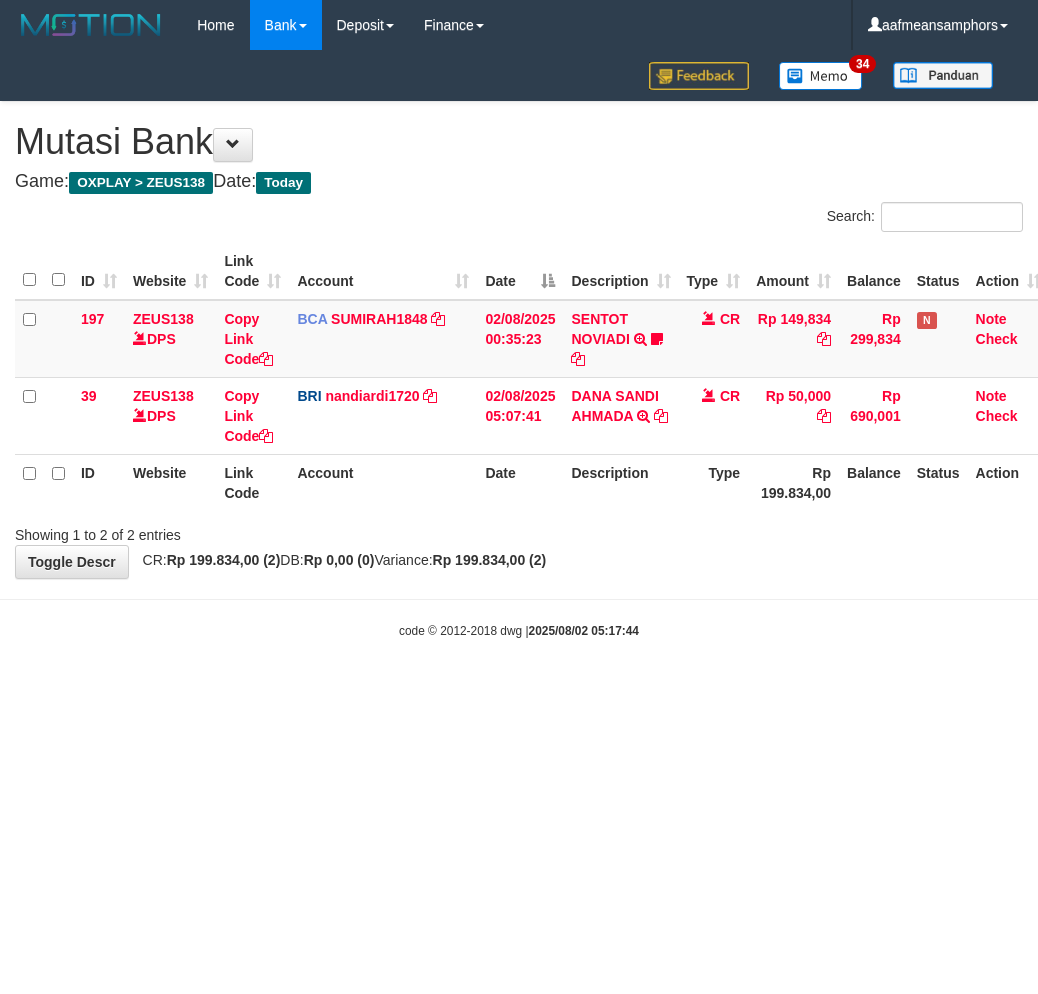 scroll, scrollTop: 0, scrollLeft: 0, axis: both 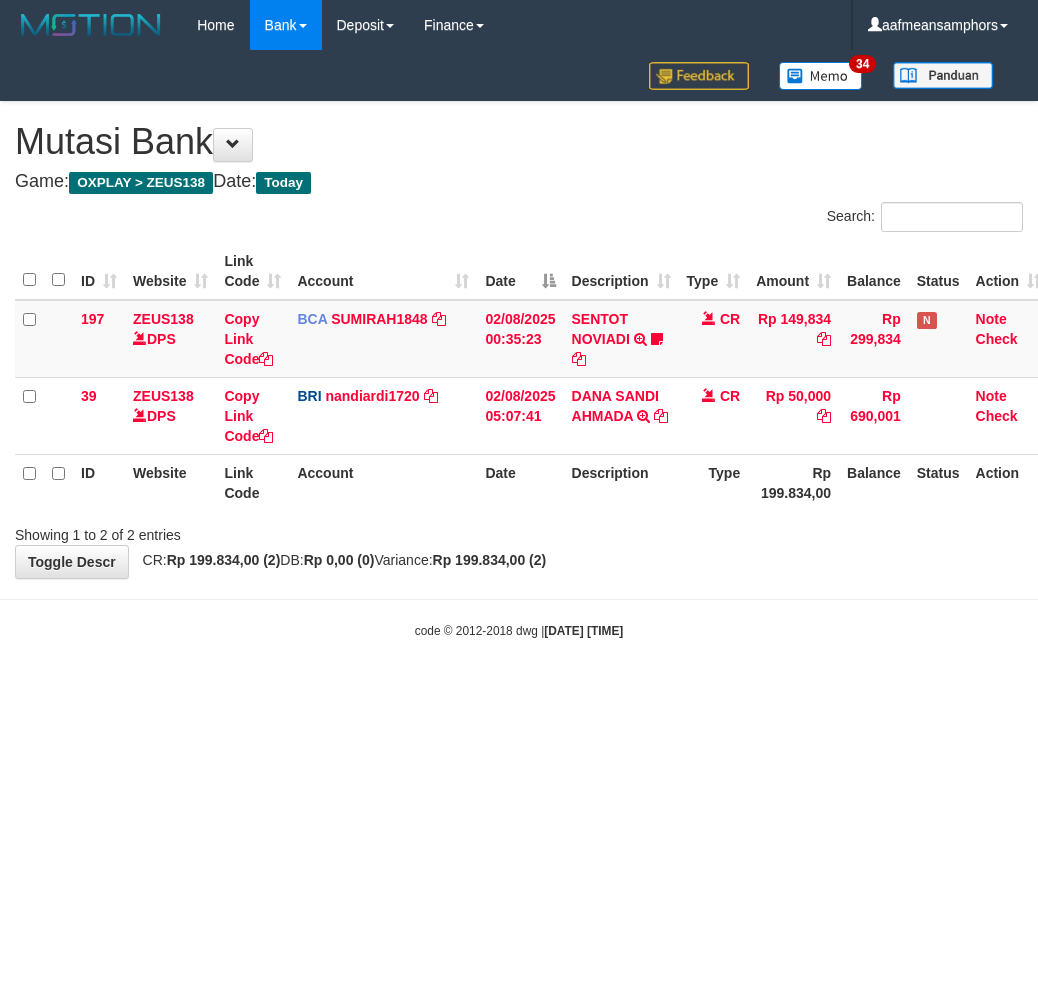 click on "Toggle navigation
Home
Bank
Account List
Load
By Website
Group
[OXPLAY]													ZEUS138
By Load Group (DPS)" at bounding box center [519, 345] 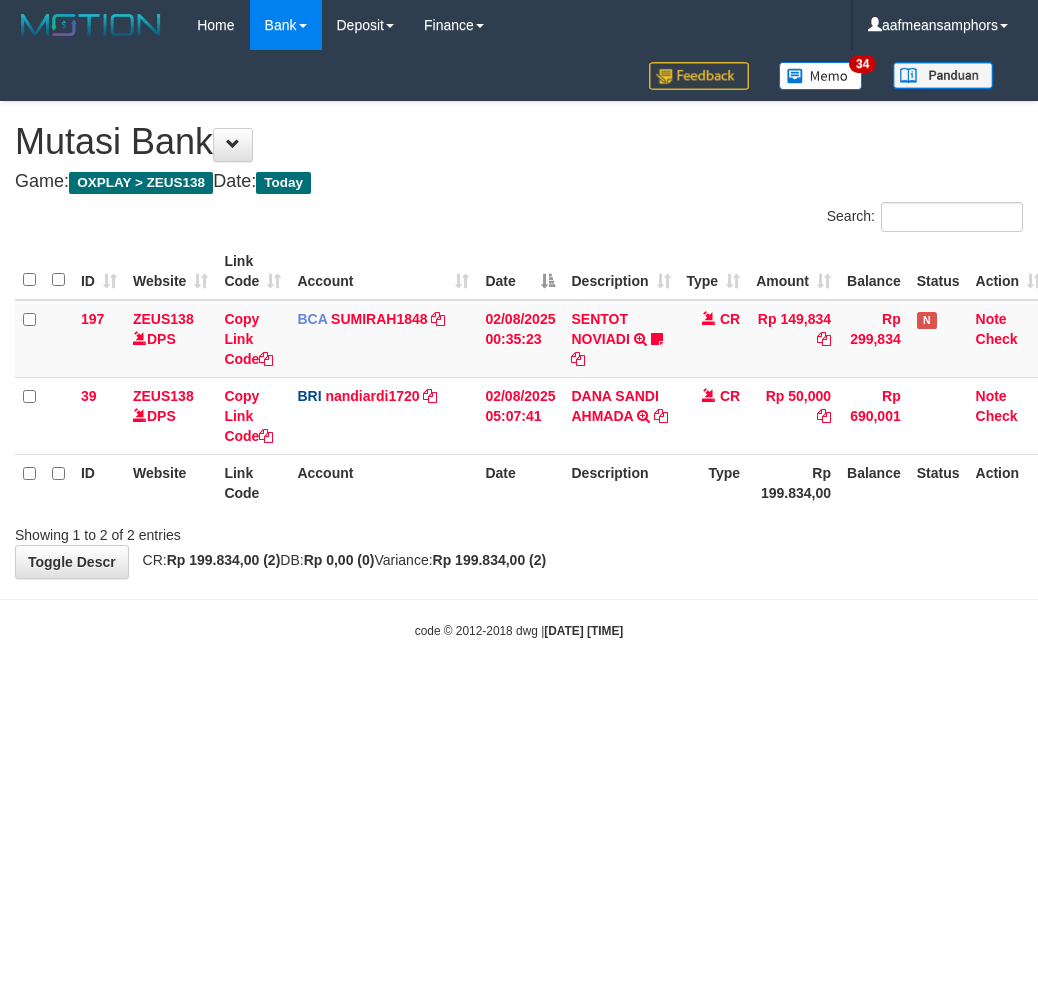 scroll, scrollTop: 0, scrollLeft: 0, axis: both 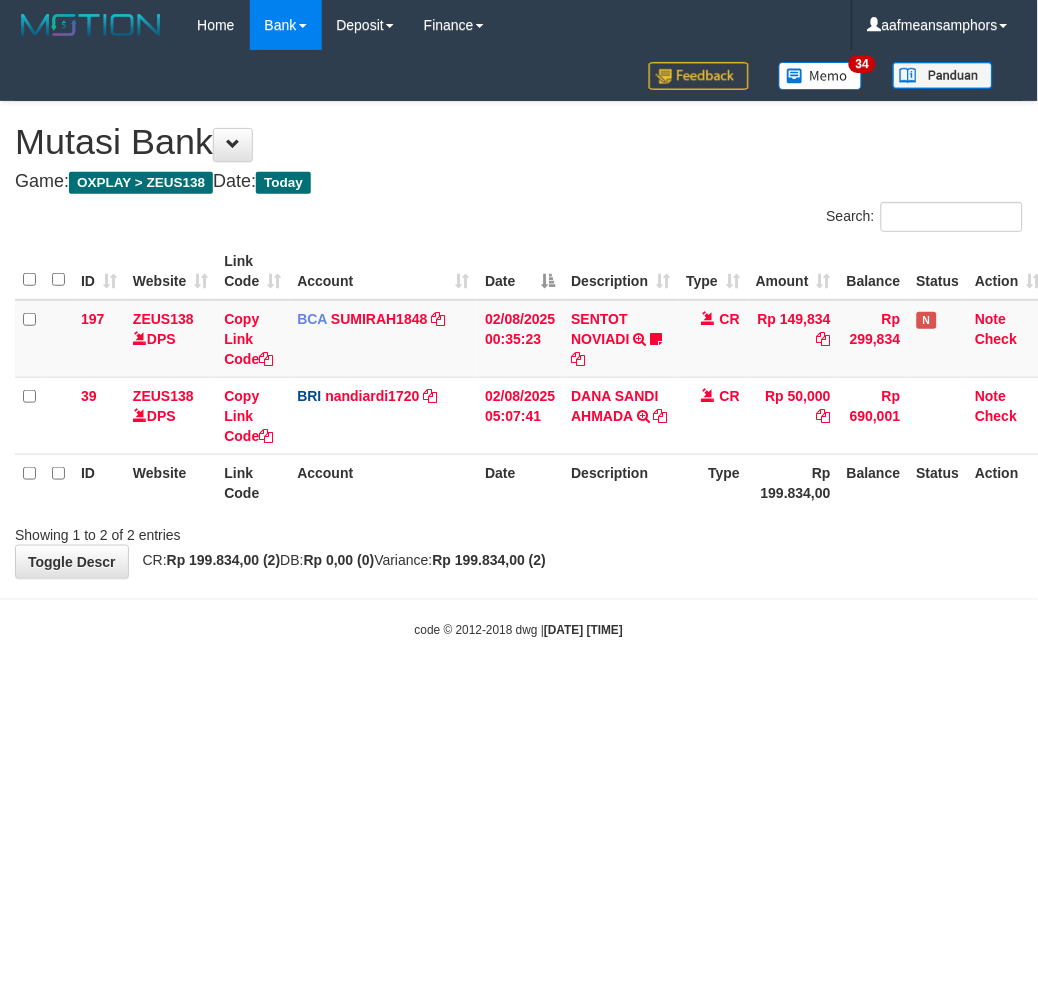 click on "Toggle navigation
Home
Bank
Account List
Load
By Website
Group
[OXPLAY]													ZEUS138
By Load Group (DPS)" at bounding box center [519, 345] 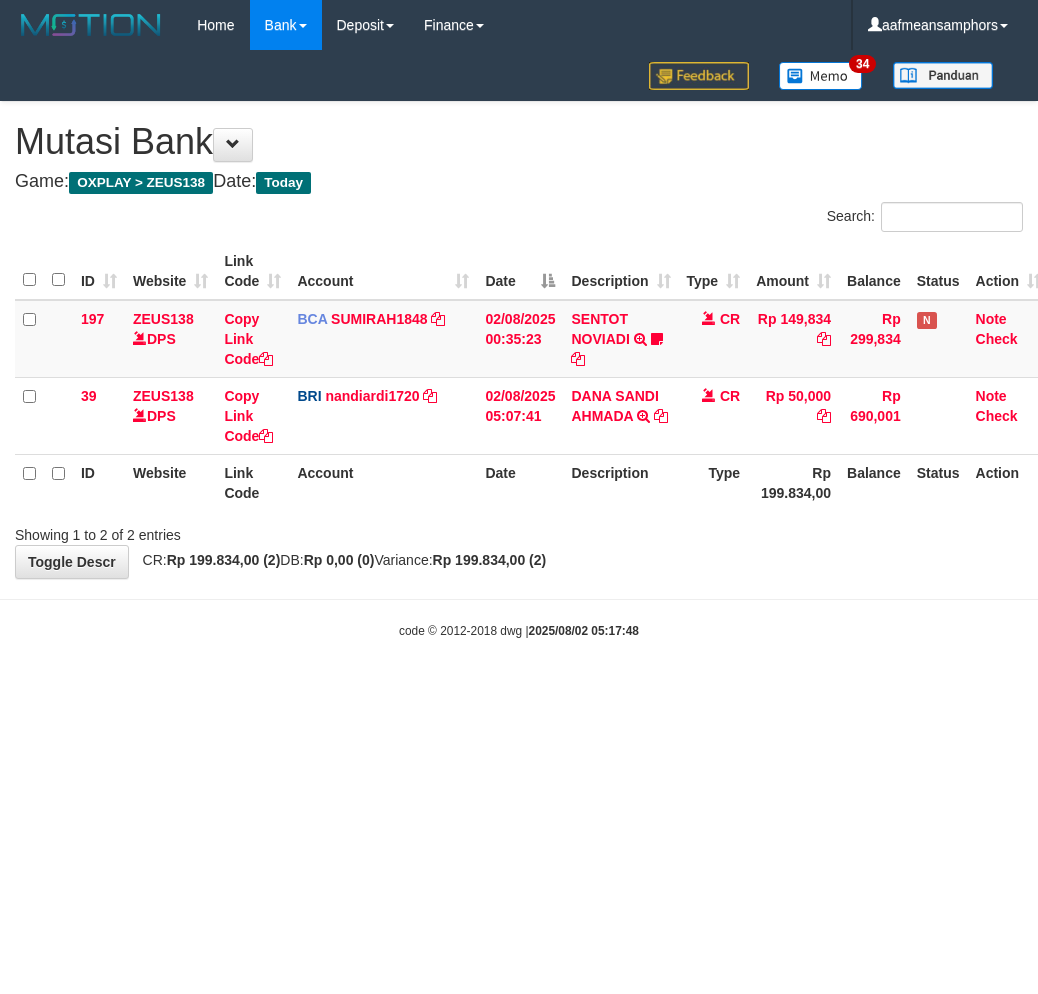 scroll, scrollTop: 0, scrollLeft: 0, axis: both 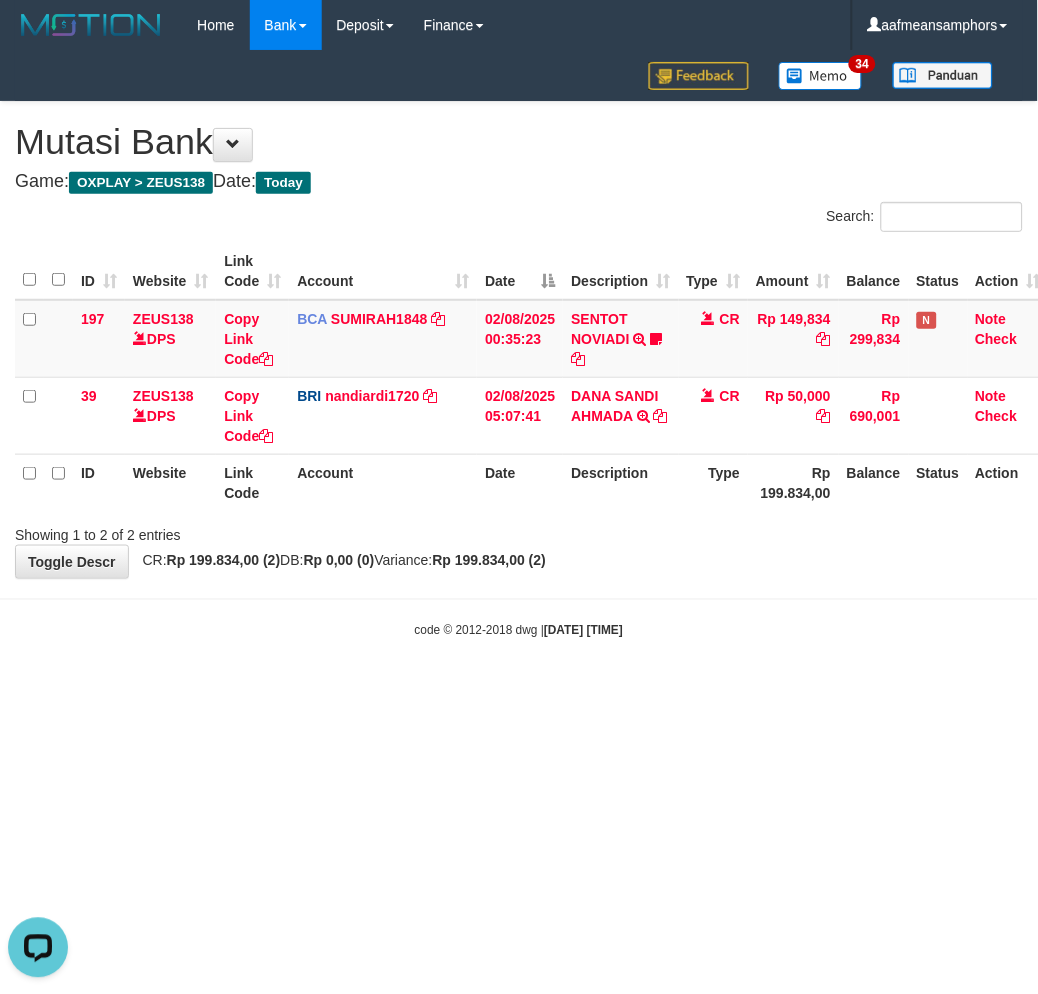 click on "Toggle navigation
Home
Bank
Account List
Load
By Website
Group
[OXPLAY]													ZEUS138
By Load Group (DPS)
Sync" at bounding box center [519, 345] 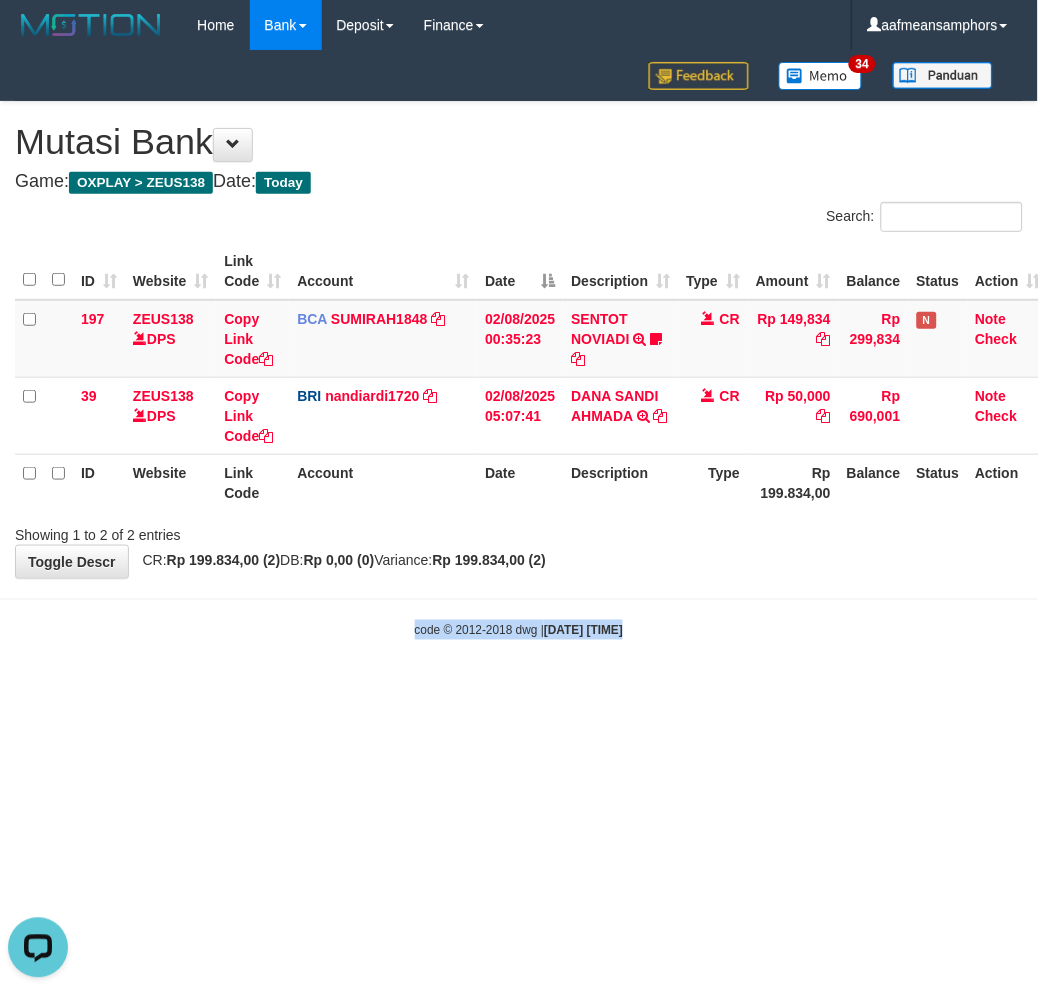 drag, startPoint x: 635, startPoint y: 731, endPoint x: 662, endPoint y: 717, distance: 30.413813 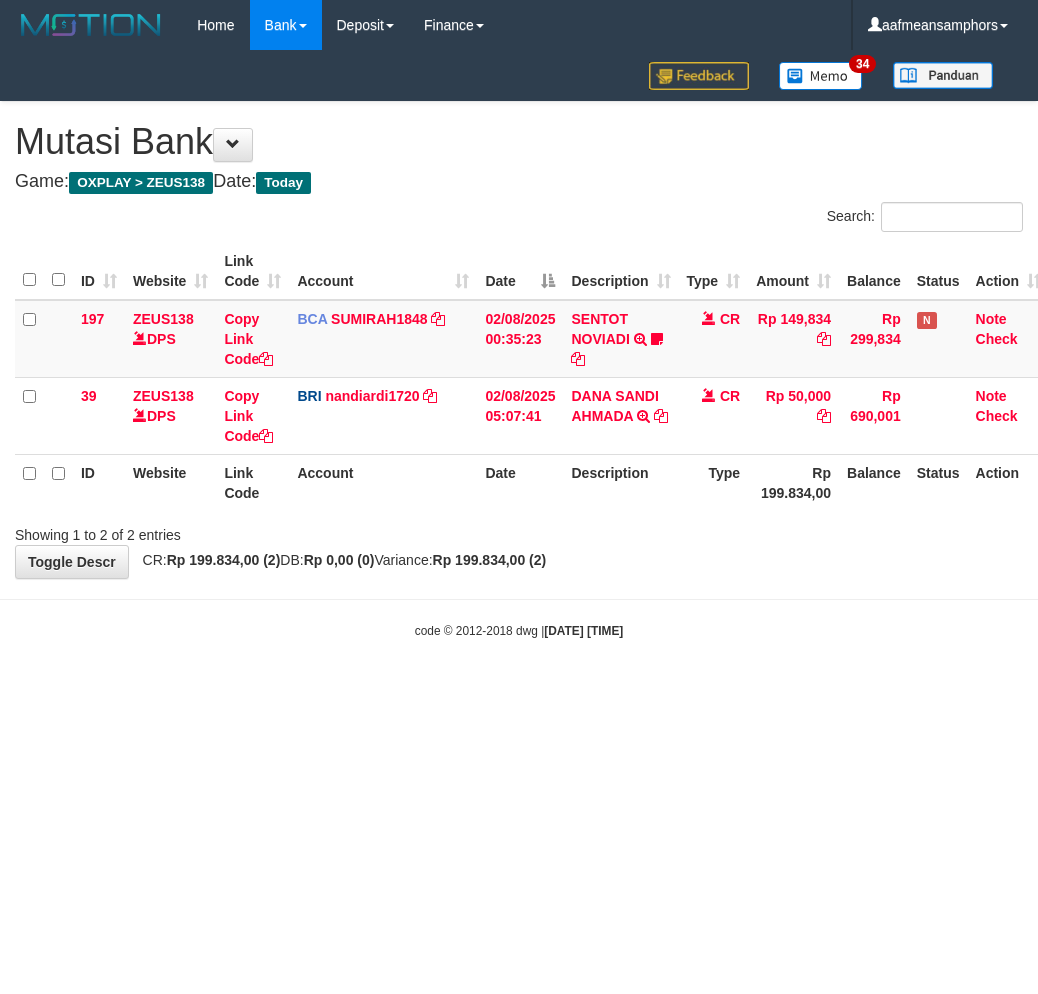 scroll, scrollTop: 0, scrollLeft: 0, axis: both 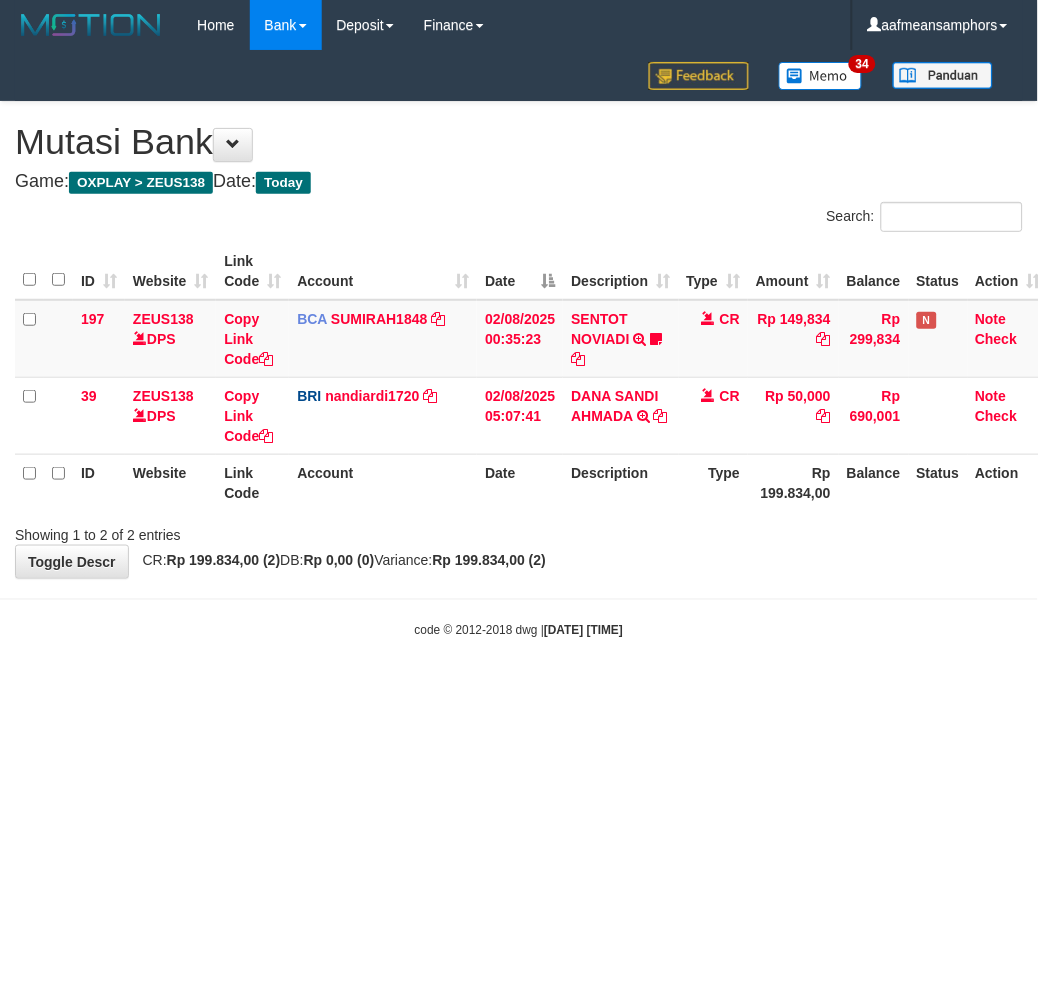 click on "Toggle navigation
Home
Bank
Account List
Load
By Website
Group
[OXPLAY]													ZEUS138
By Load Group (DPS)
Sync" at bounding box center (519, 345) 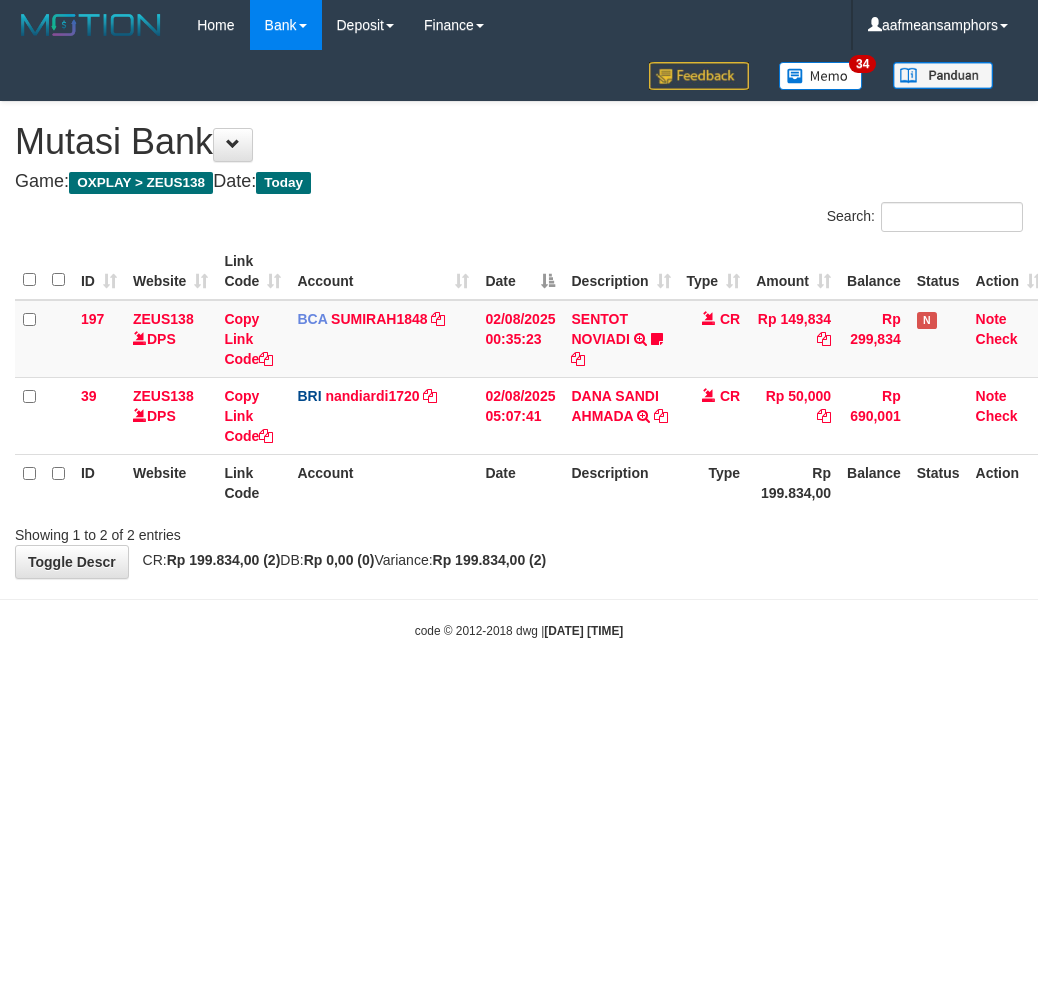 scroll, scrollTop: 0, scrollLeft: 0, axis: both 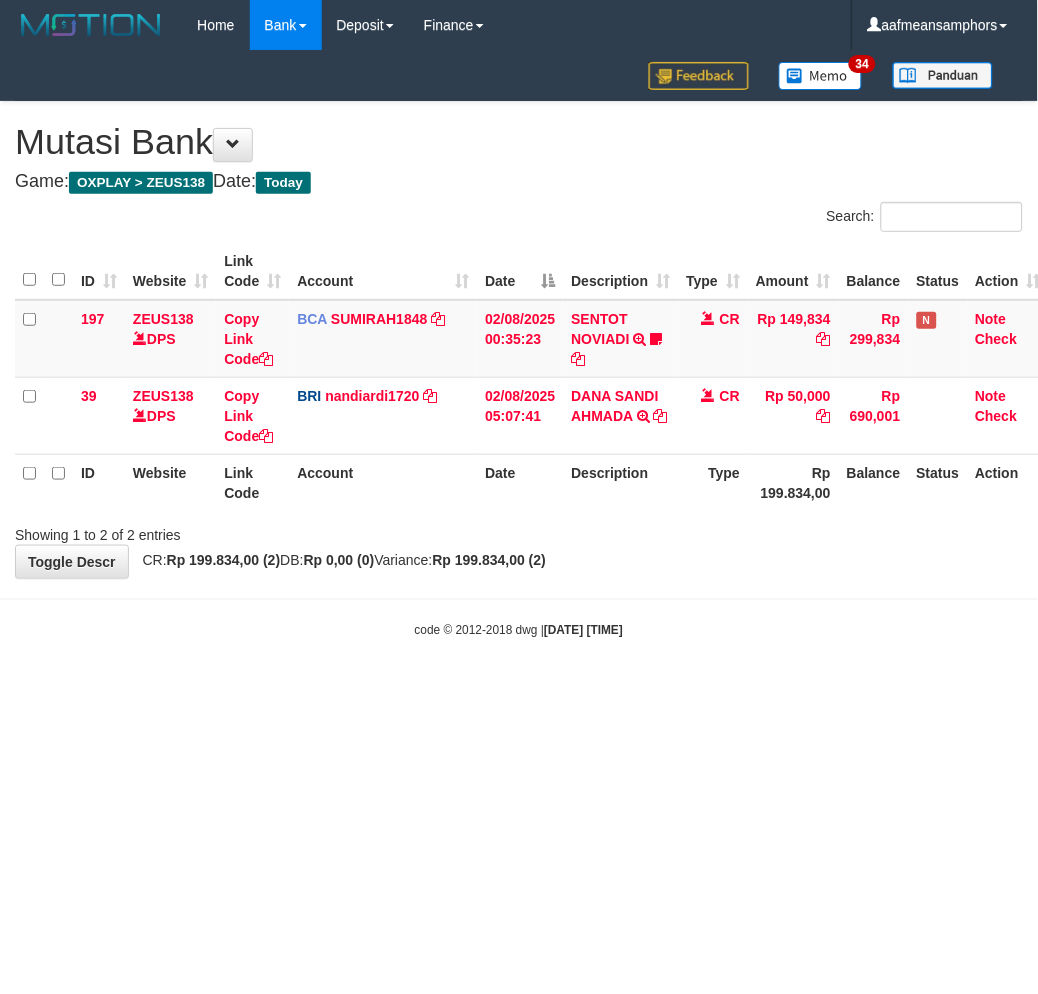 click on "Toggle navigation
Home
Bank
Account List
Load
By Website
Group
[OXPLAY]													ZEUS138
By Load Group (DPS)
Sync" at bounding box center (519, 345) 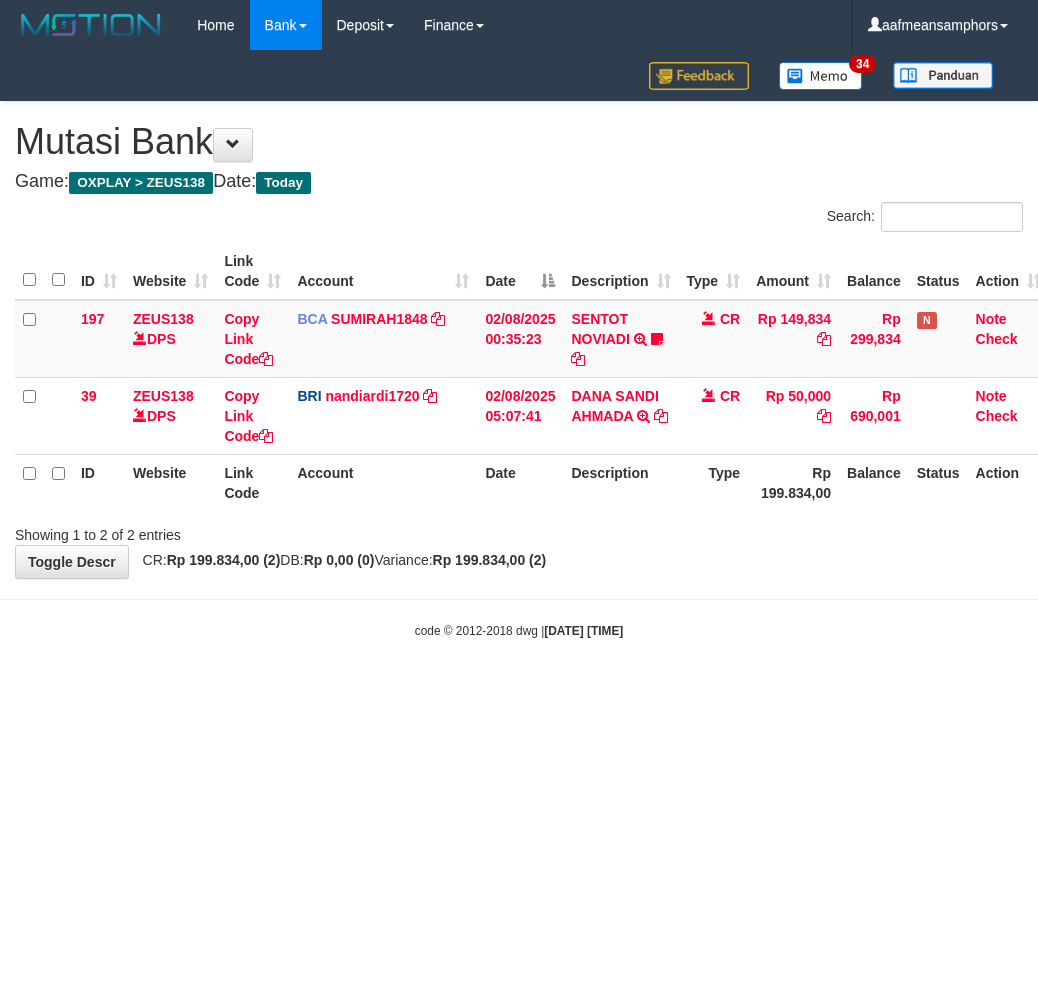 scroll, scrollTop: 0, scrollLeft: 0, axis: both 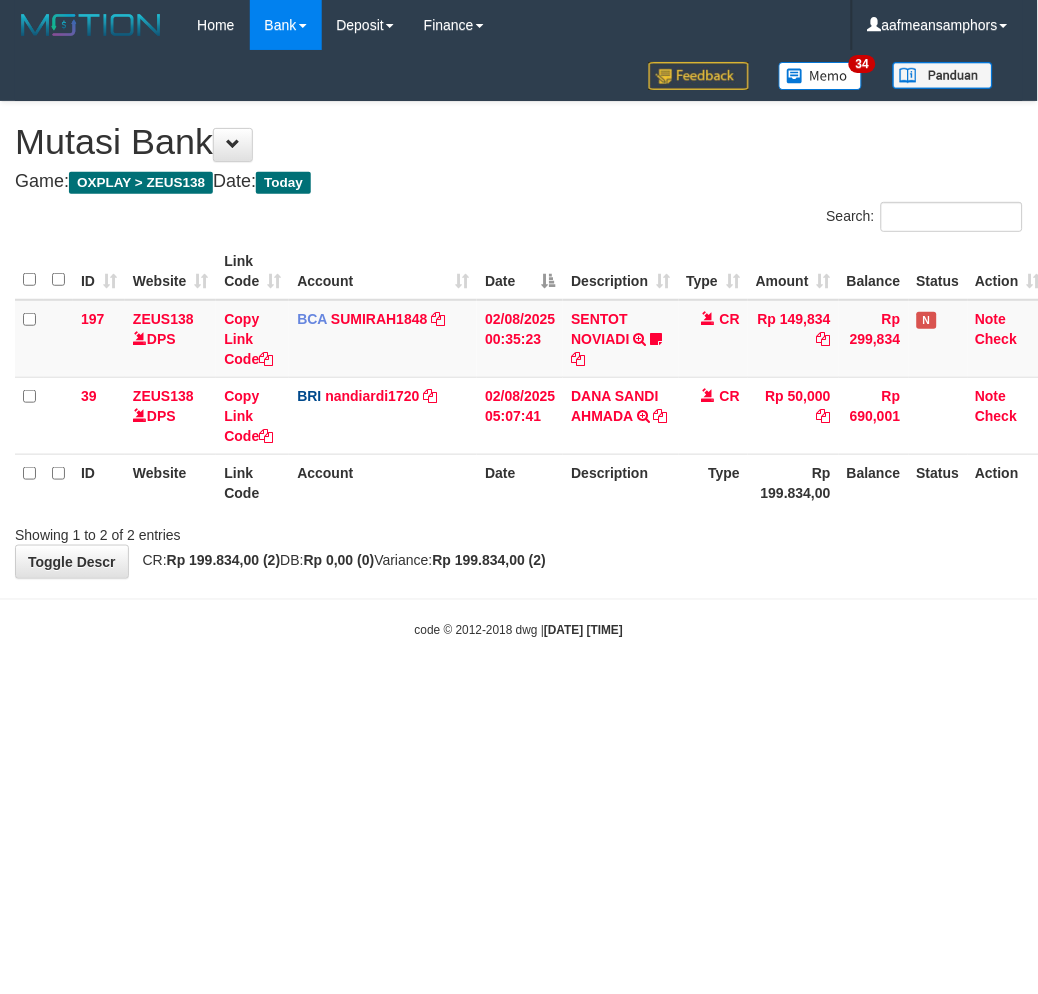 drag, startPoint x: 694, startPoint y: 721, endPoint x: 702, endPoint y: 705, distance: 17.888544 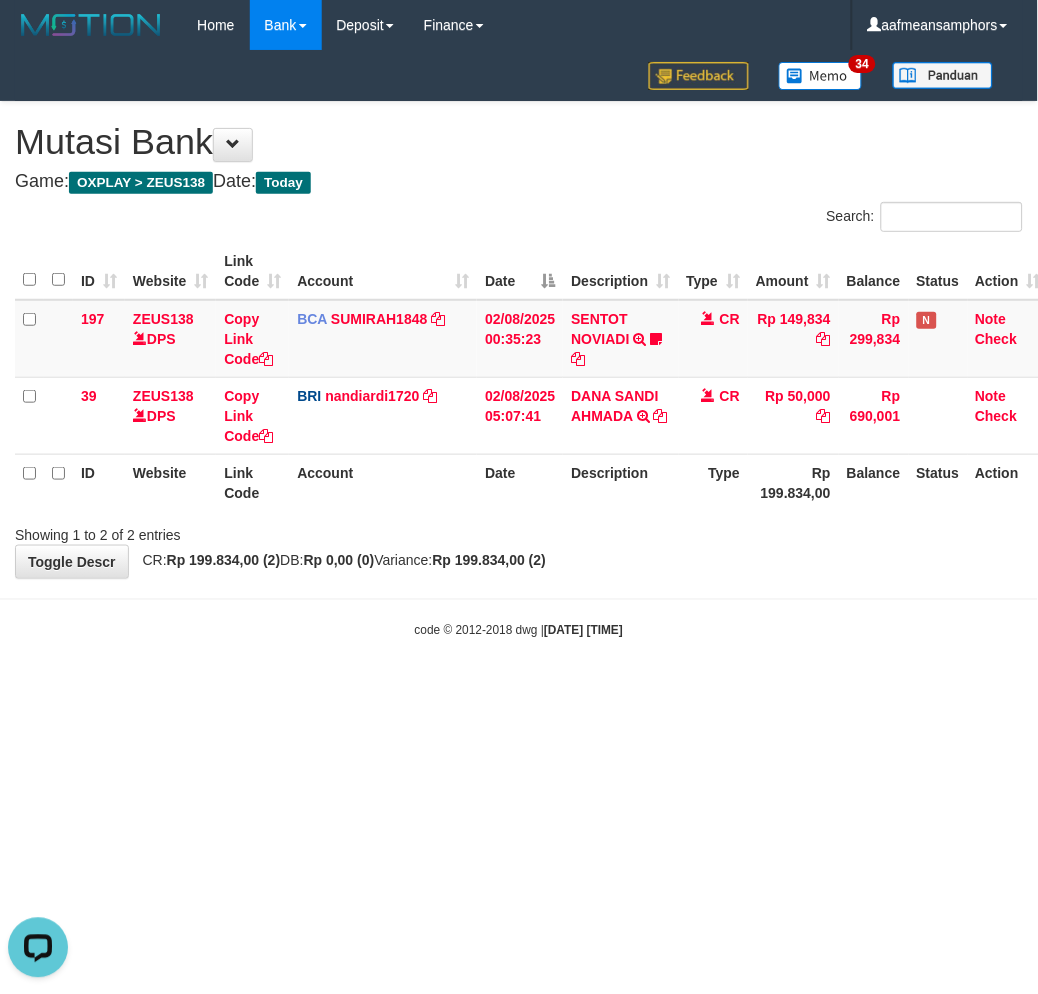 scroll, scrollTop: 0, scrollLeft: 0, axis: both 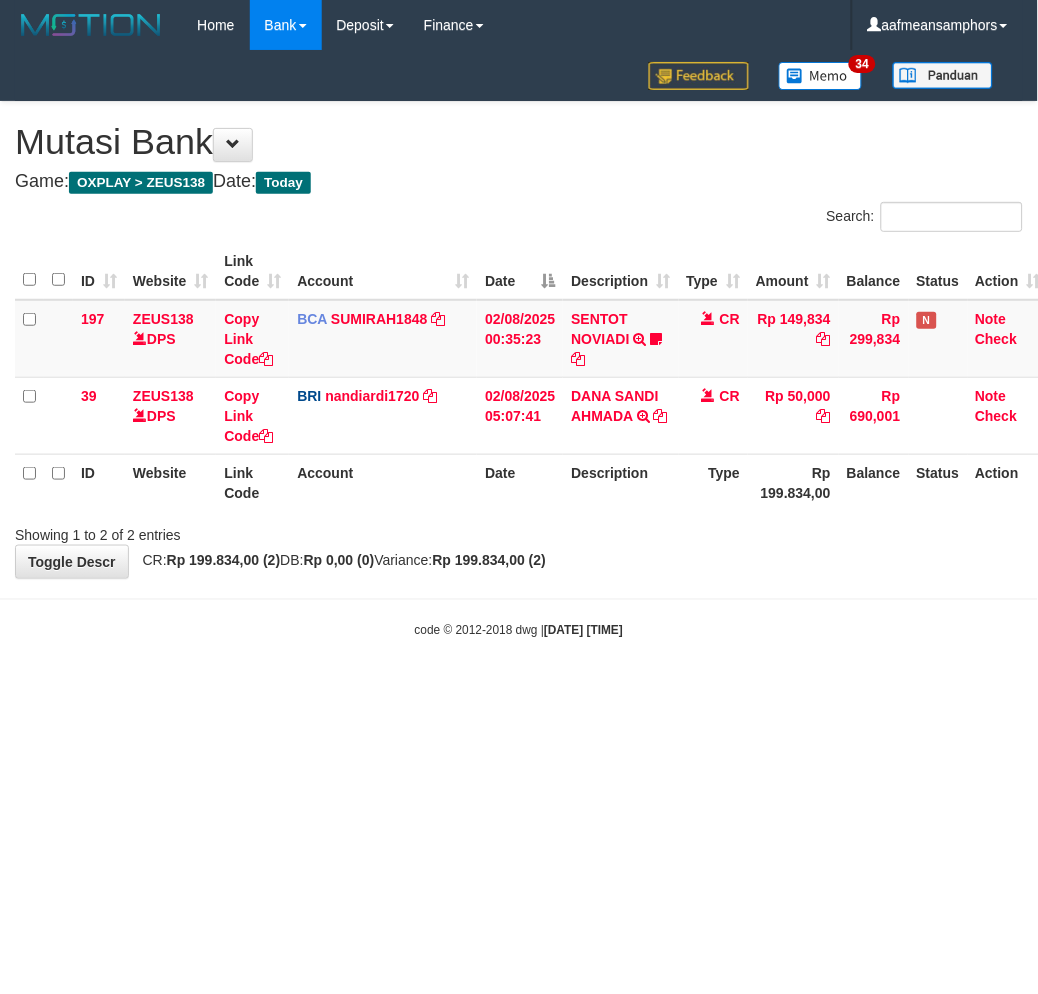 click on "Toggle navigation
Home
Bank
Account List
Load
By Website
Group
[OXPLAY]													ZEUS138
By Load Group (DPS)" at bounding box center [519, 345] 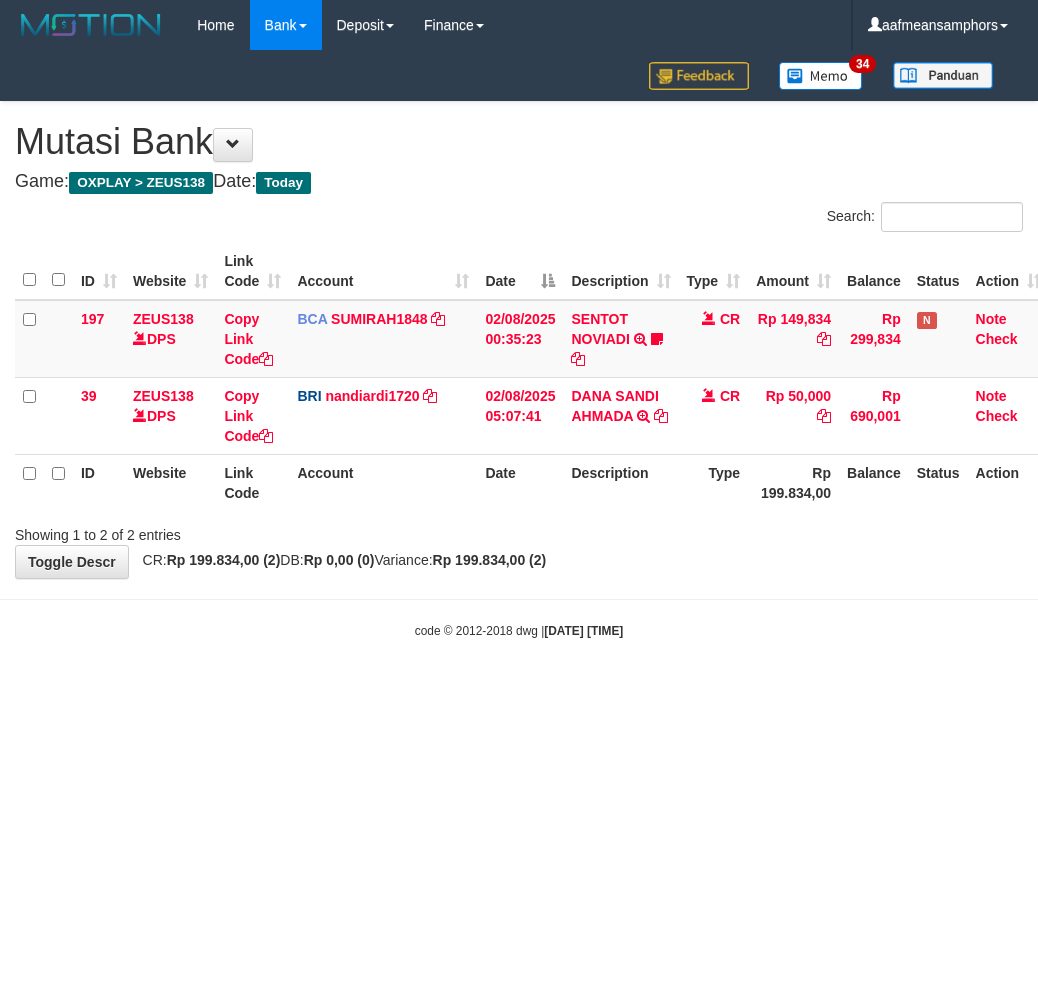 scroll, scrollTop: 0, scrollLeft: 0, axis: both 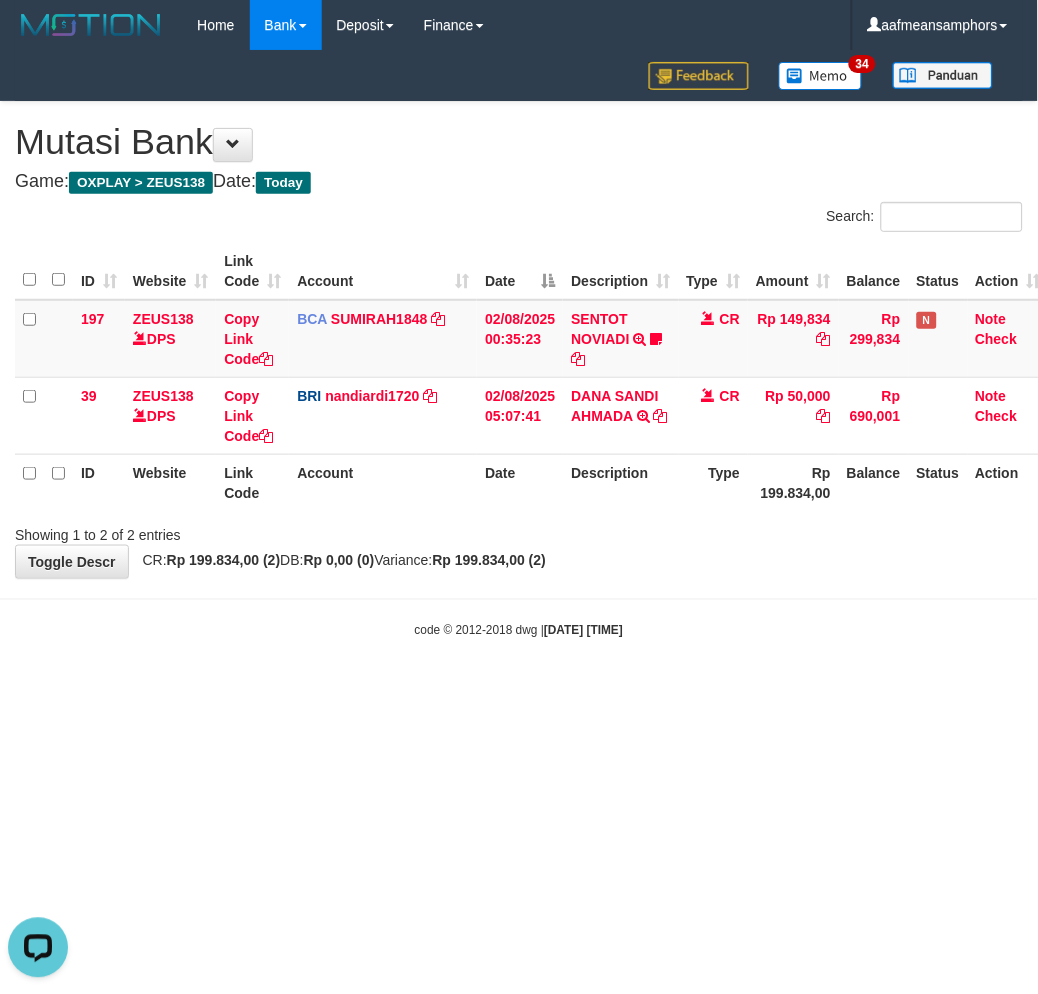 click on "Toggle navigation
Home
Bank
Account List
Load
By Website
Group
[OXPLAY]													ZEUS138
By Load Group (DPS)" at bounding box center (519, 345) 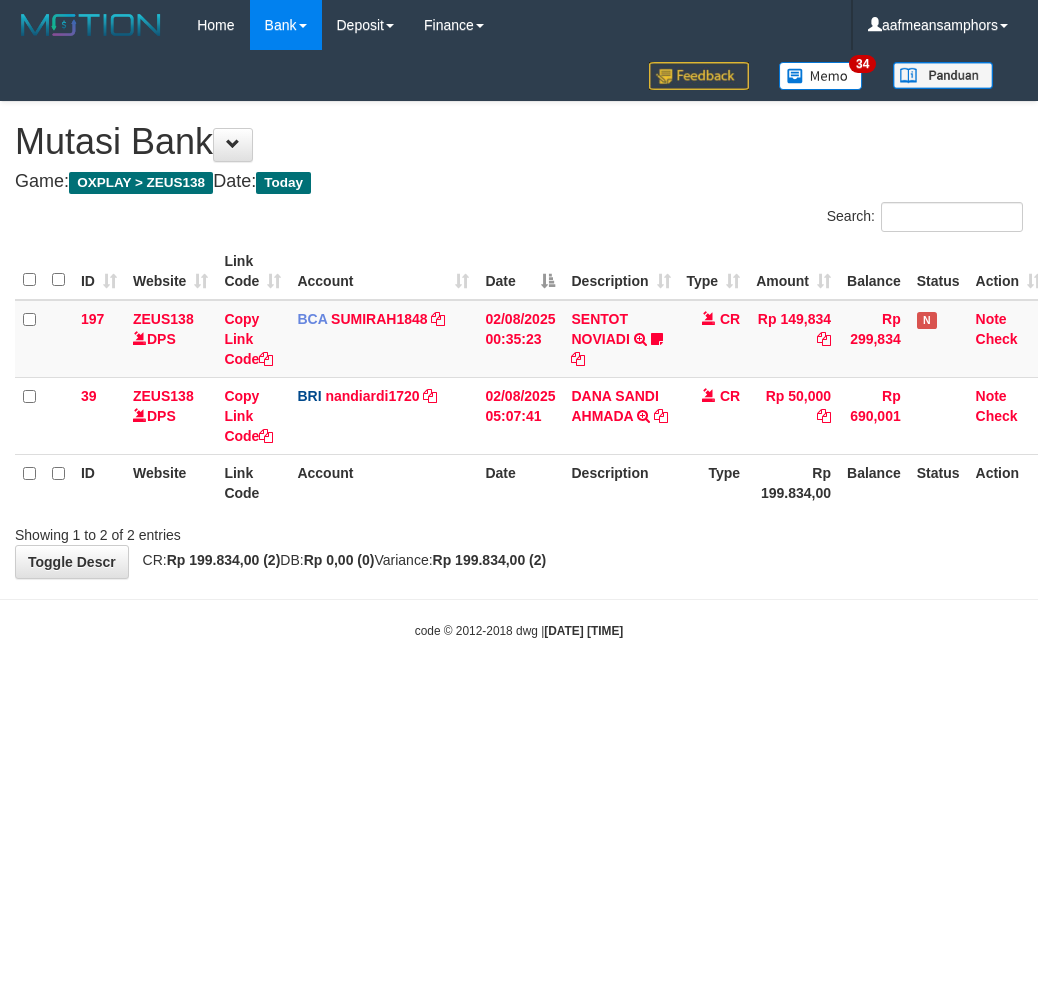 scroll, scrollTop: 0, scrollLeft: 0, axis: both 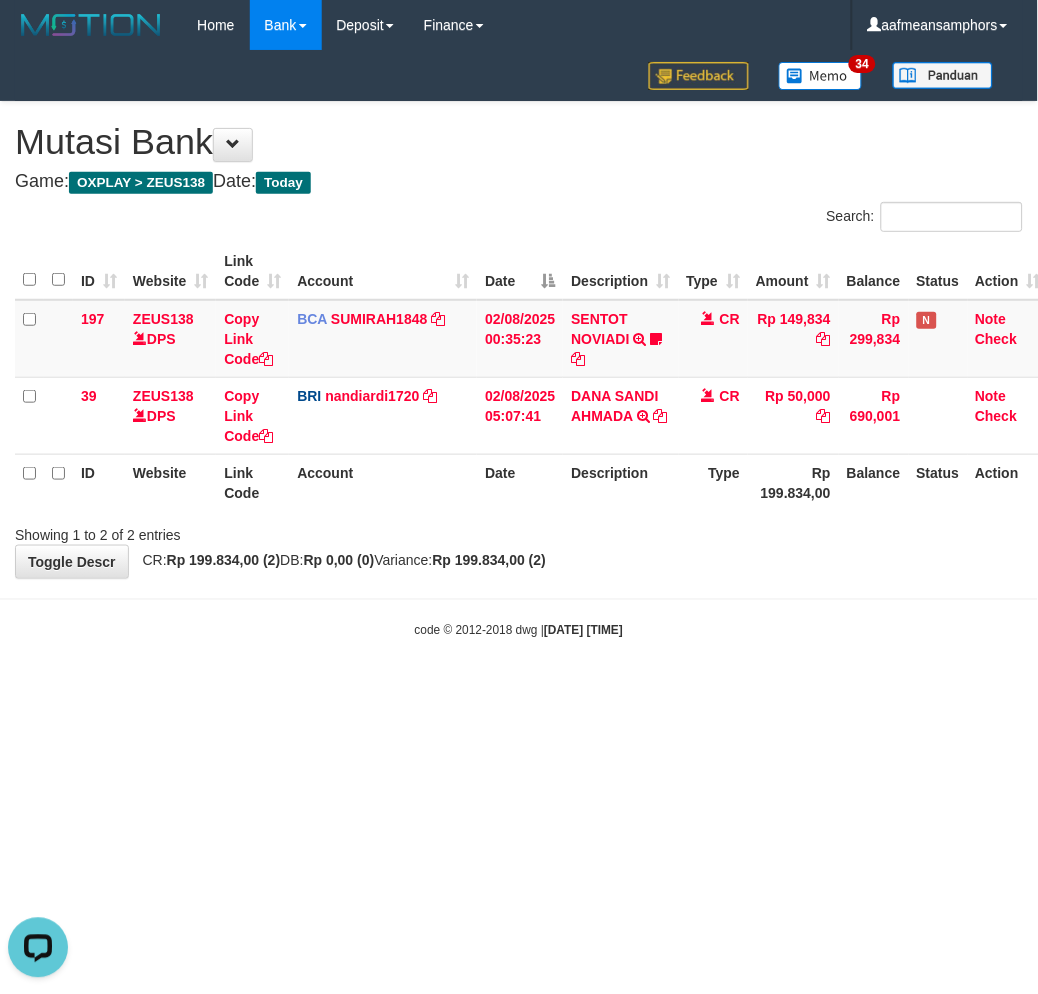 click on "Toggle navigation
Home
Bank
Account List
Load
By Website
Group
[OXPLAY]													ZEUS138
By Load Group (DPS)" at bounding box center [519, 345] 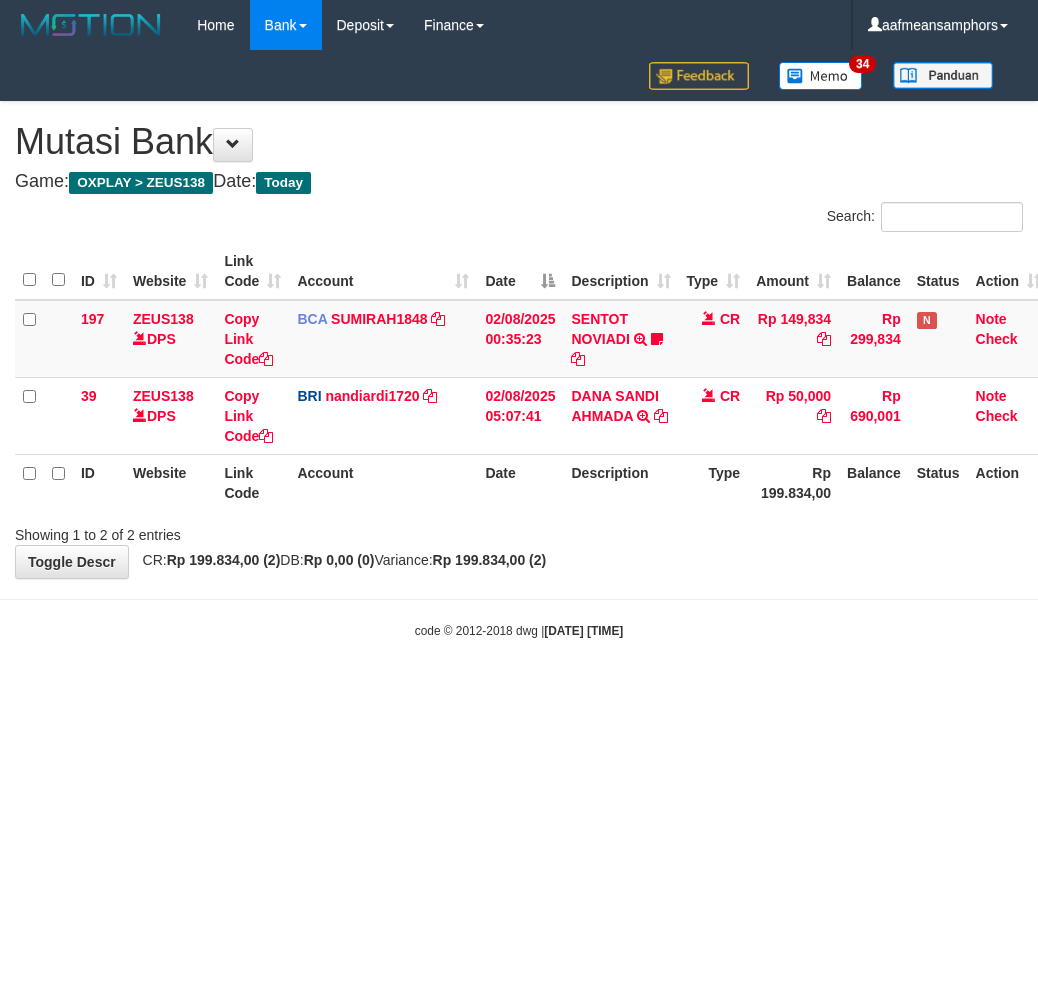 scroll, scrollTop: 0, scrollLeft: 0, axis: both 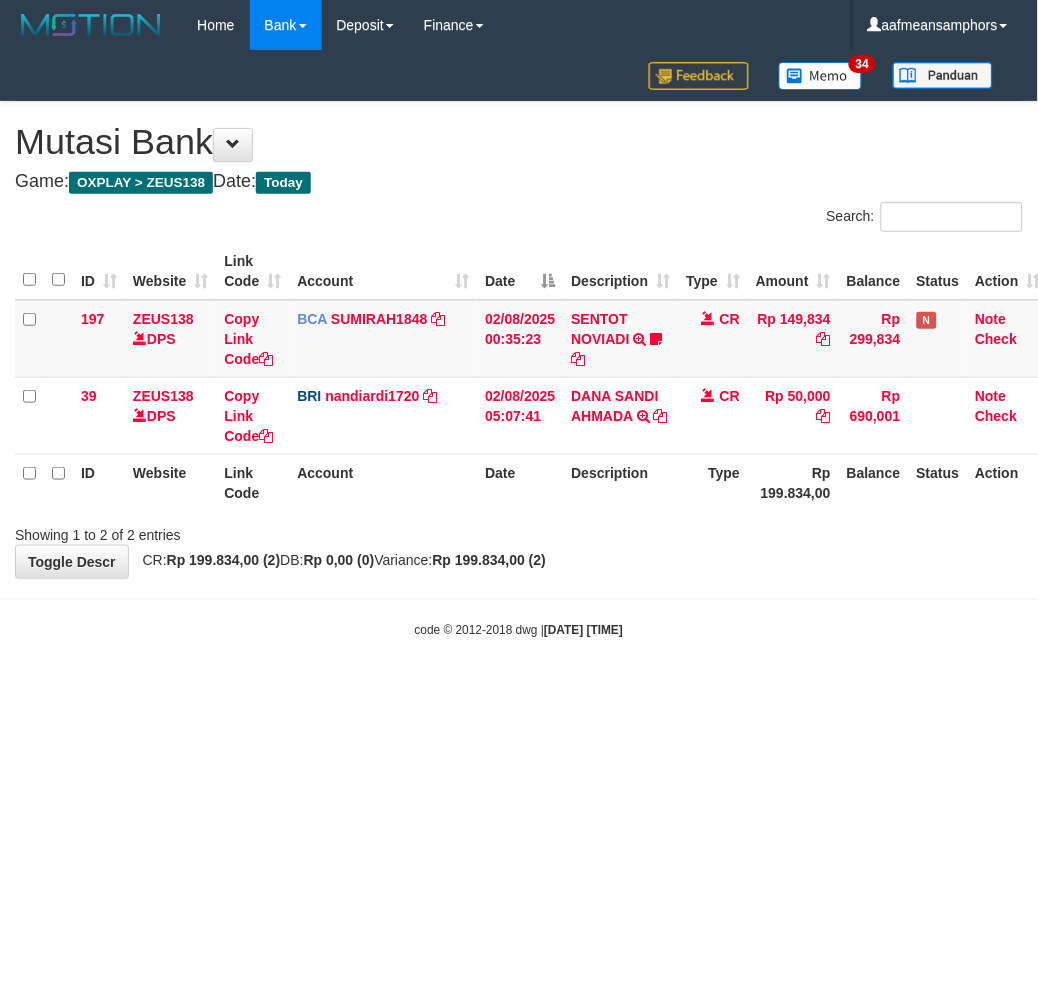 drag, startPoint x: 0, startPoint y: 0, endPoint x: 705, endPoint y: 612, distance: 933.5786 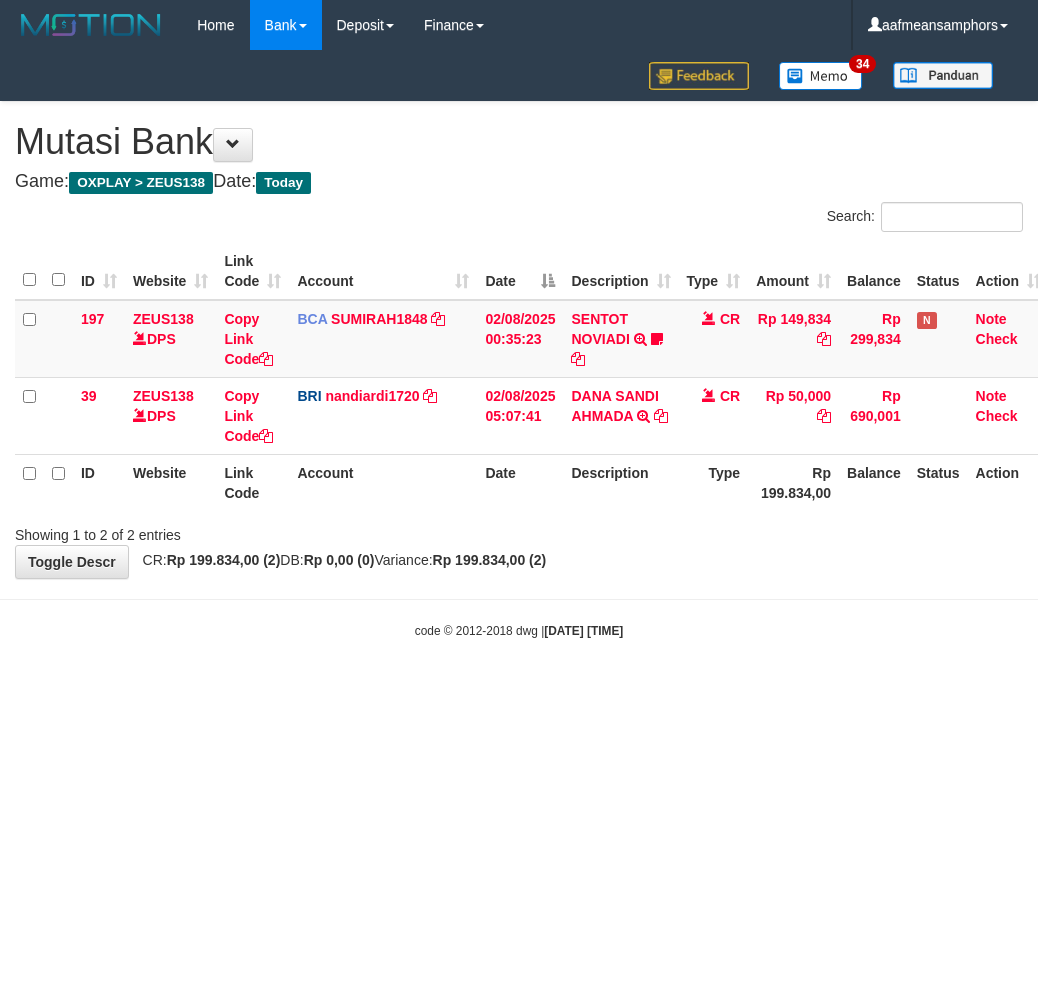 scroll, scrollTop: 0, scrollLeft: 0, axis: both 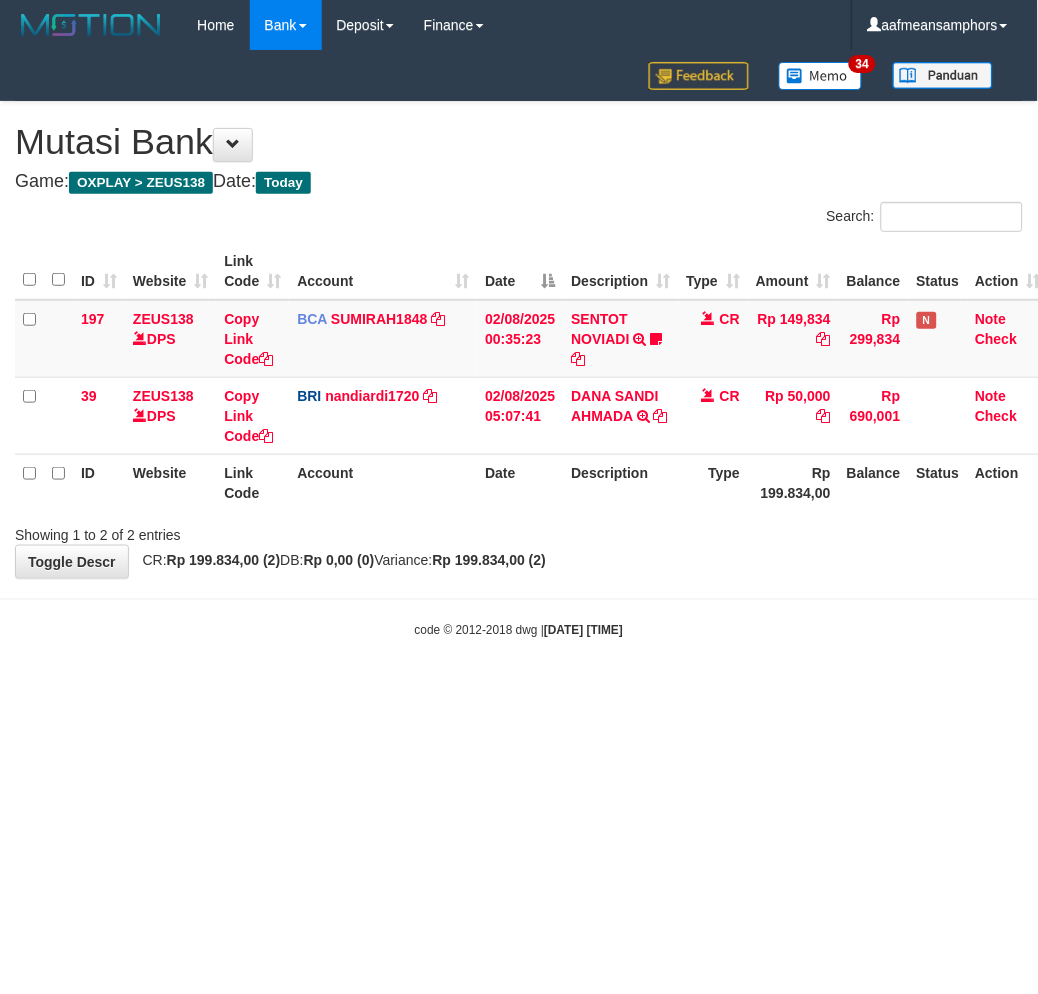 click on "Toggle navigation
Home
Bank
Account List
Load
By Website
Group
[OXPLAY]													ZEUS138
By Load Group (DPS)" at bounding box center (519, 345) 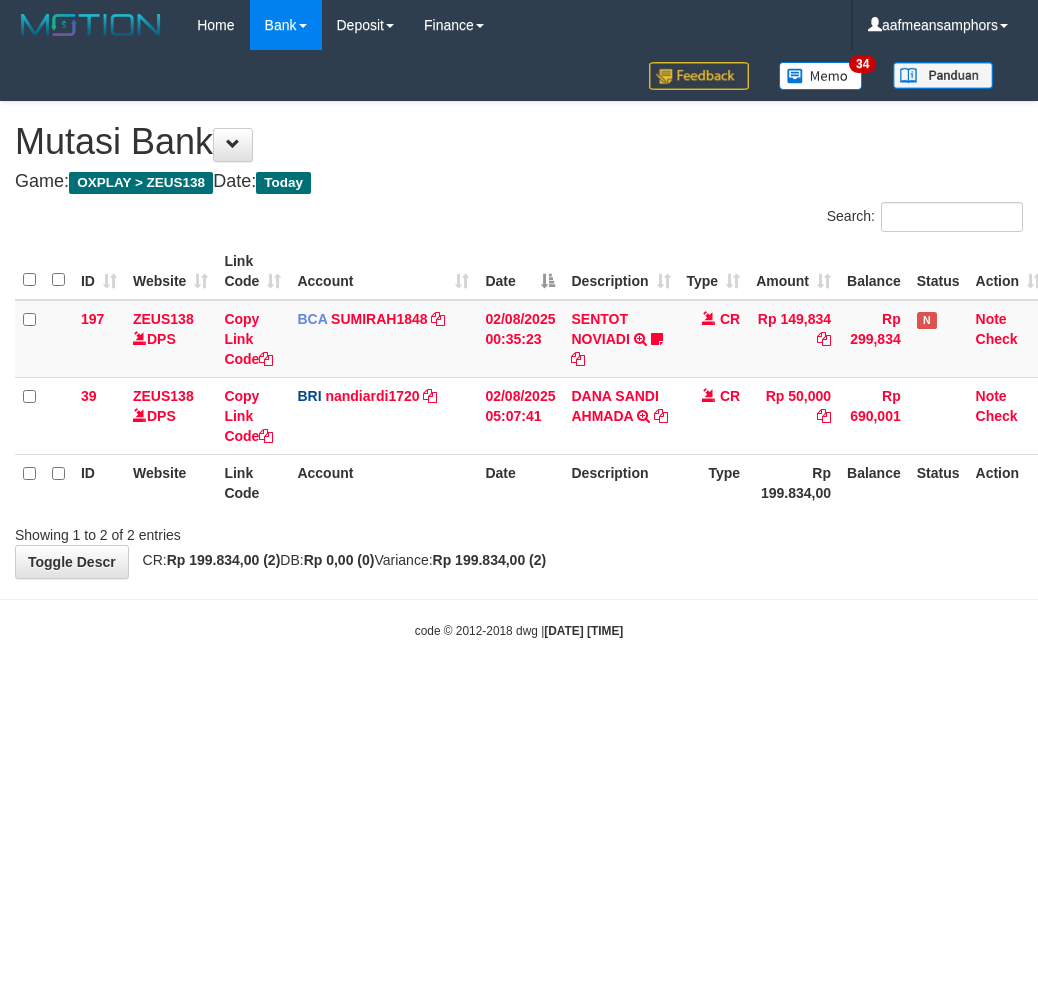 scroll, scrollTop: 0, scrollLeft: 0, axis: both 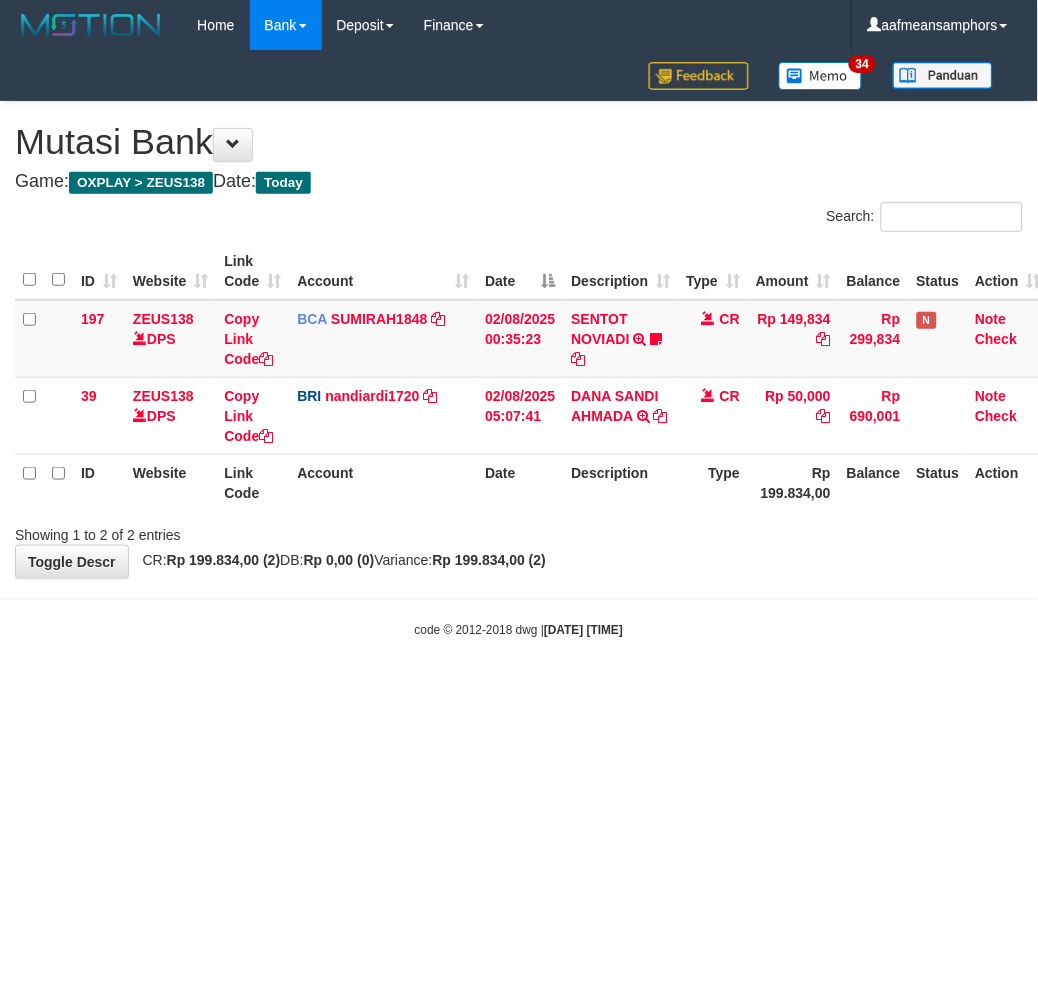 click on "Toggle navigation
Home
Bank
Account List
Load
By Website
Group
[OXPLAY]													ZEUS138
By Load Group (DPS)" at bounding box center (519, 345) 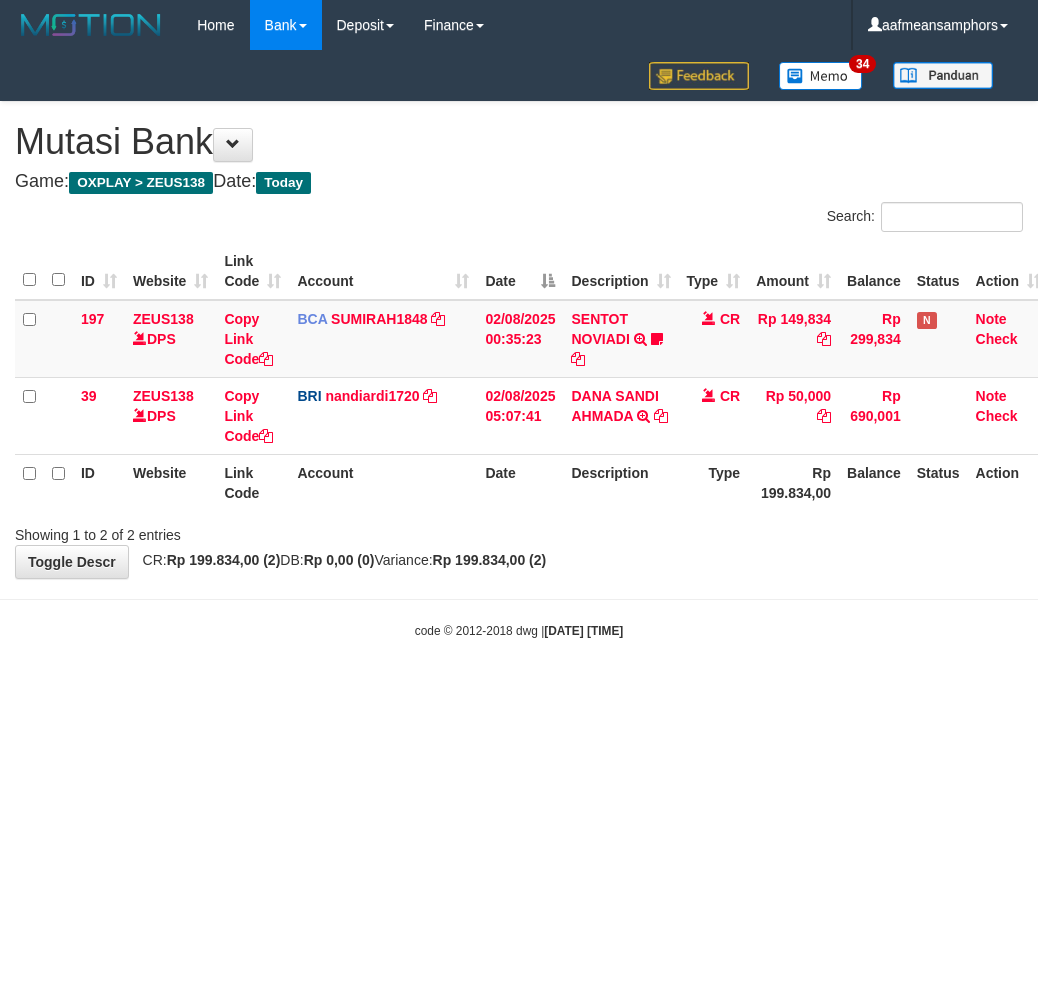 scroll, scrollTop: 0, scrollLeft: 0, axis: both 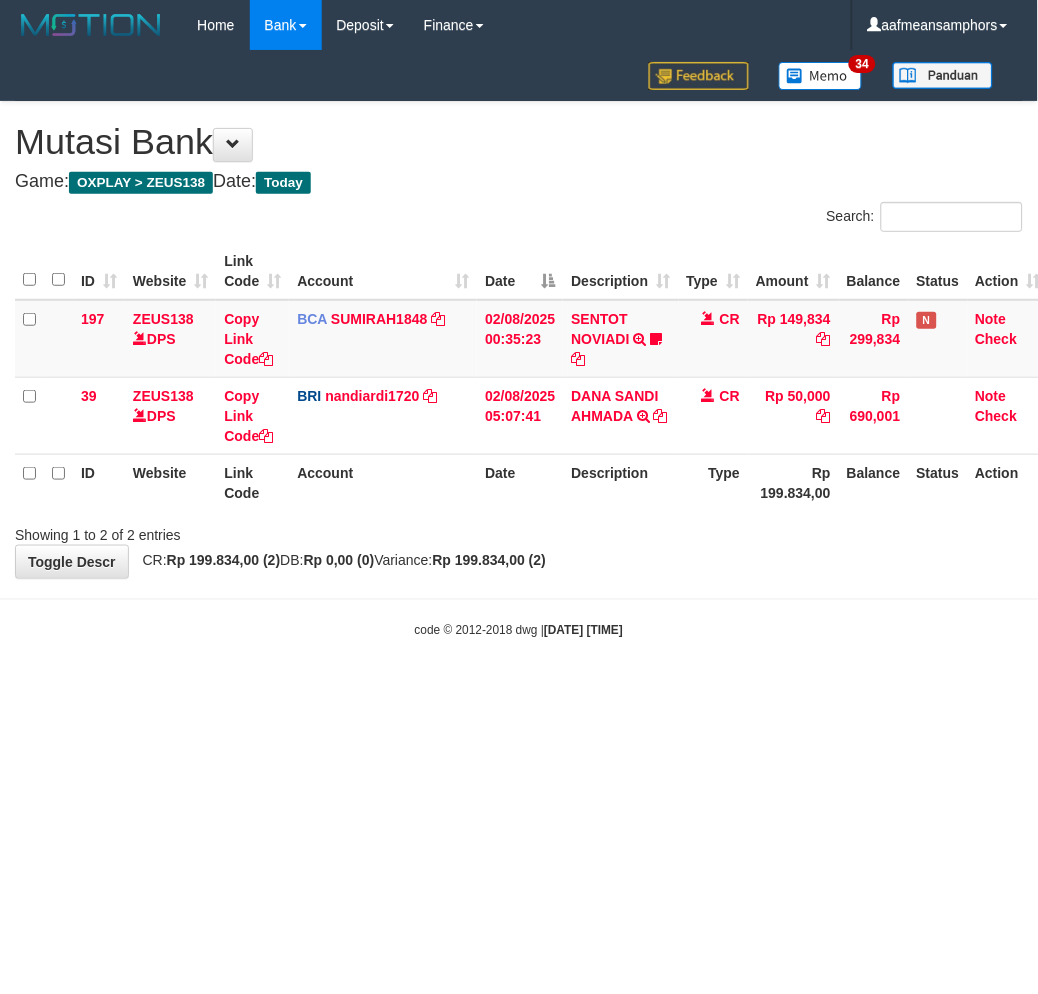 click on "Toggle navigation
Home
Bank
Account List
Load
By Website
Group
[OXPLAY]													ZEUS138
By Load Group (DPS)" at bounding box center [519, 345] 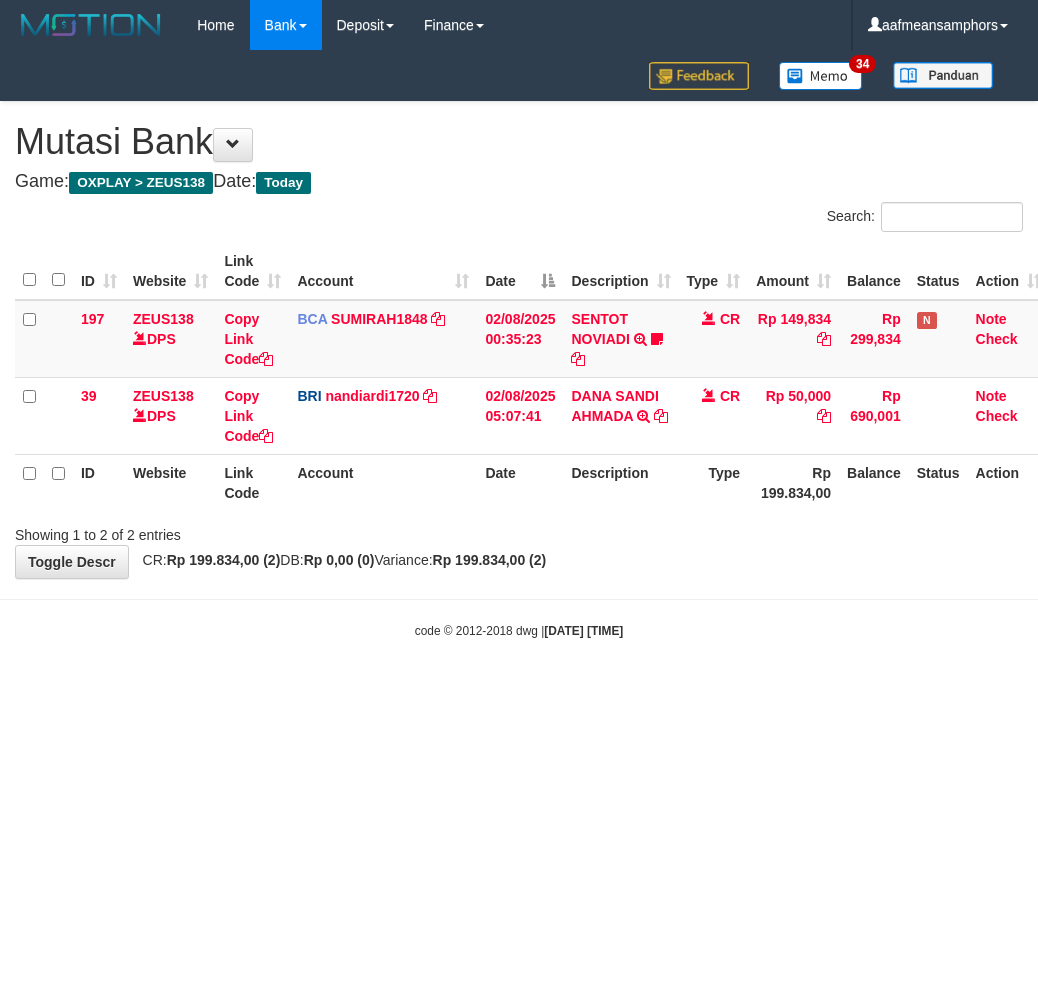 scroll, scrollTop: 0, scrollLeft: 0, axis: both 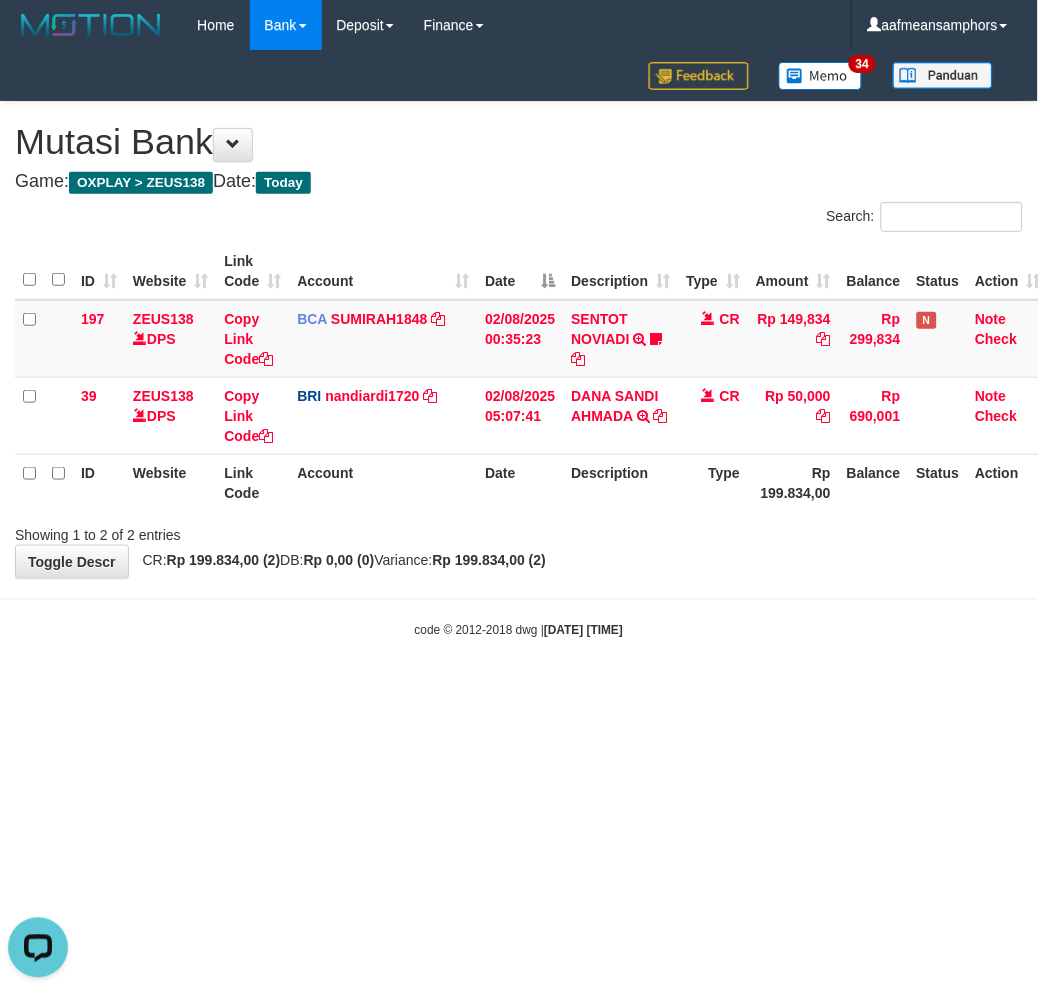 click on "Toggle navigation
Home
Bank
Account List
Load
By Website
Group
[OXPLAY]													ZEUS138
By Load Group (DPS)
Sync" at bounding box center (519, 345) 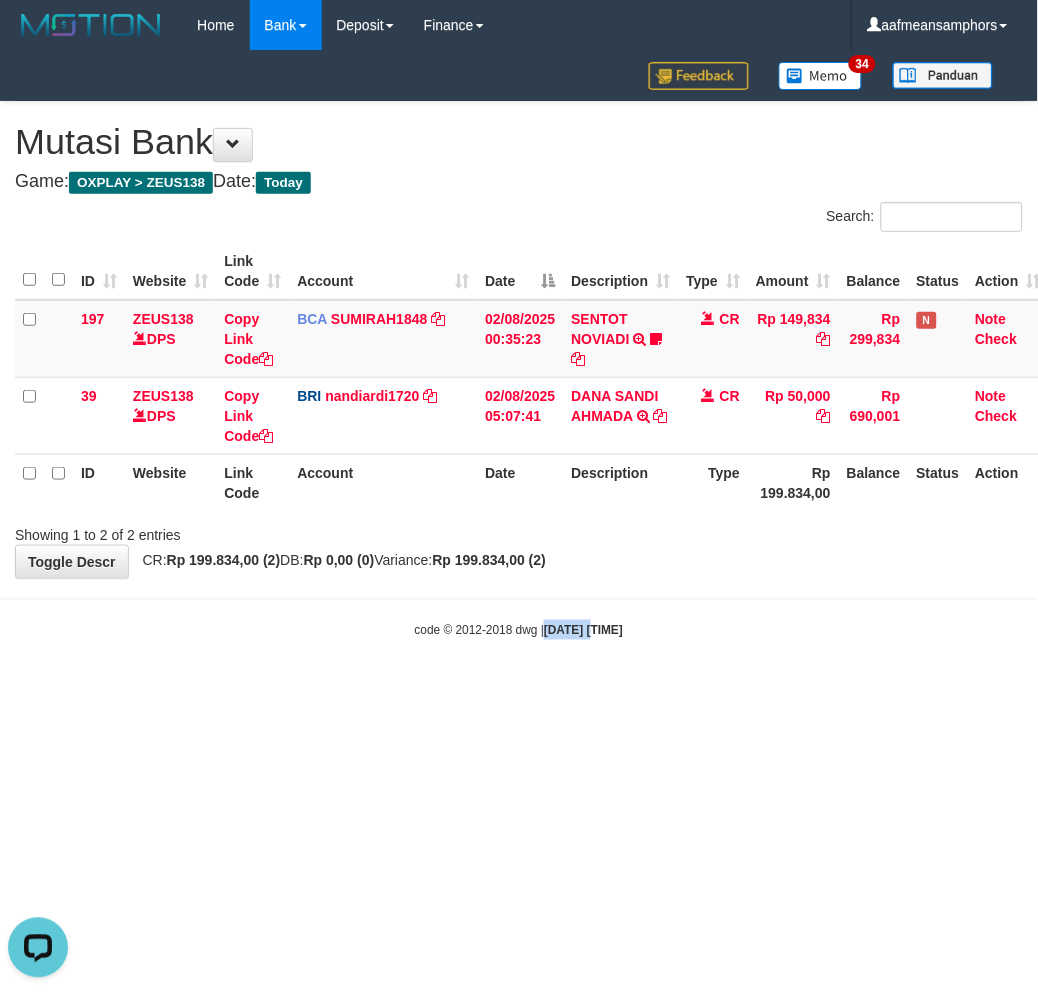 drag, startPoint x: 548, startPoint y: 717, endPoint x: 572, endPoint y: 720, distance: 24.186773 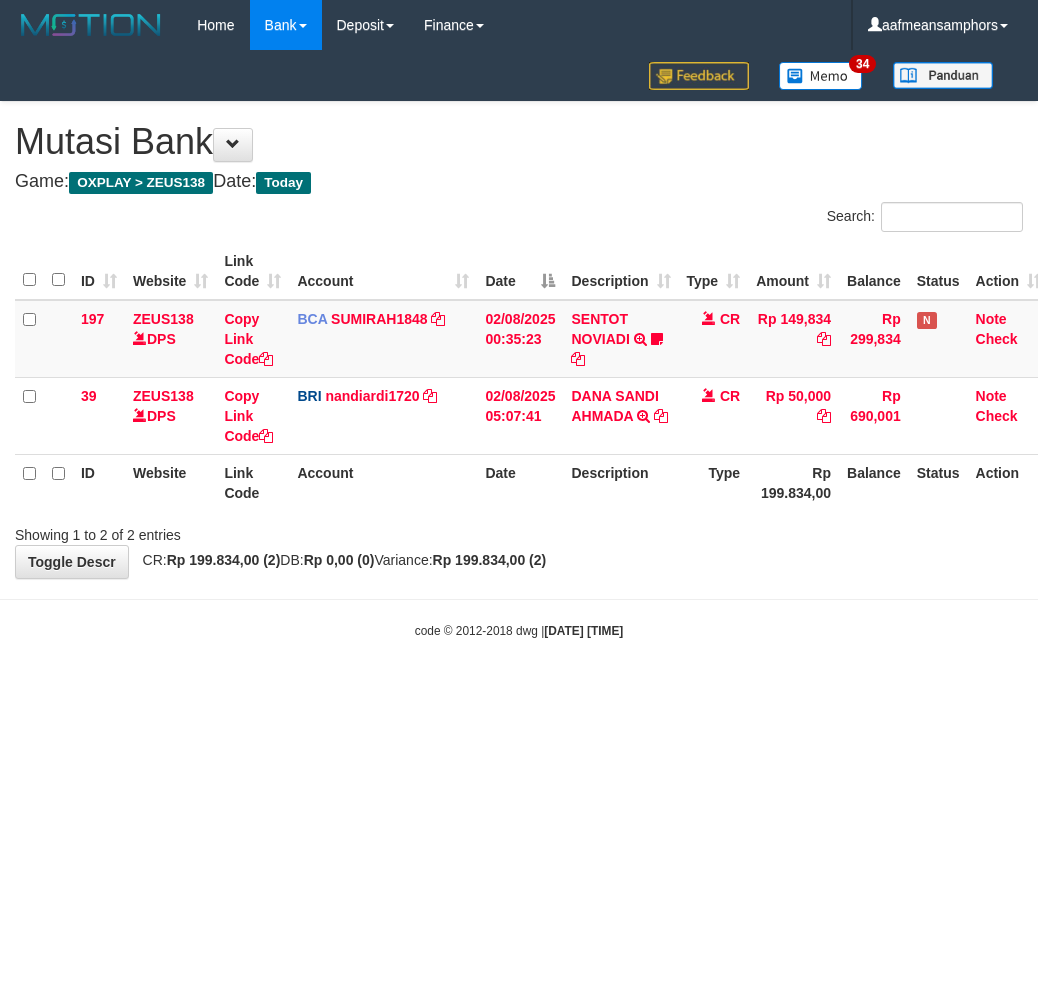 scroll, scrollTop: 0, scrollLeft: 0, axis: both 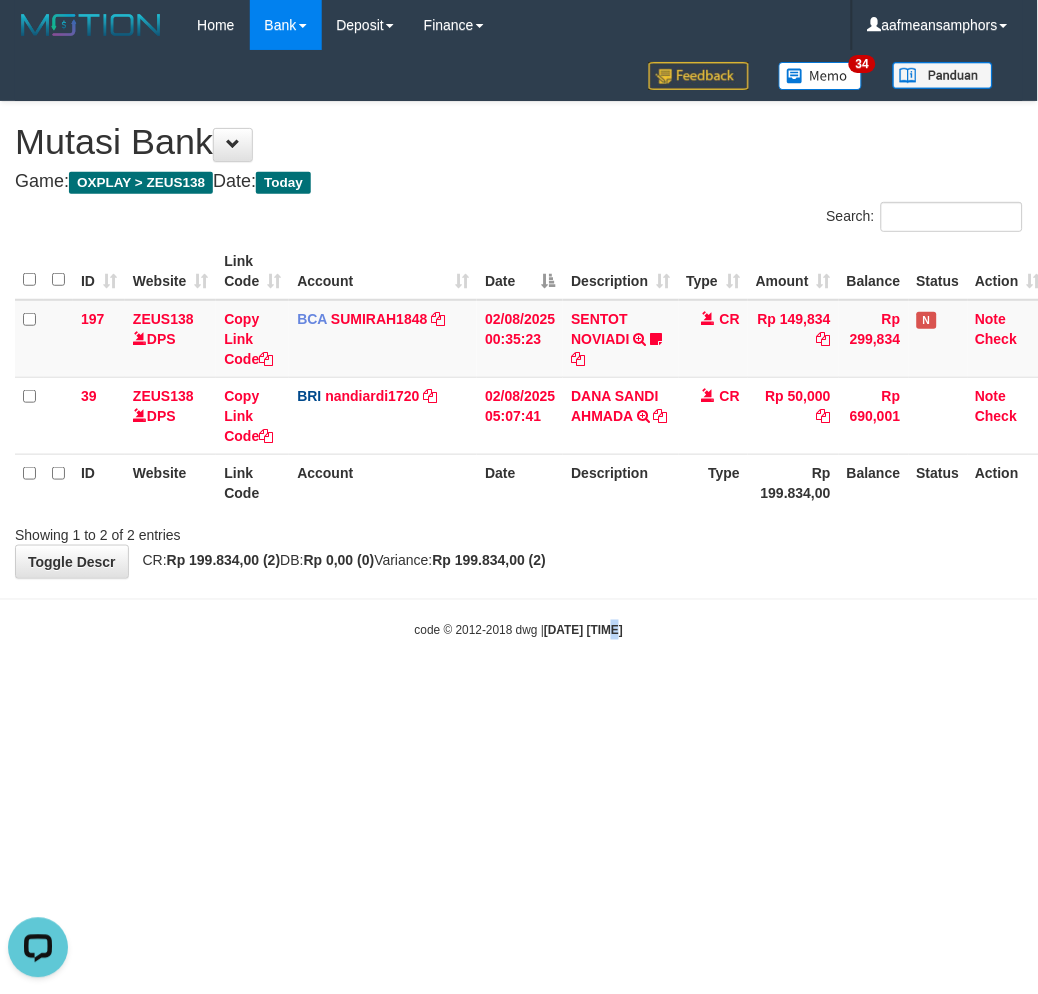 click on "Toggle navigation
Home
Bank
Account List
Load
By Website
Group
[OXPLAY]													ZEUS138
By Load Group (DPS)
Sync" at bounding box center (519, 345) 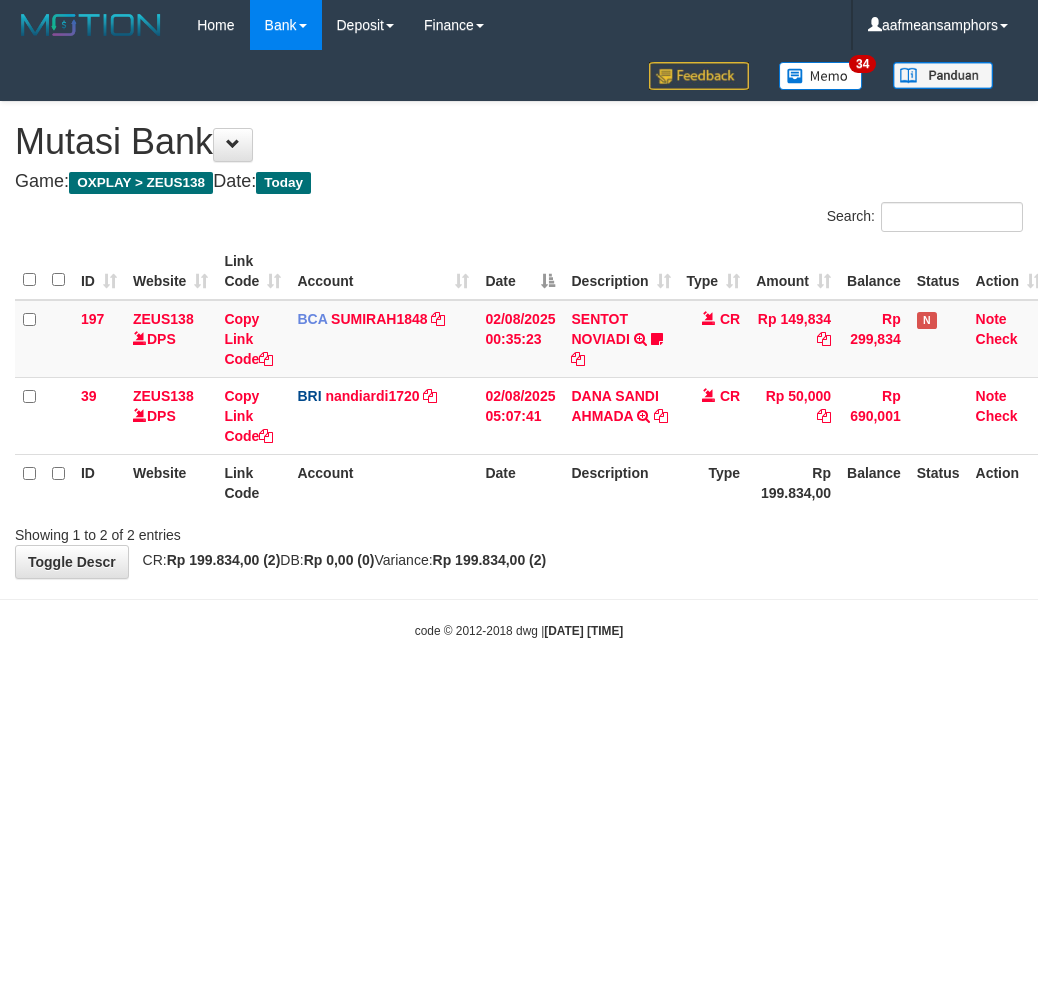 scroll, scrollTop: 0, scrollLeft: 0, axis: both 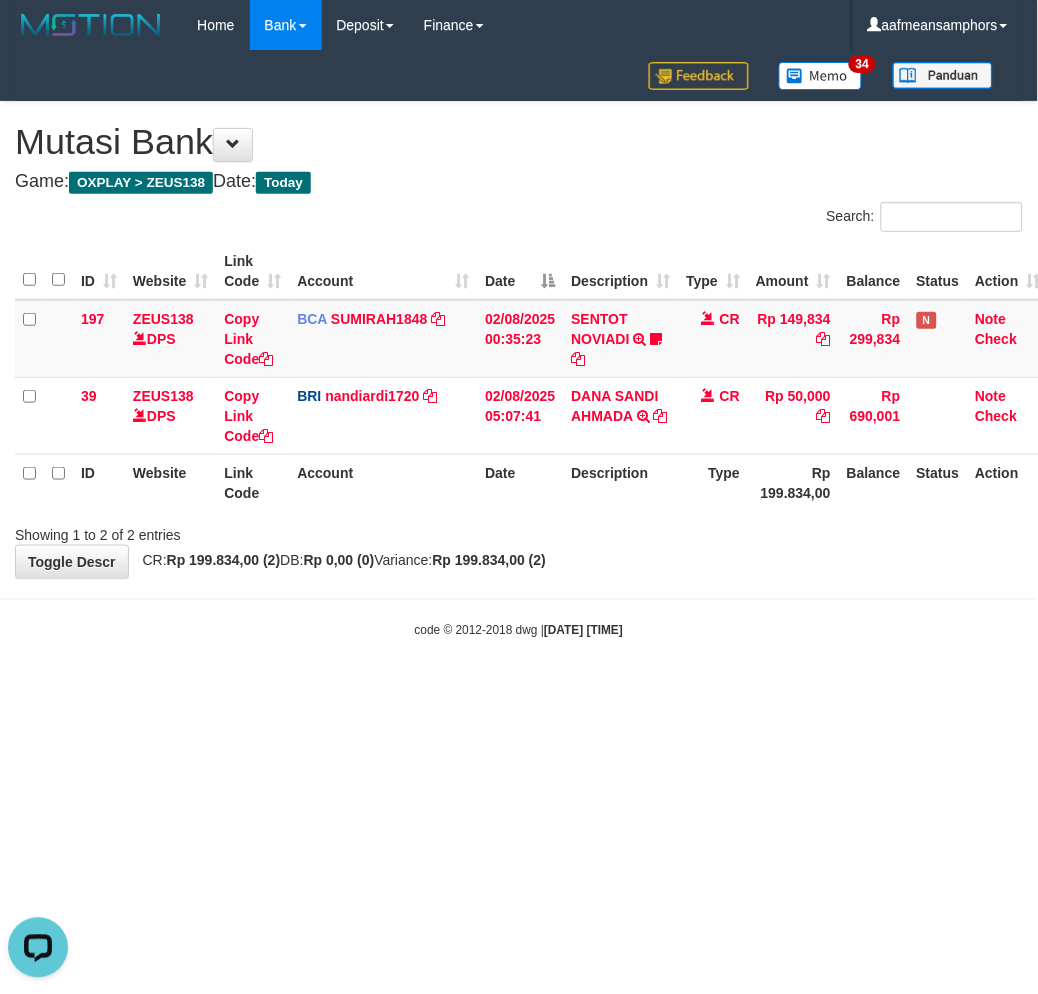 click on "Toggle navigation
Home
Bank
Account List
Load
By Website
Group
[OXPLAY]													ZEUS138
By Load Group (DPS)
Sync" at bounding box center [519, 345] 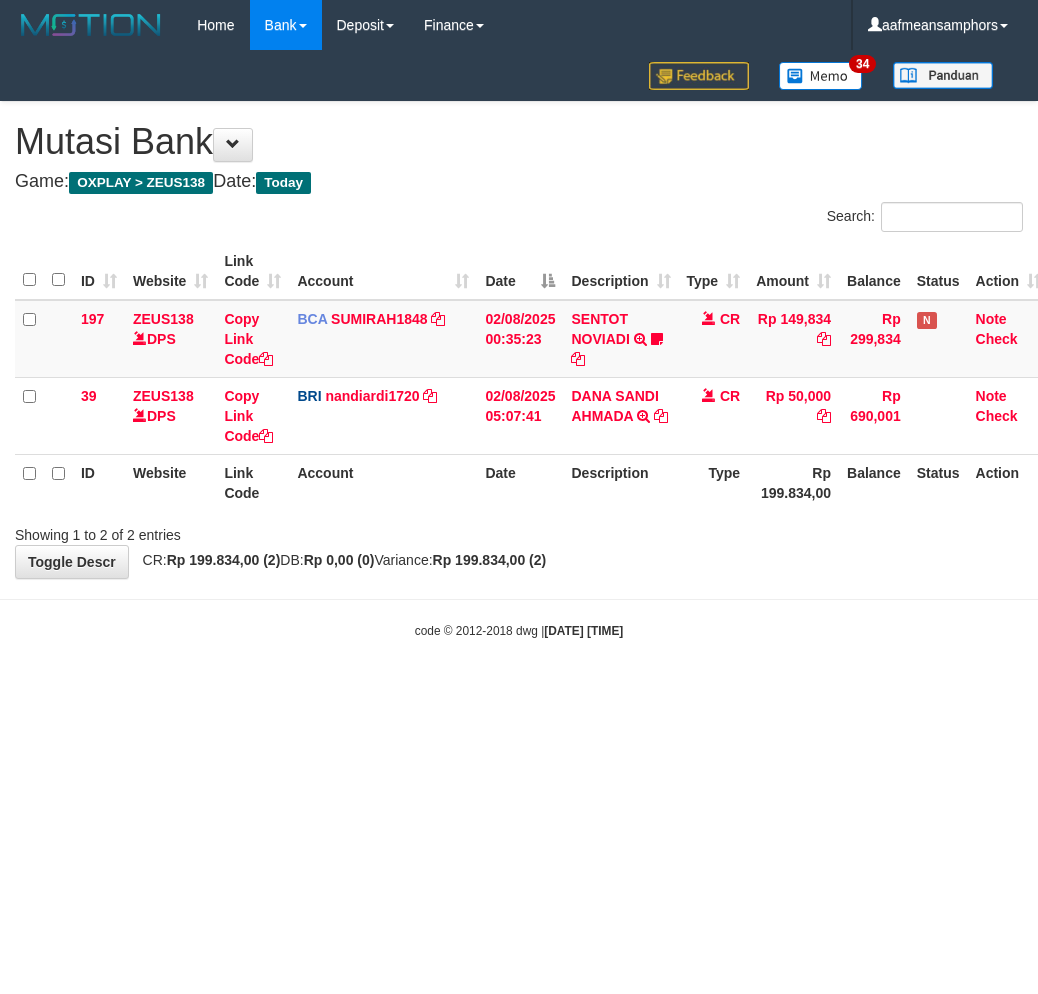 scroll, scrollTop: 0, scrollLeft: 0, axis: both 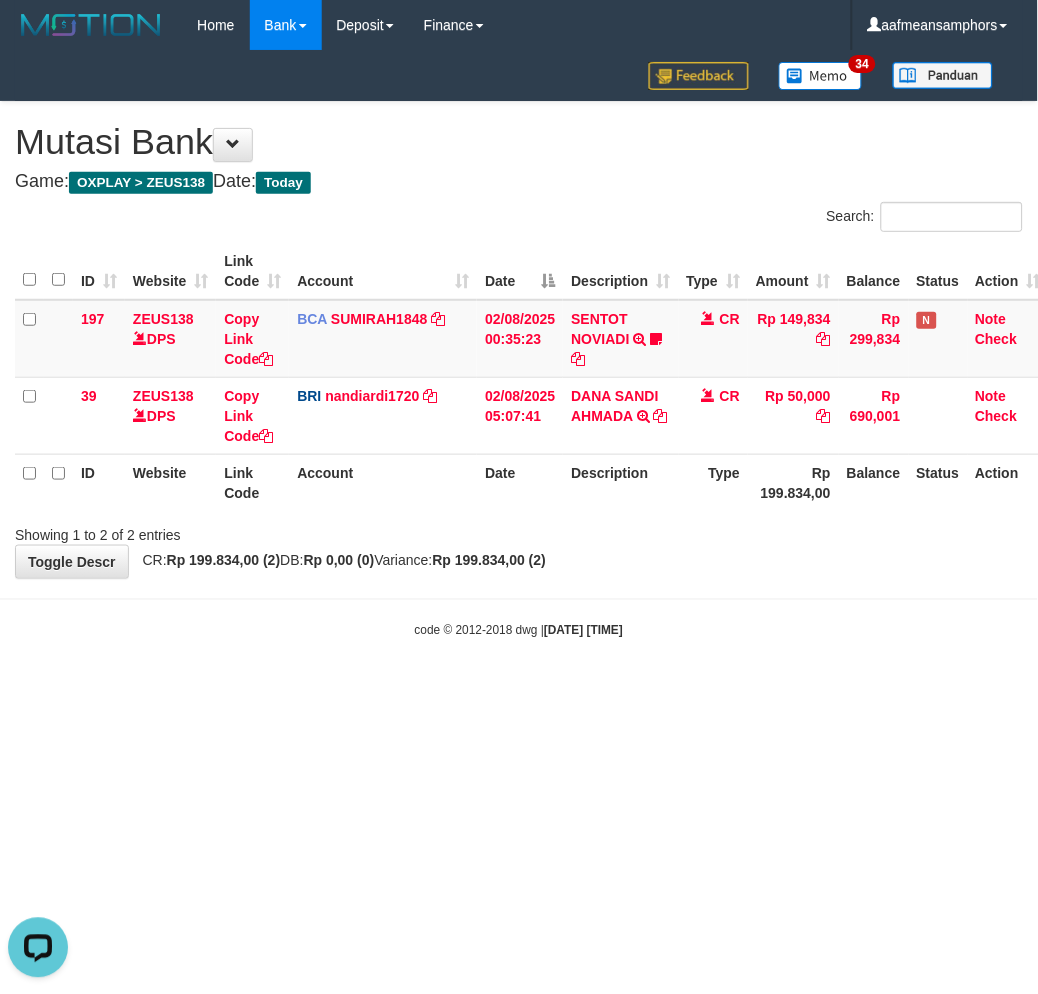 click on "Toggle navigation
Home
Bank
Account List
Load
By Website
Group
[OXPLAY]													ZEUS138
By Load Group (DPS)
Sync" at bounding box center (519, 345) 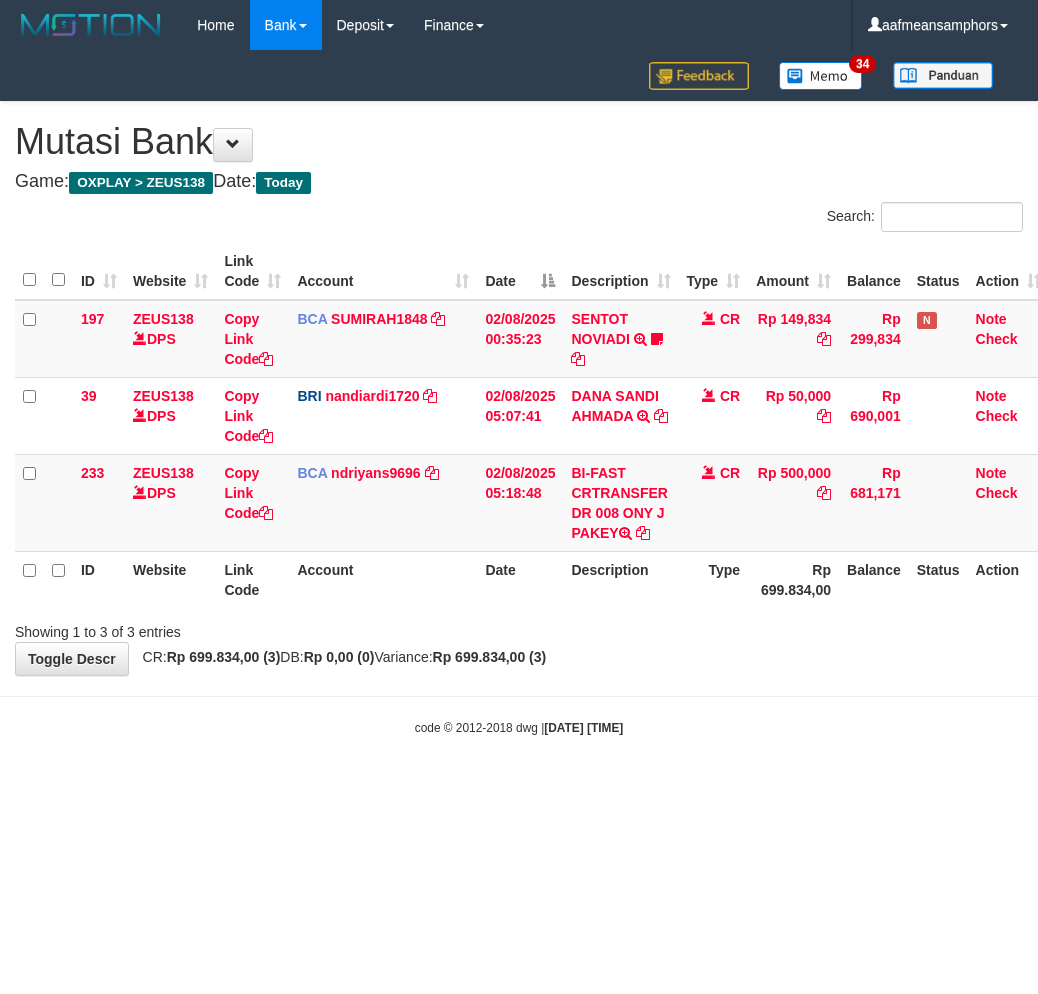 scroll, scrollTop: 0, scrollLeft: 0, axis: both 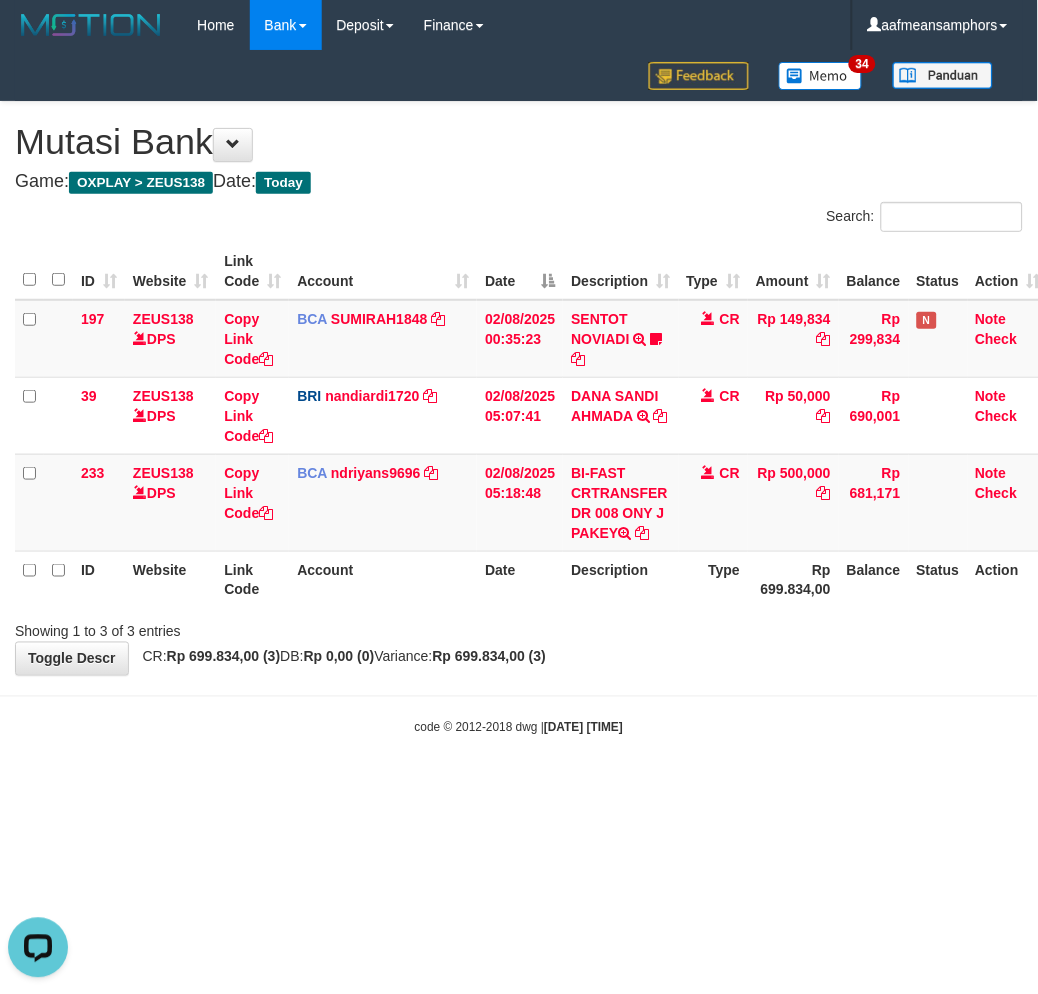click on "Toggle navigation
Home
Bank
Account List
Load
By Website
Group
[OXPLAY]													ZEUS138
By Load Group (DPS)
Sync" at bounding box center [519, 393] 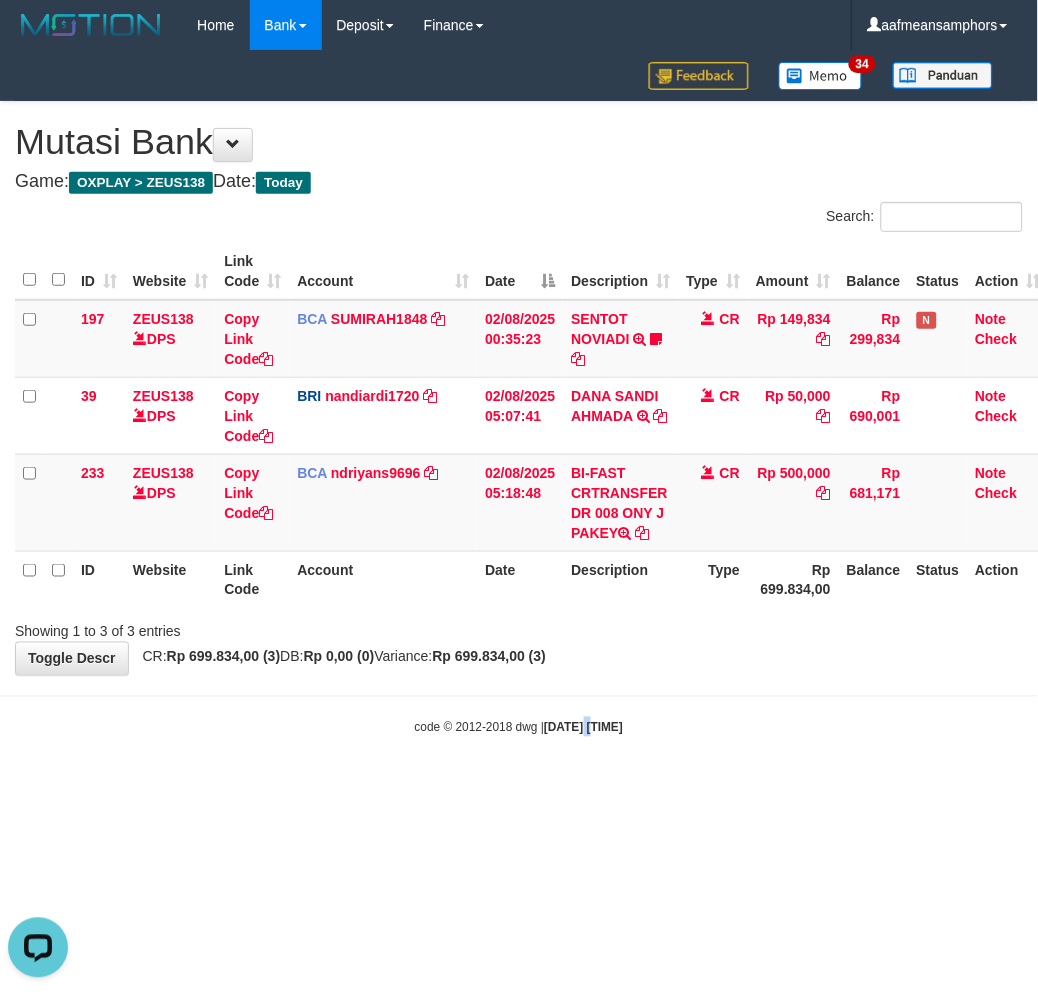 click on "Toggle navigation
Home
Bank
Account List
Load
By Website
Group
[OXPLAY]													ZEUS138
By Load Group (DPS)" at bounding box center [519, 393] 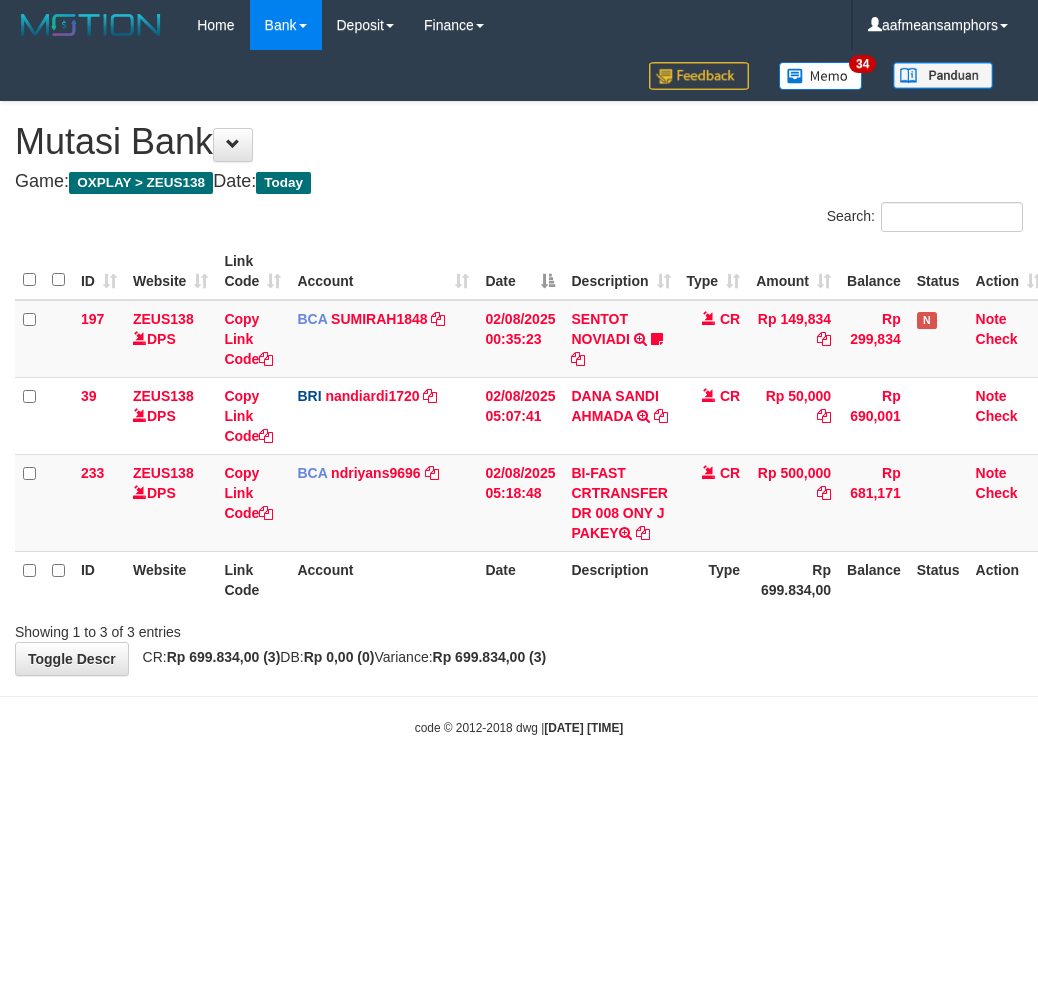 scroll, scrollTop: 0, scrollLeft: 0, axis: both 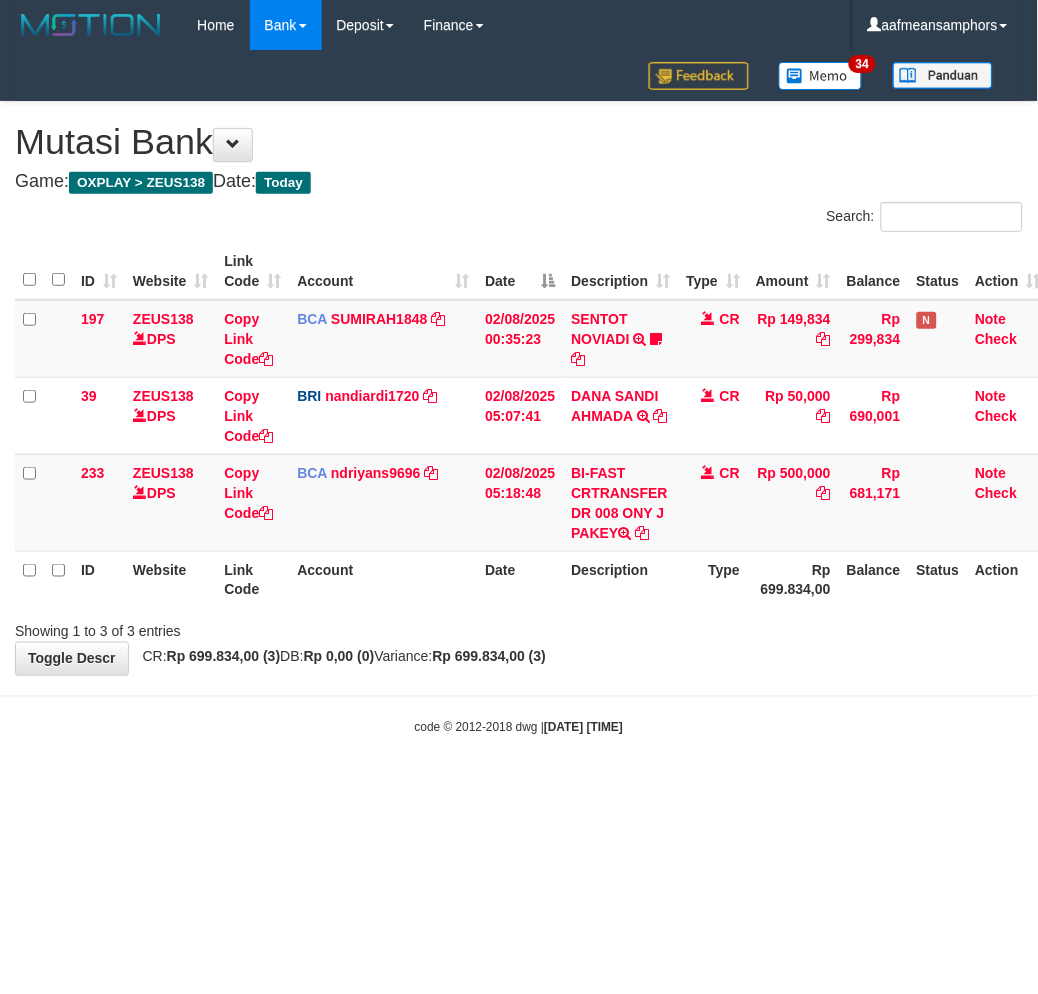 click on "Toggle navigation
Home
Bank
Account List
Load
By Website
Group
[OXPLAY]													ZEUS138
By Load Group (DPS)" at bounding box center (519, 393) 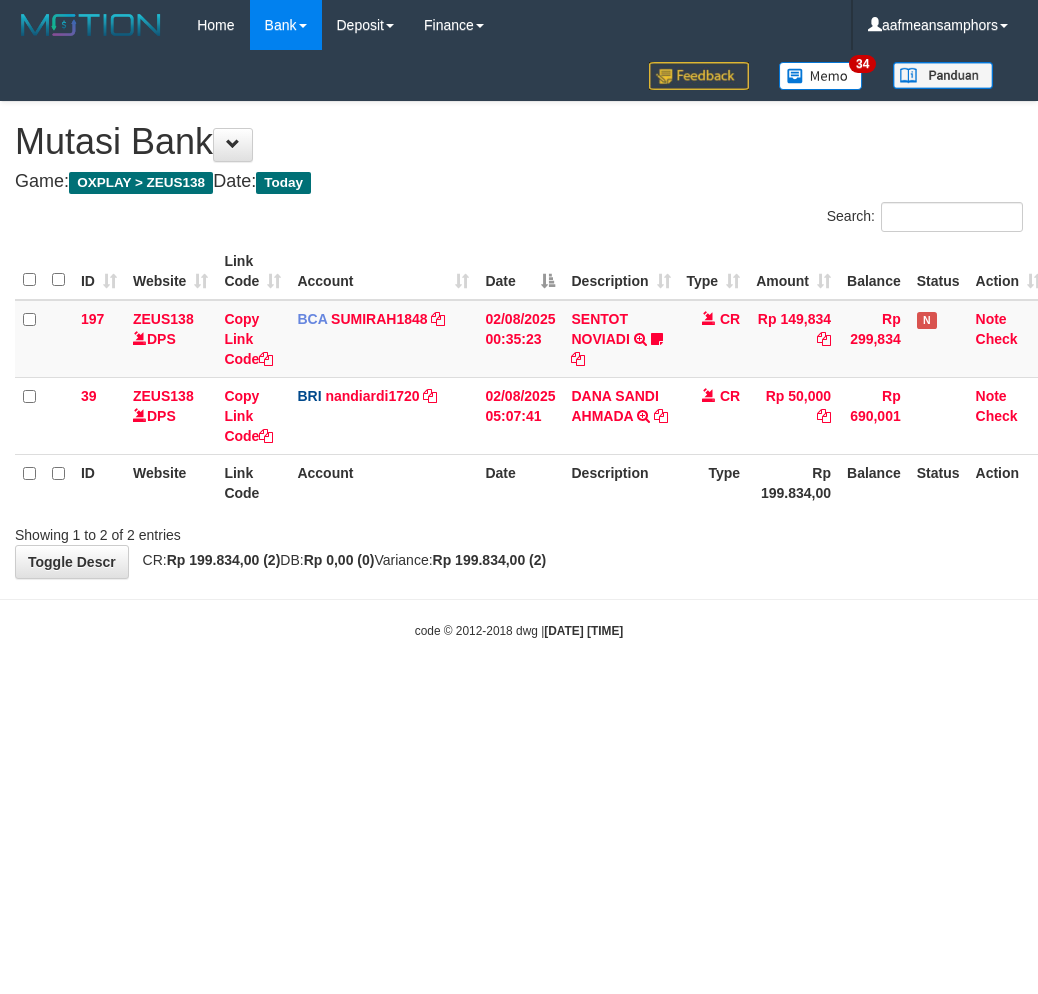 scroll, scrollTop: 0, scrollLeft: 0, axis: both 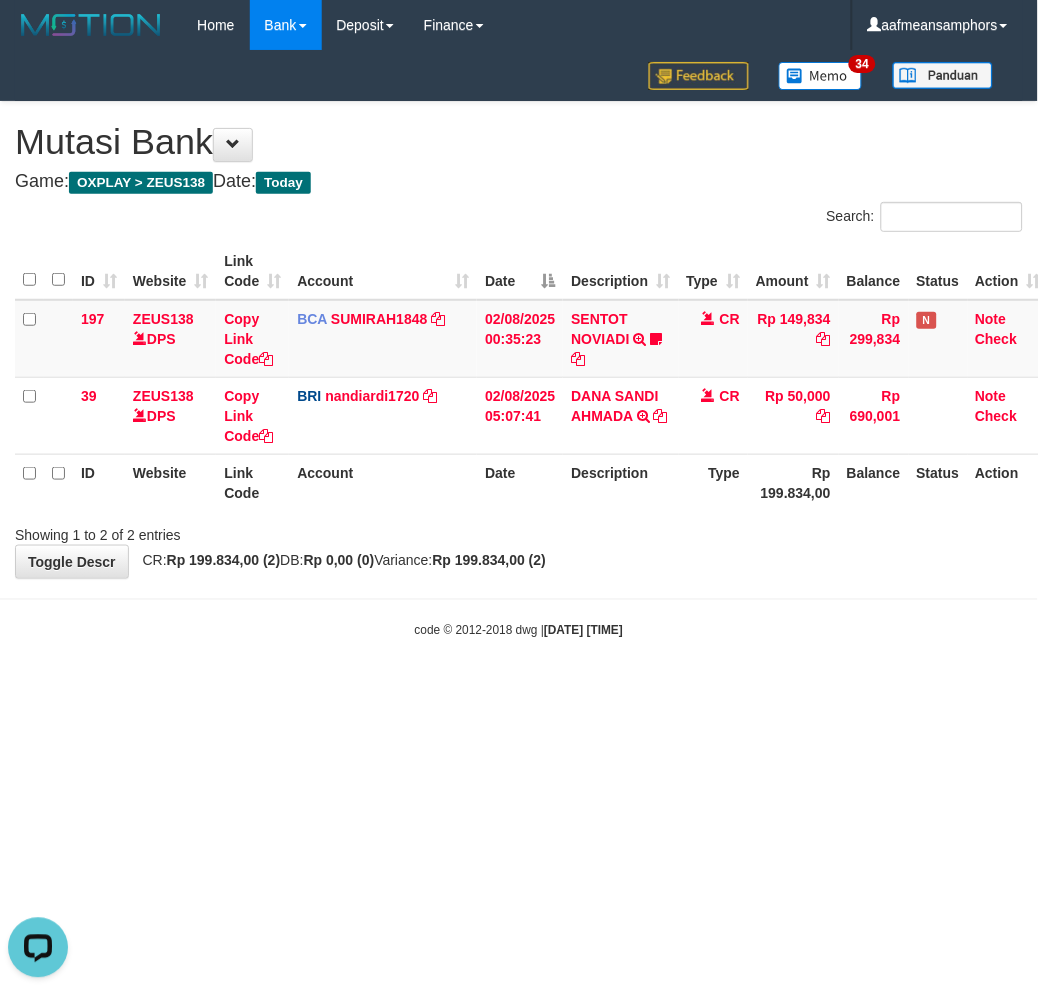 click on "Toggle navigation
Home
Bank
Account List
Load
By Website
Group
[OXPLAY]													ZEUS138
By Load Group (DPS)
Sync" at bounding box center [519, 345] 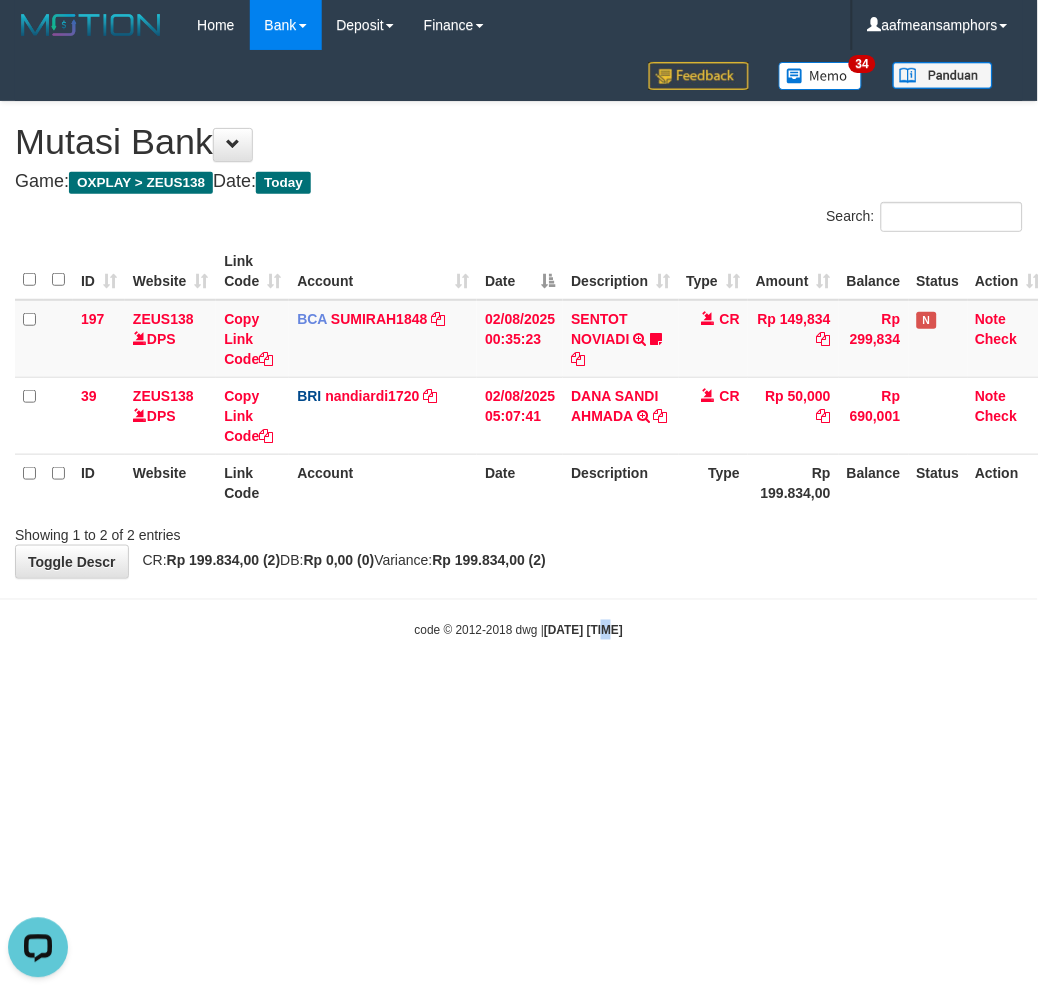 click on "Toggle navigation
Home
Bank
Account List
Load
By Website
Group
[OXPLAY]													ZEUS138
By Load Group (DPS)
Sync" at bounding box center [519, 345] 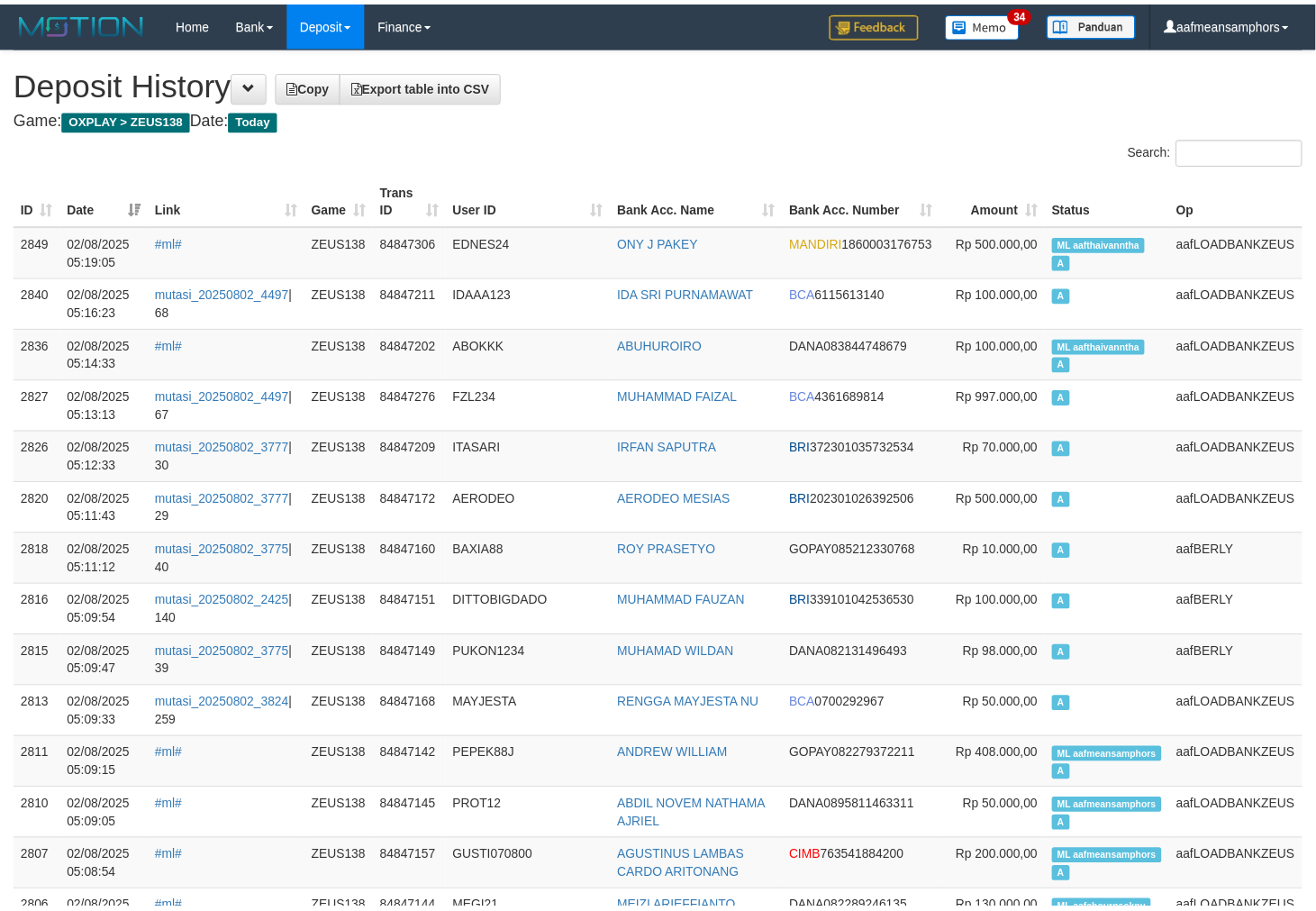 scroll, scrollTop: 148, scrollLeft: 0, axis: vertical 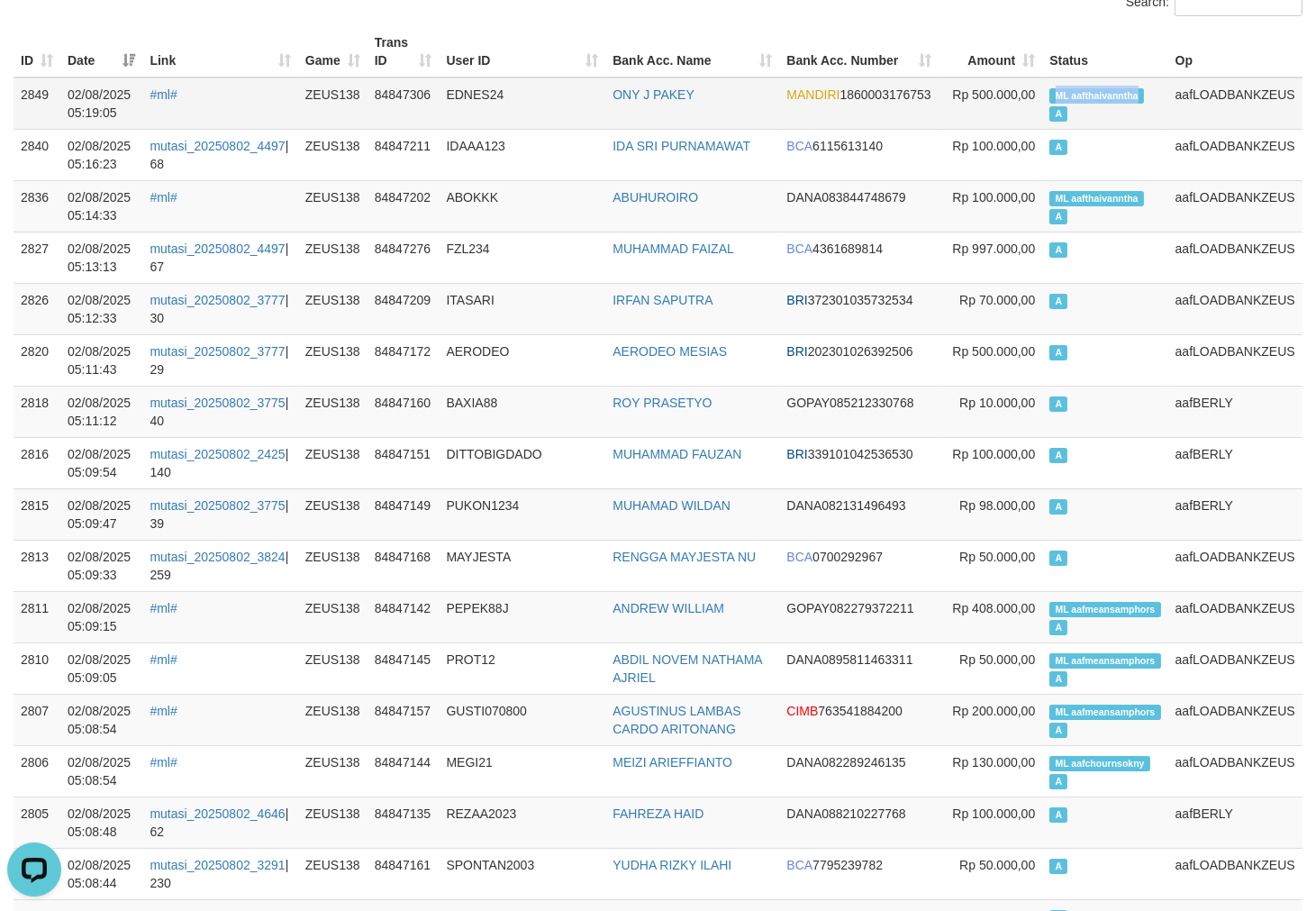drag, startPoint x: 1048, startPoint y: 88, endPoint x: 1142, endPoint y: 90, distance: 94.021274 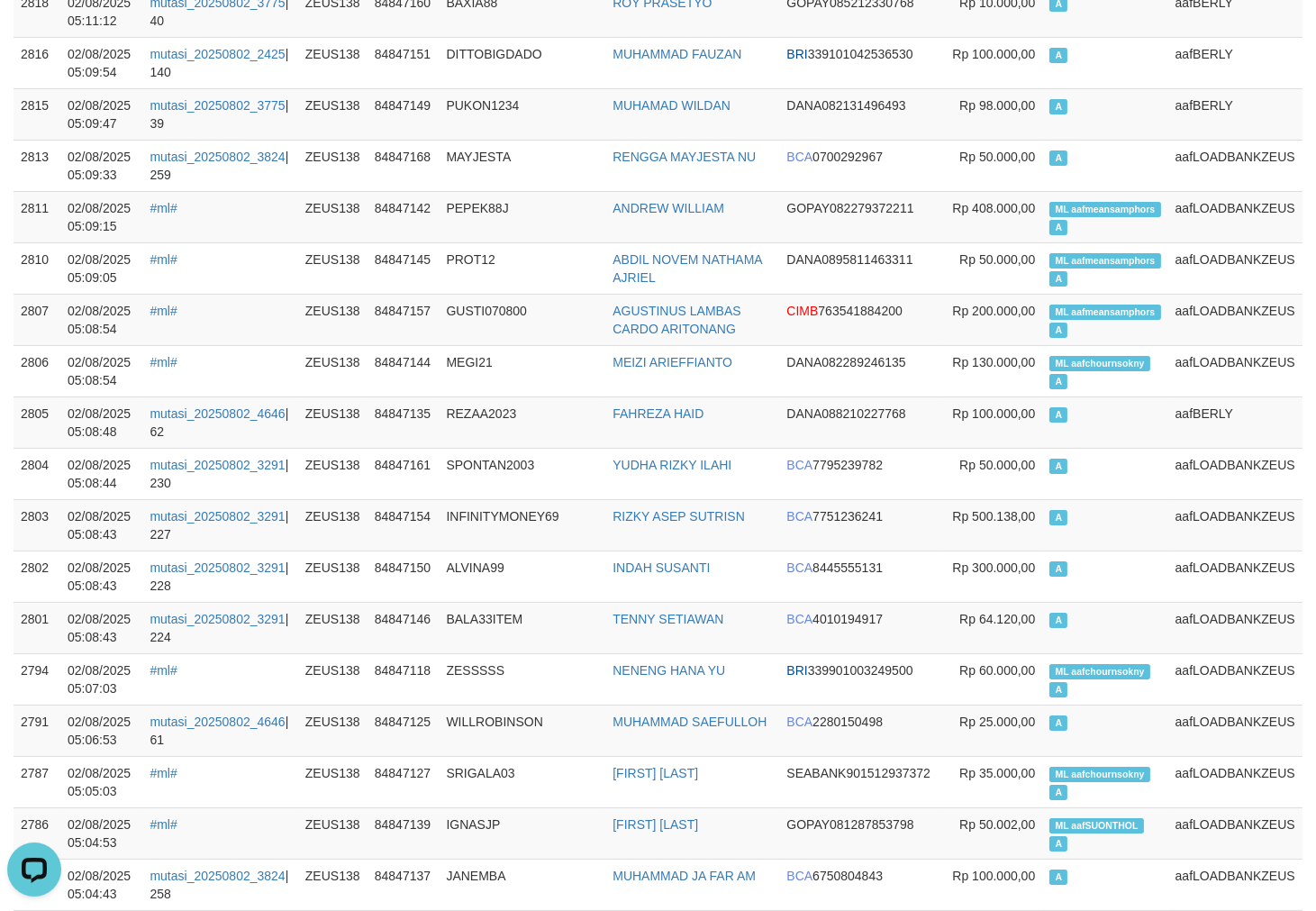 scroll, scrollTop: 2098, scrollLeft: 0, axis: vertical 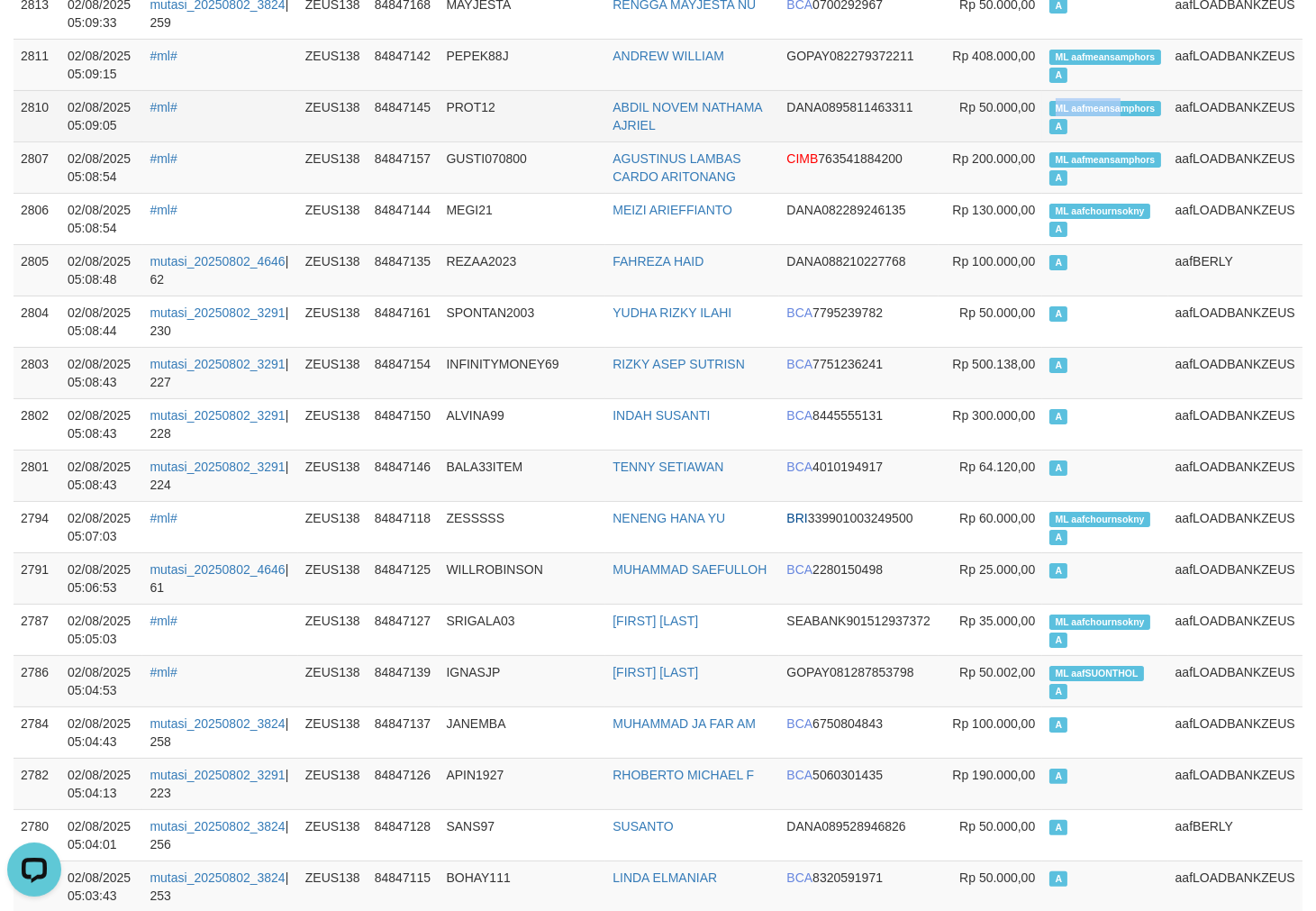 copy on "ML aafmeansa" 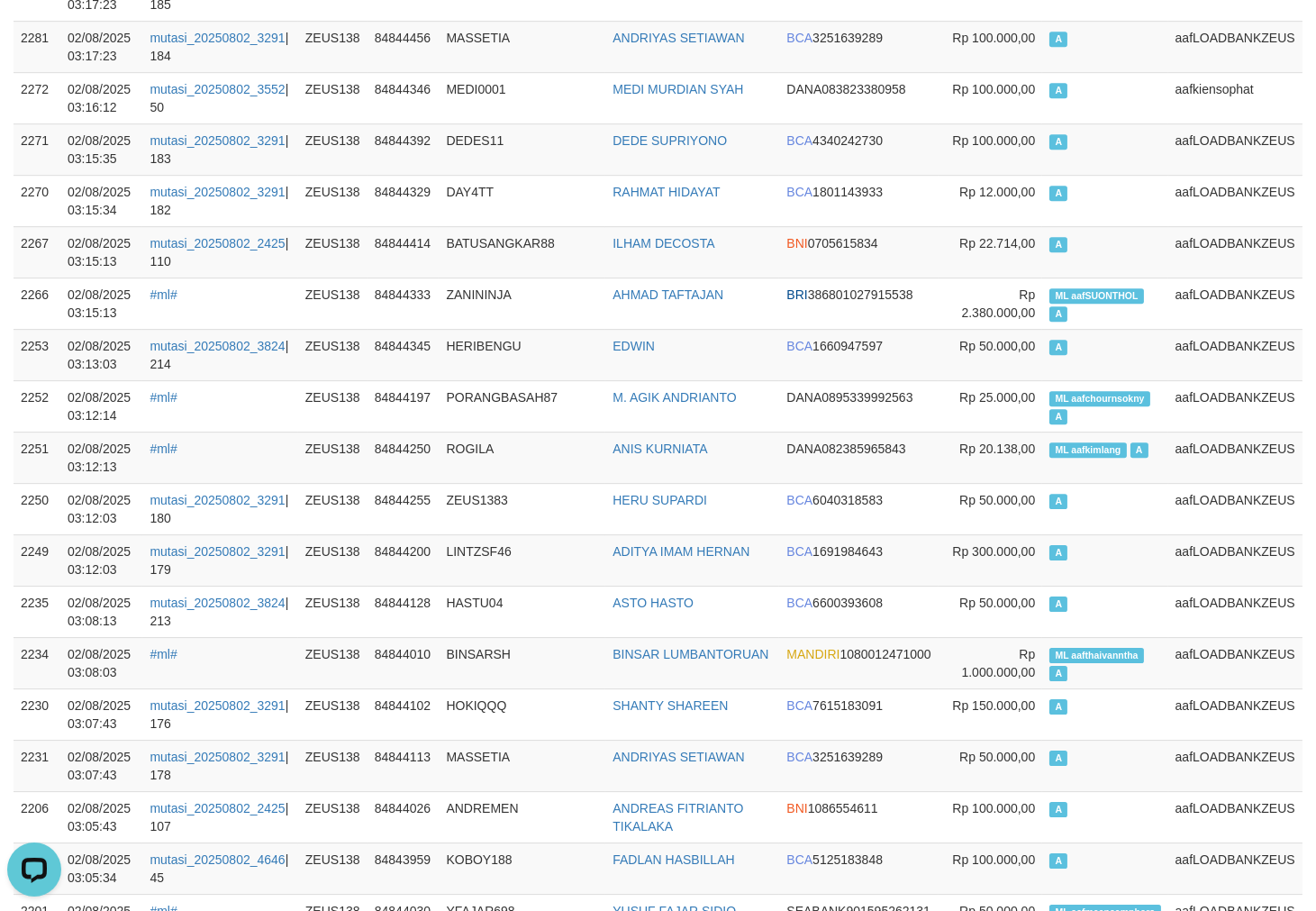 scroll, scrollTop: 20912, scrollLeft: 0, axis: vertical 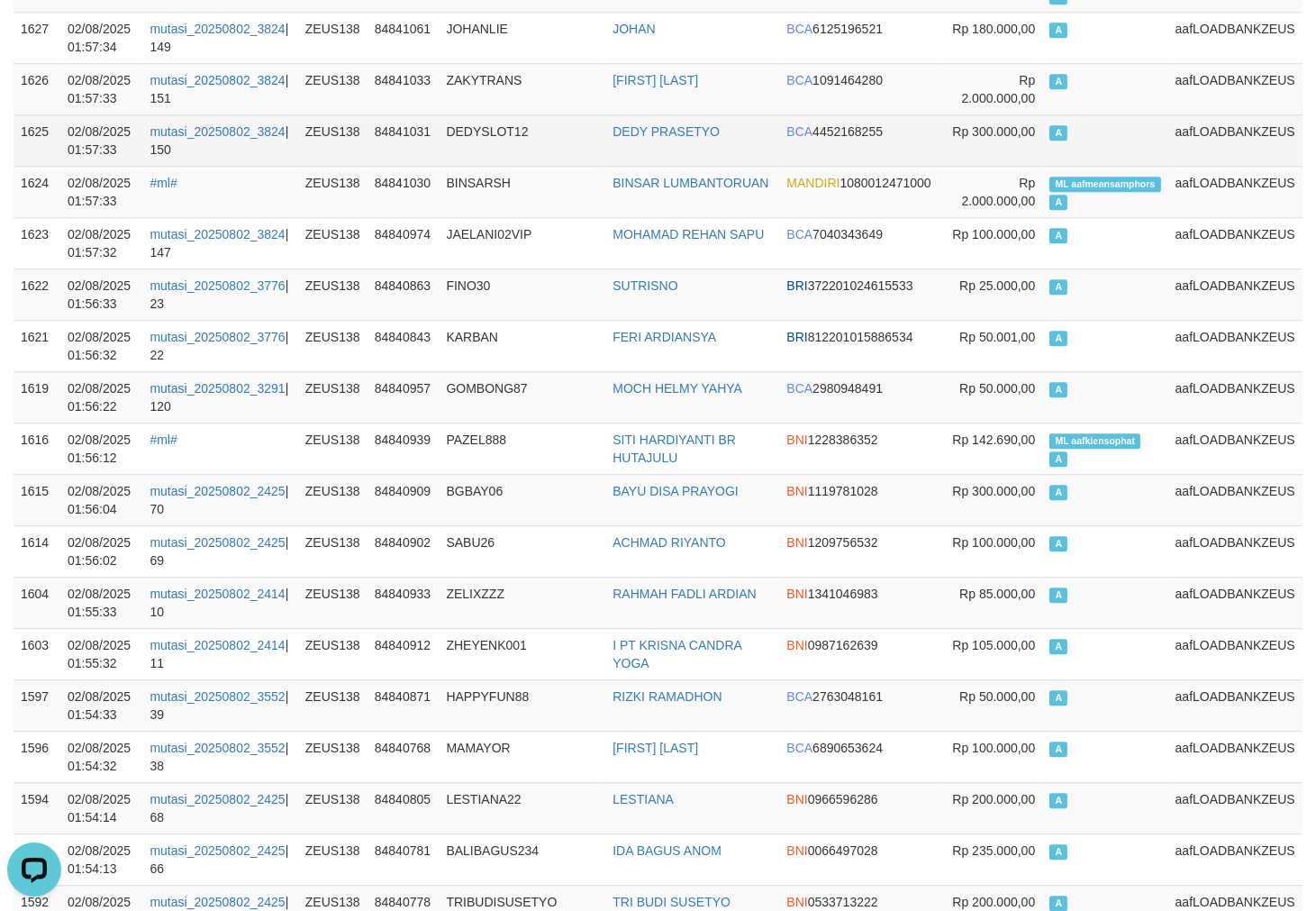 click on "mutasi_20250802_3824  | 150" at bounding box center [220, 140] 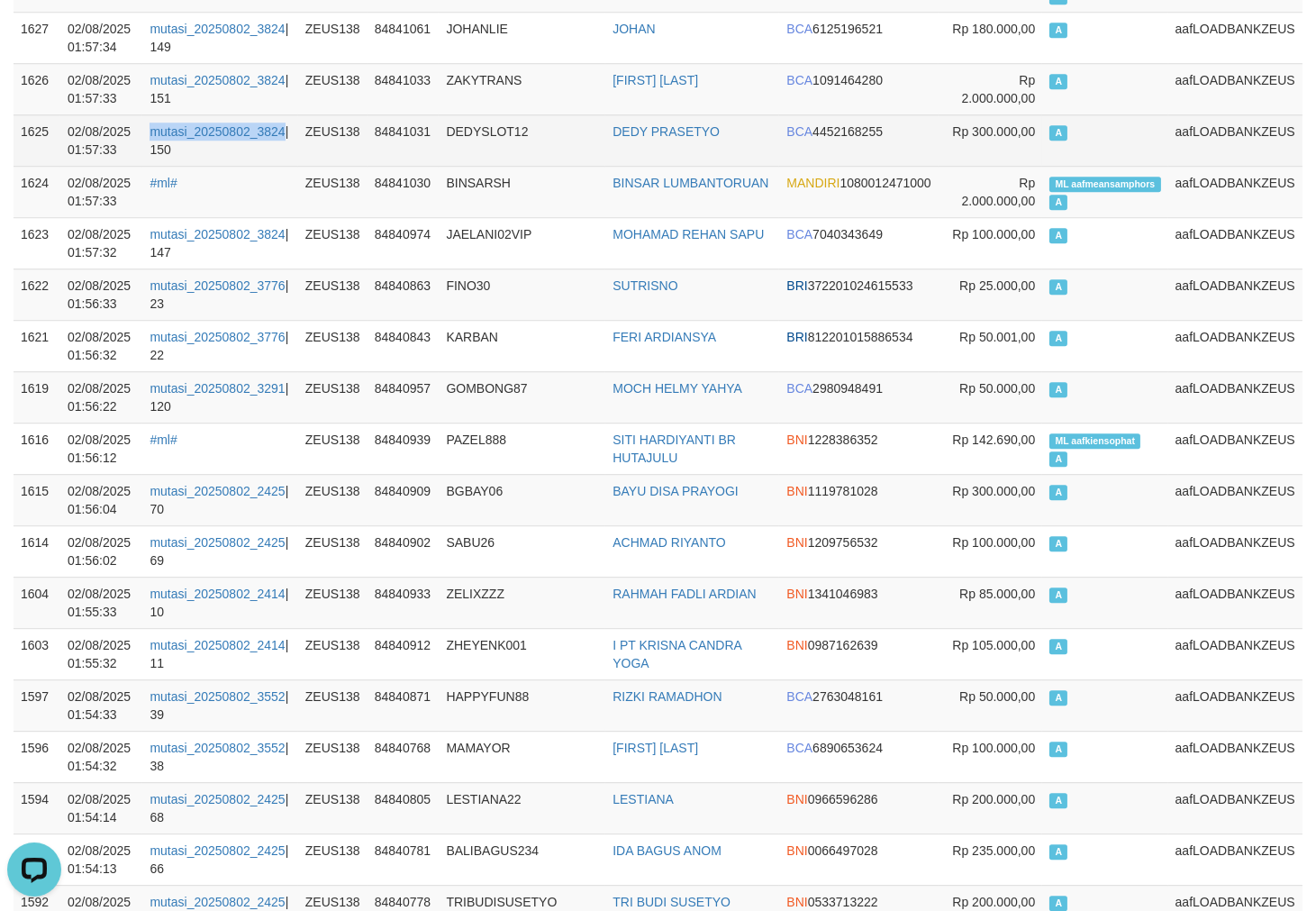 click on "mutasi_20250802_3824  | 150" at bounding box center (220, 140) 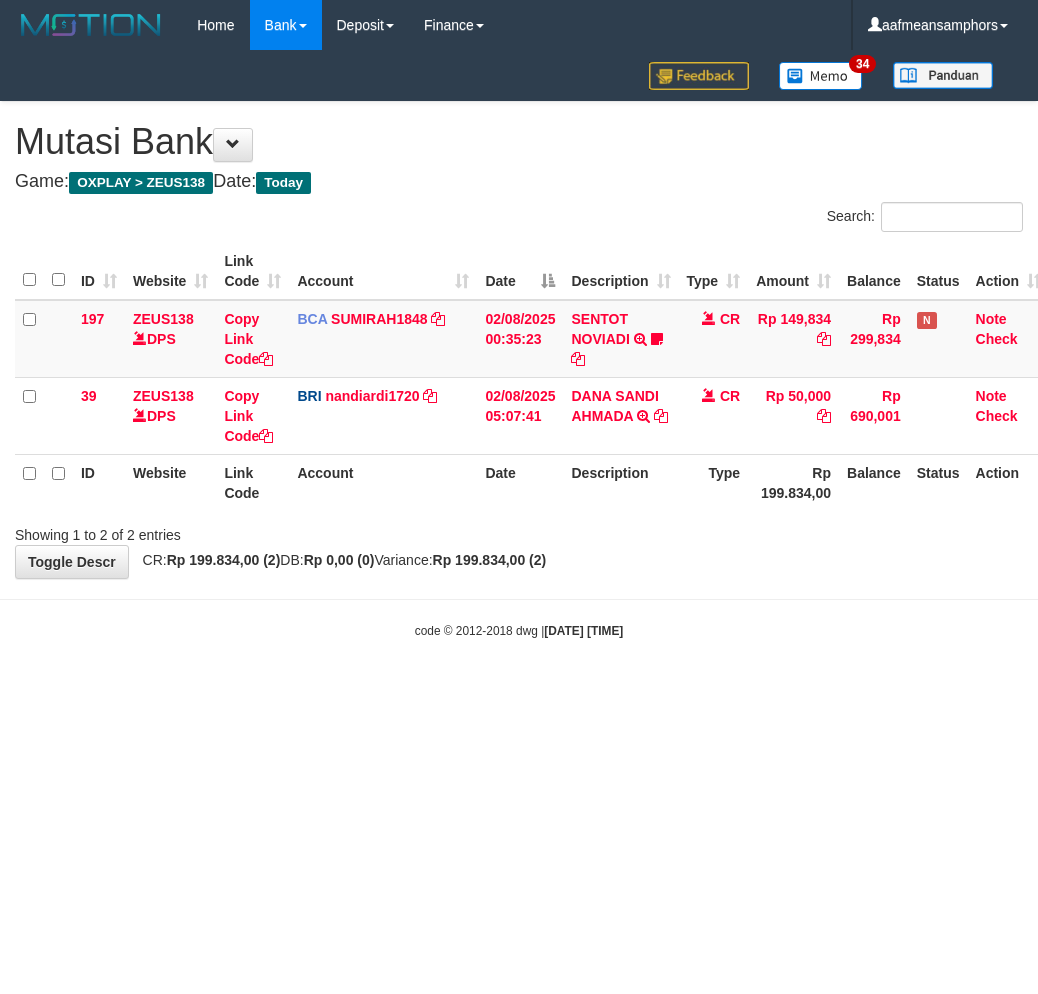 scroll, scrollTop: 0, scrollLeft: 0, axis: both 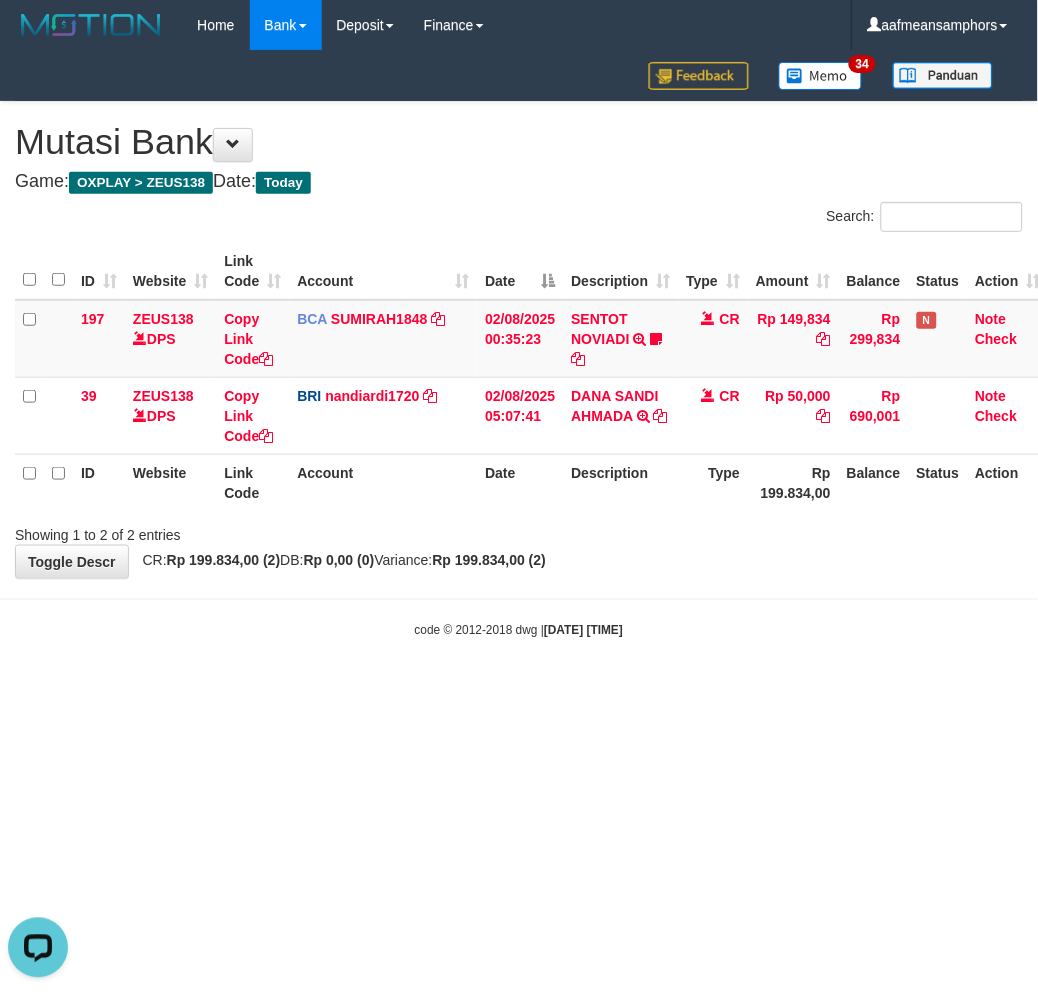 click on "Toggle navigation
Home
Bank
Account List
Load
By Website
Group
[OXPLAY]													ZEUS138
By Load Group (DPS)
Sync" at bounding box center (519, 345) 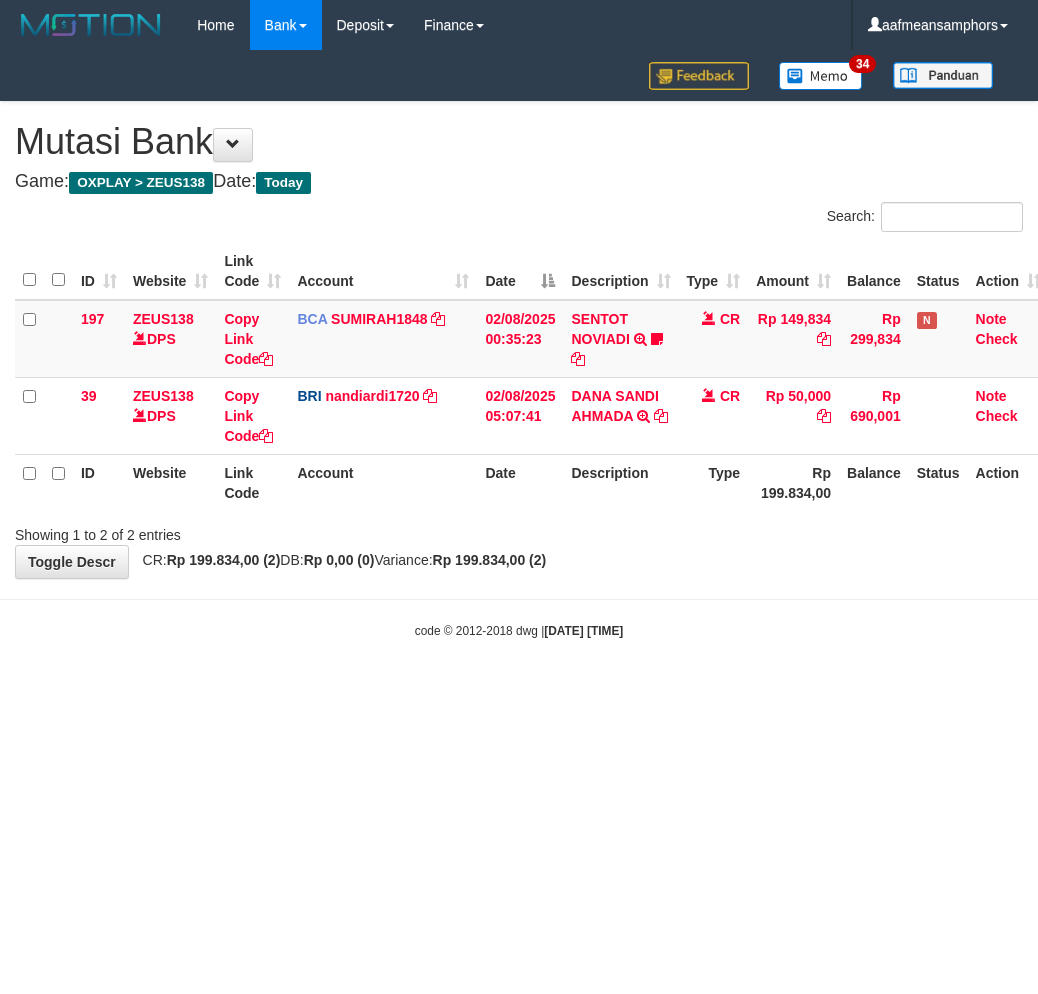 scroll, scrollTop: 0, scrollLeft: 0, axis: both 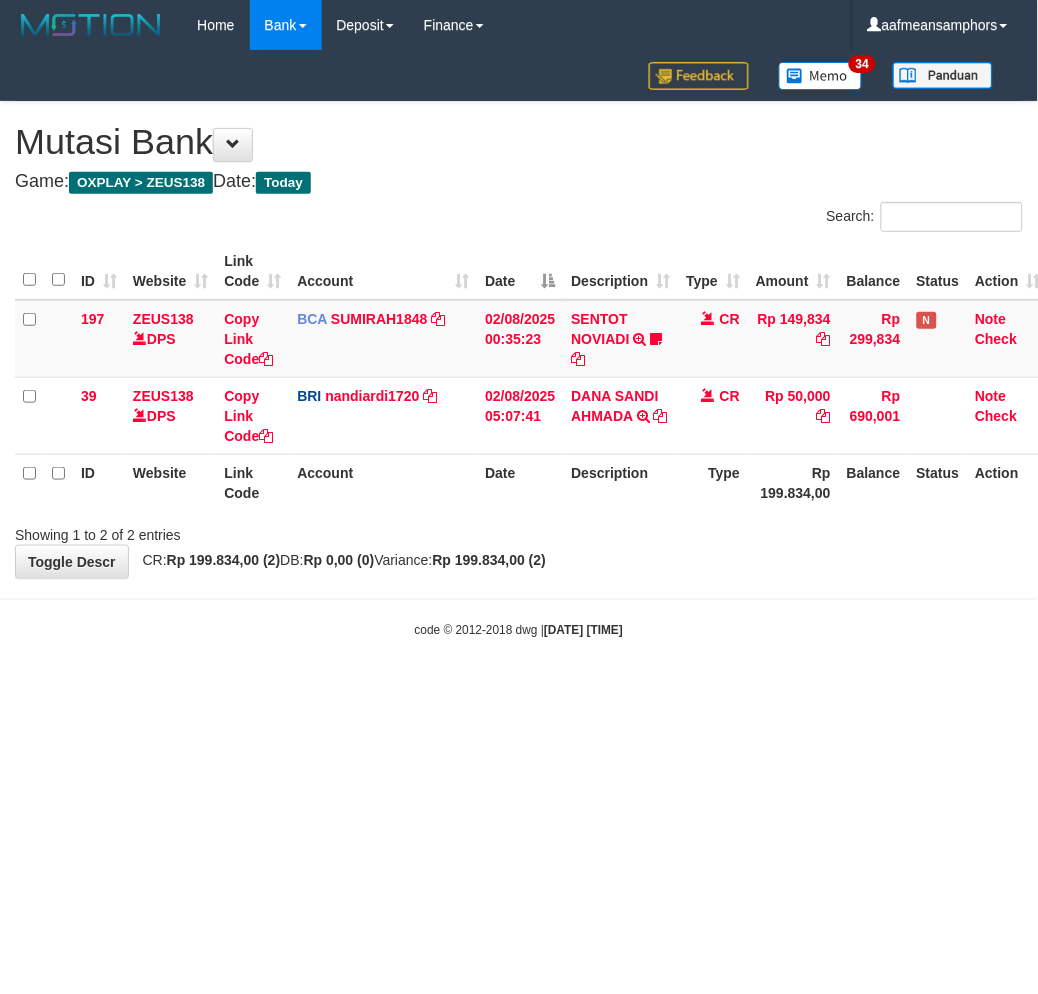 drag, startPoint x: 832, startPoint y: 811, endPoint x: 822, endPoint y: 808, distance: 10.440307 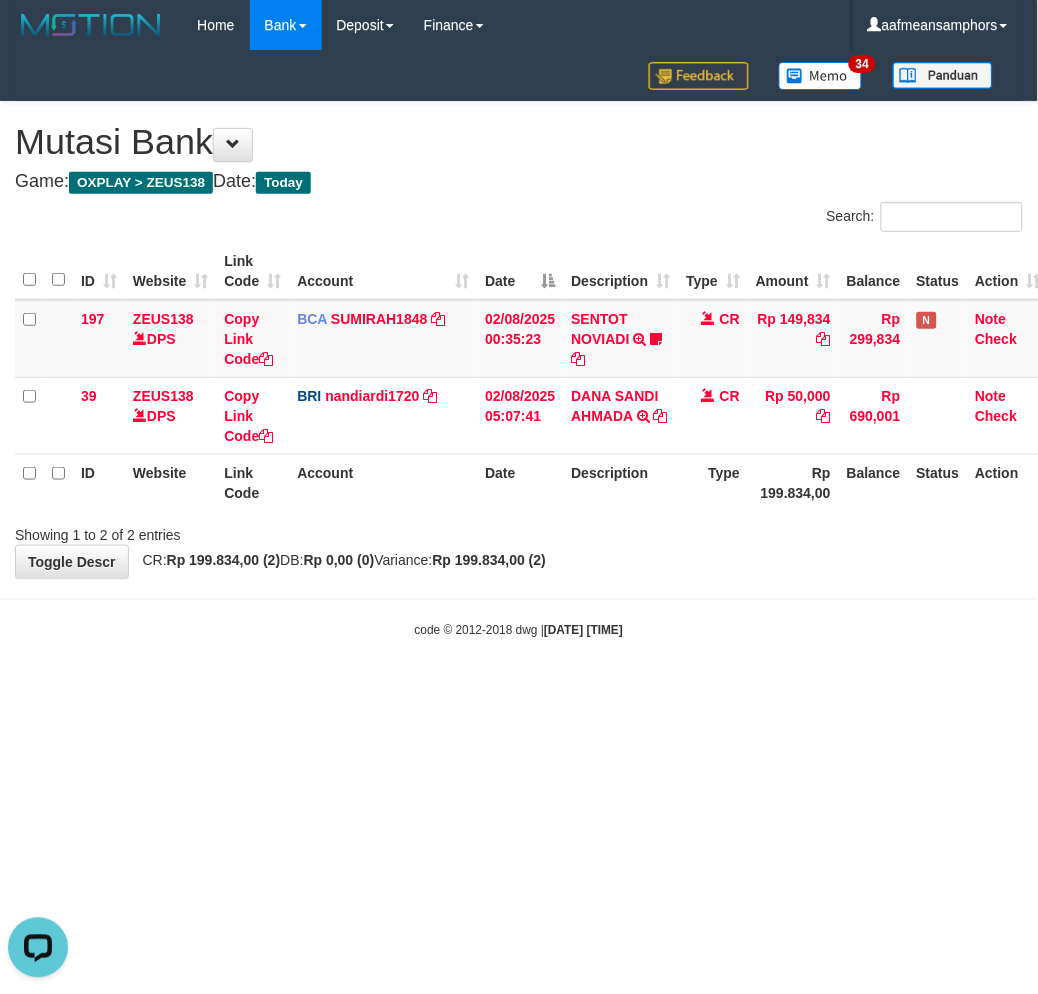 scroll, scrollTop: 0, scrollLeft: 0, axis: both 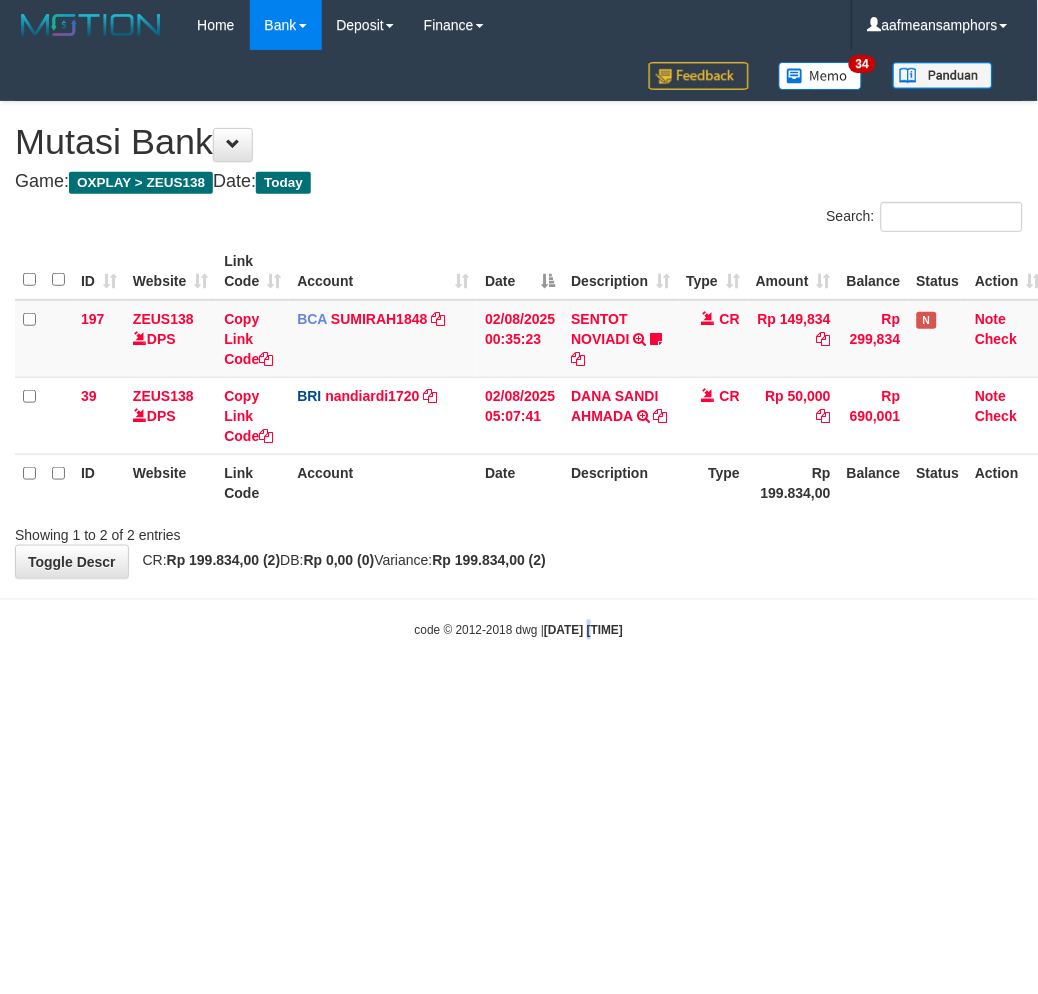 click on "Toggle navigation
Home
Bank
Account List
Load
By Website
Group
[OXPLAY]													ZEUS138
By Load Group (DPS)" at bounding box center [519, 345] 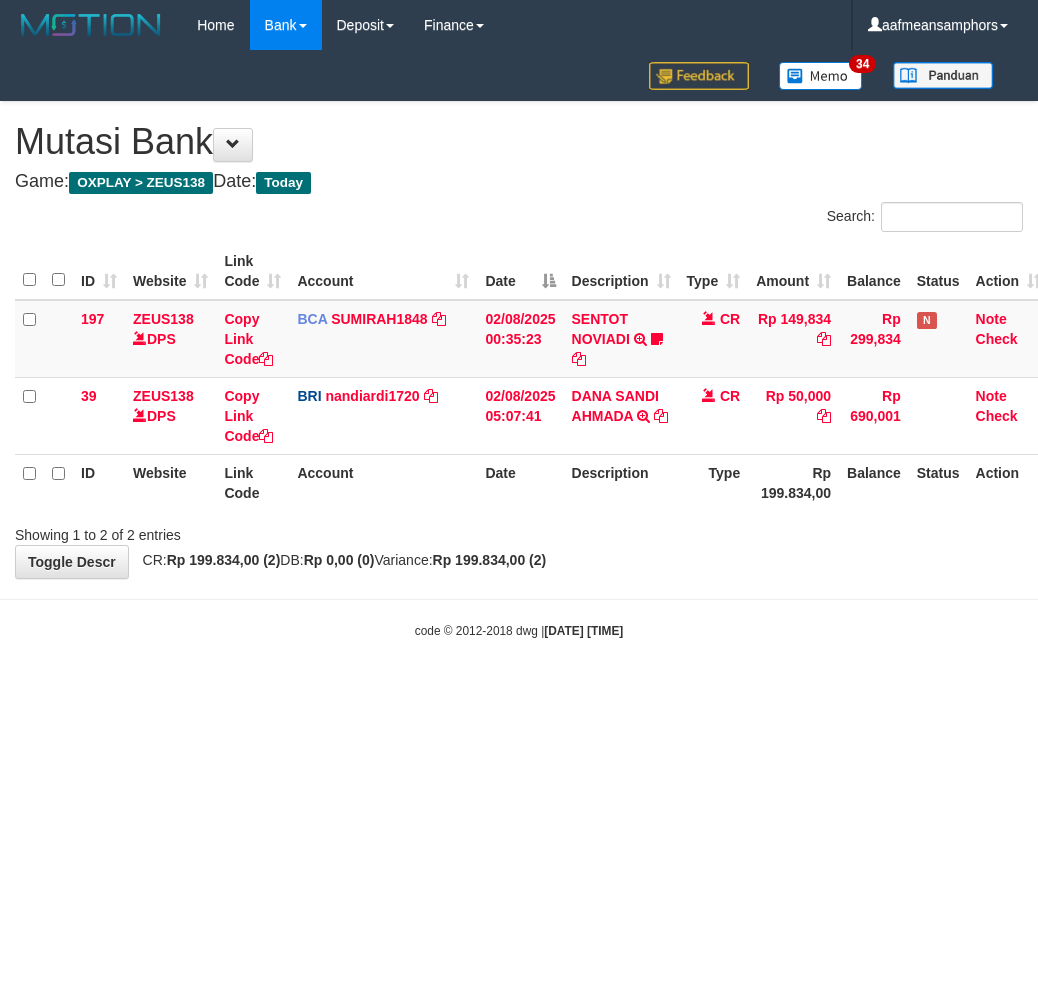 scroll, scrollTop: 0, scrollLeft: 0, axis: both 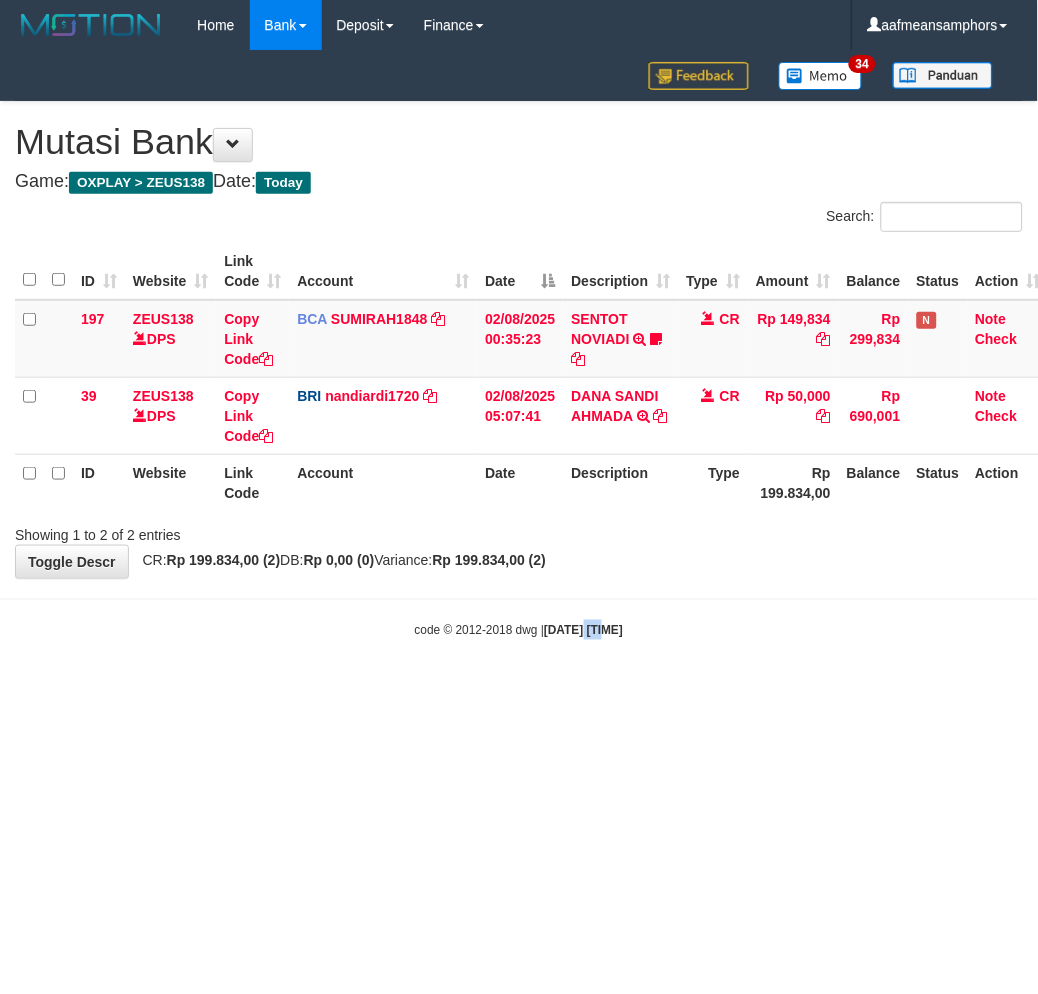 click on "Toggle navigation
Home
Bank
Account List
Load
By Website
Group
[OXPLAY]													ZEUS138
By Load Group (DPS)
Sync" at bounding box center [519, 345] 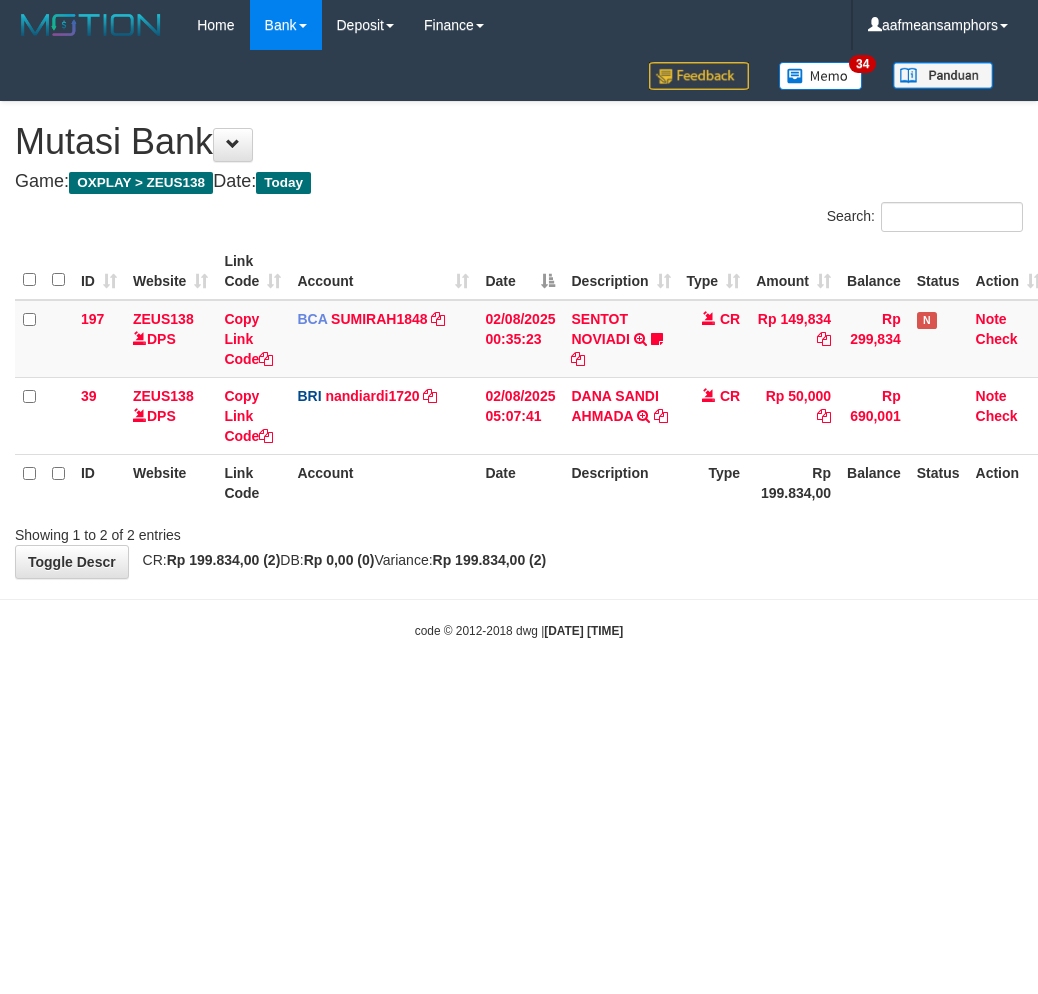 scroll, scrollTop: 0, scrollLeft: 0, axis: both 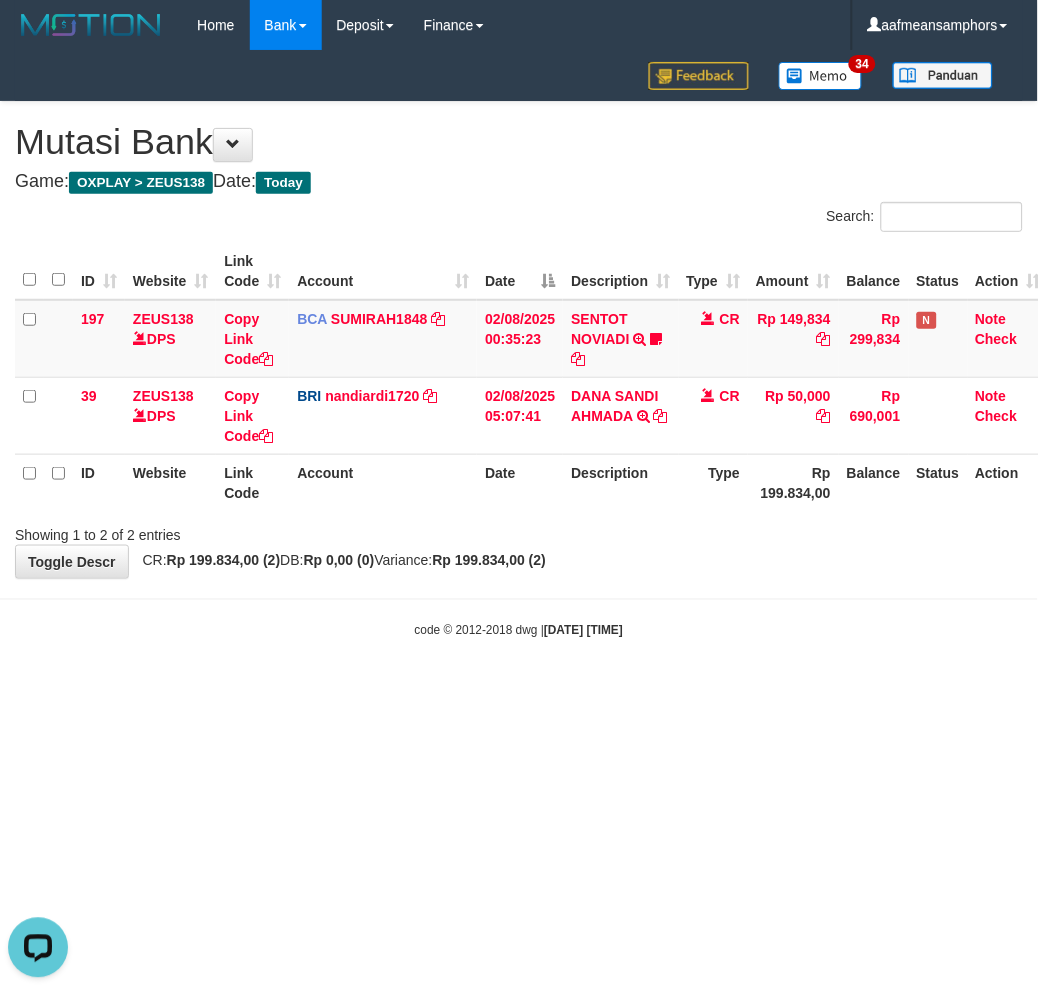click on "Toggle navigation
Home
Bank
Account List
Load
By Website
Group
[OXPLAY]													ZEUS138
By Load Group (DPS)" at bounding box center [519, 345] 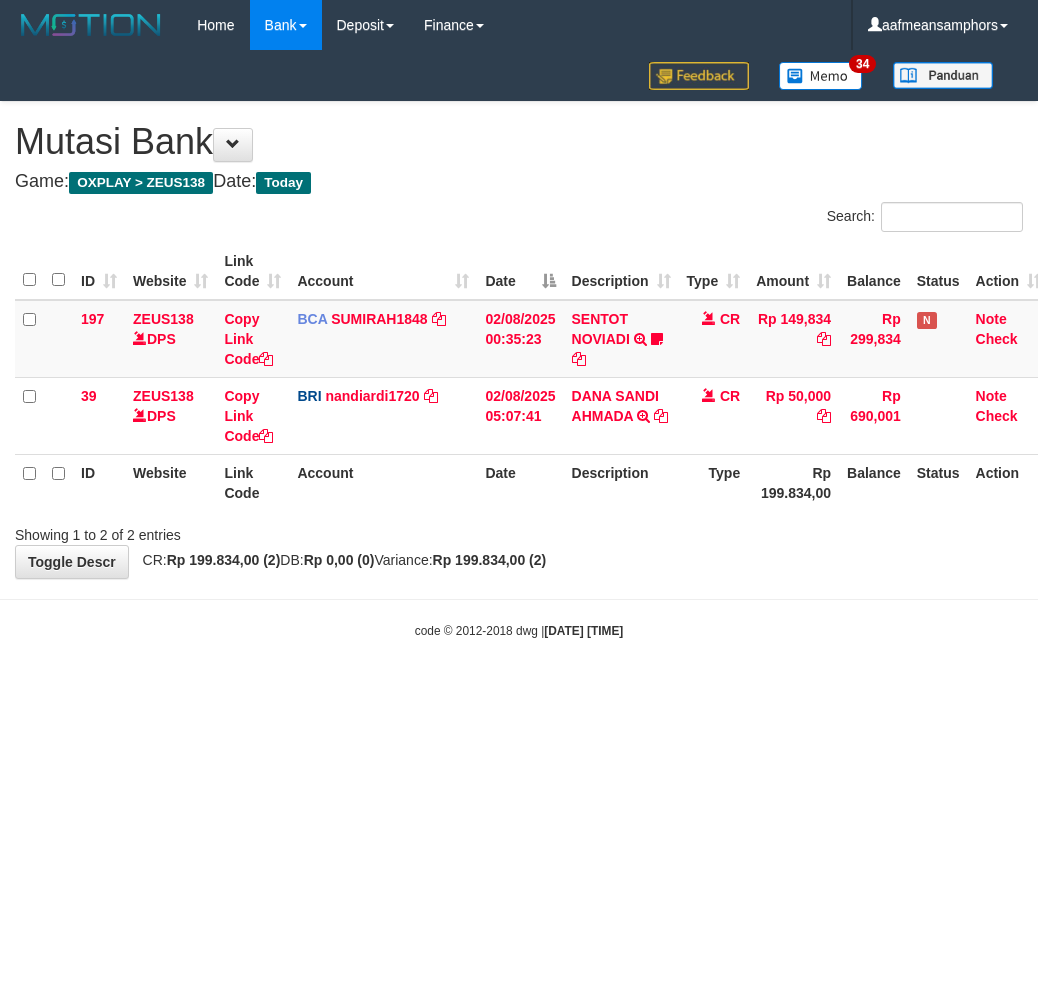 click on "code © 2012-2018 dwg |  [DATE] [TIME]" at bounding box center [519, 630] 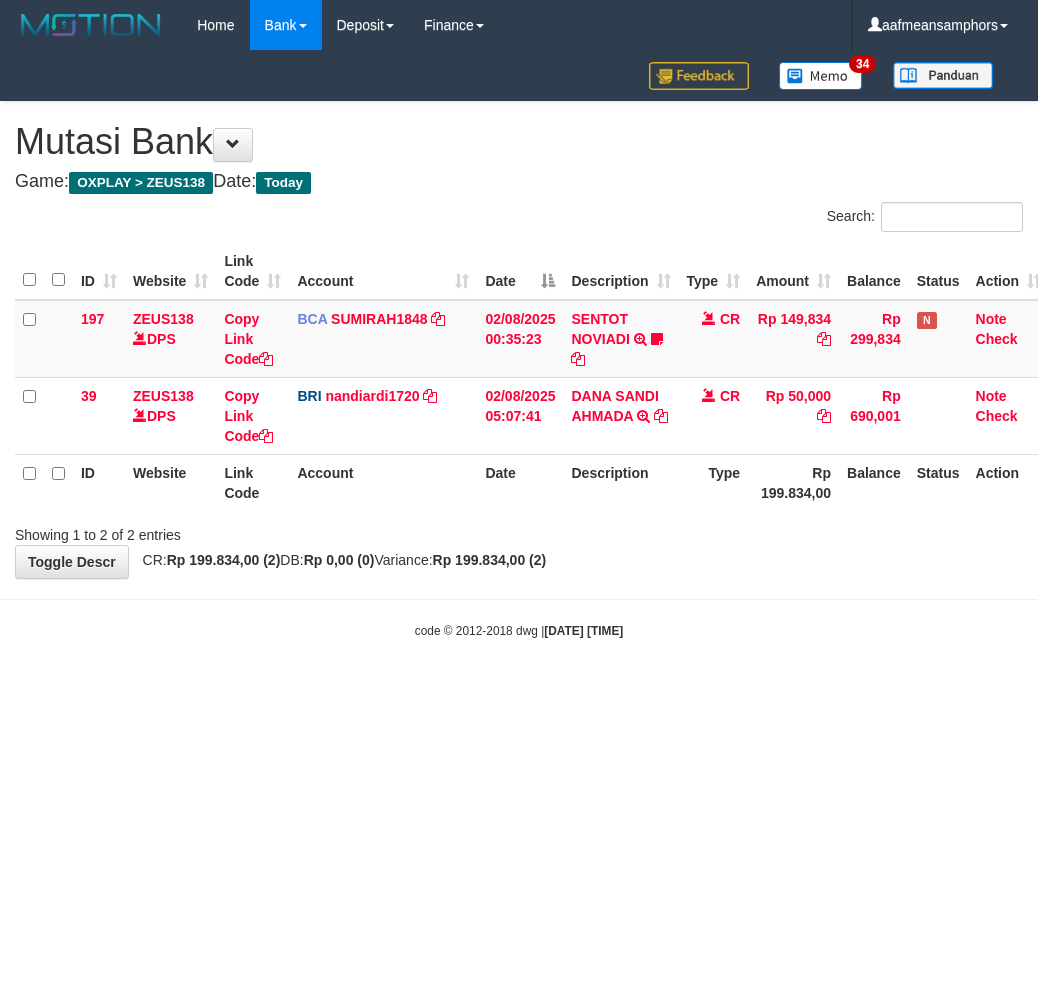 scroll, scrollTop: 0, scrollLeft: 0, axis: both 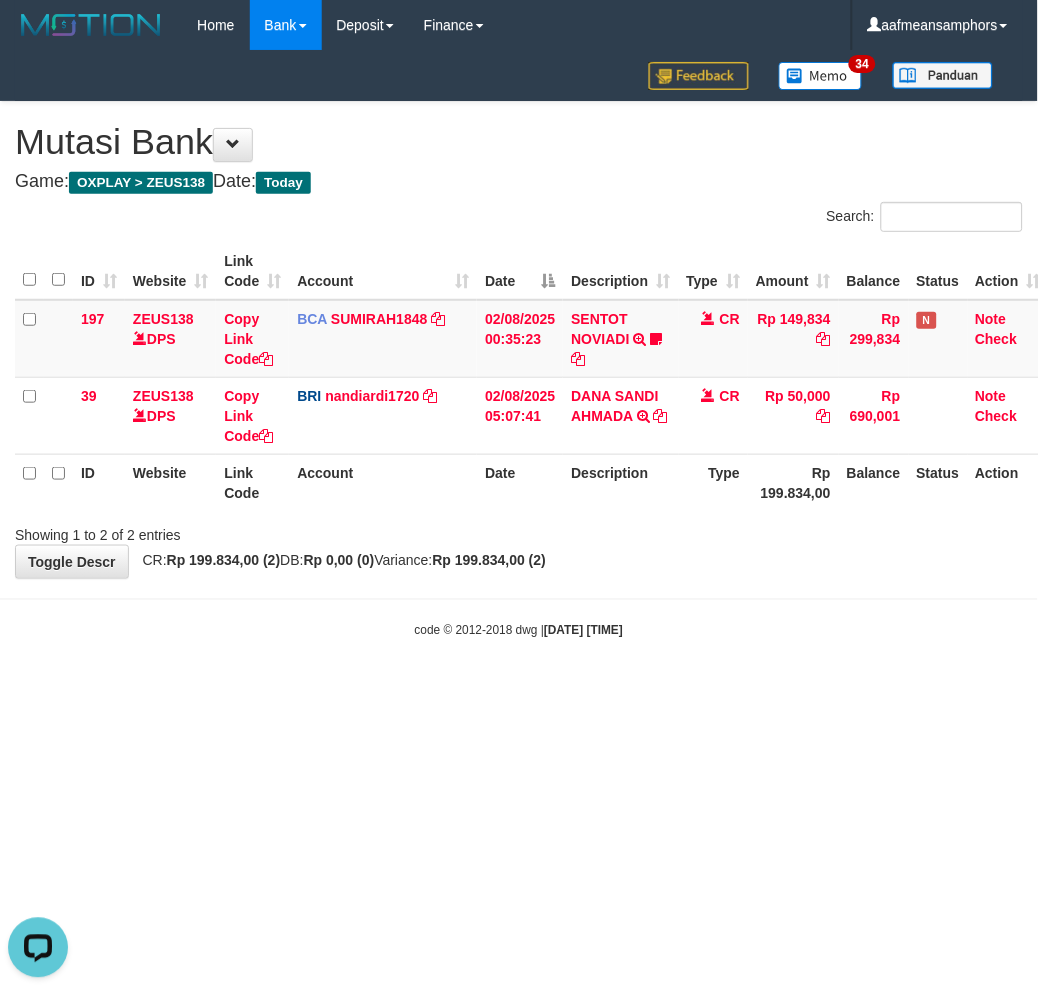 click on "Toggle navigation
Home
Bank
Account List
Load
By Website
Group
[OXPLAY]													ZEUS138
By Load Group (DPS)
Sync" at bounding box center [519, 345] 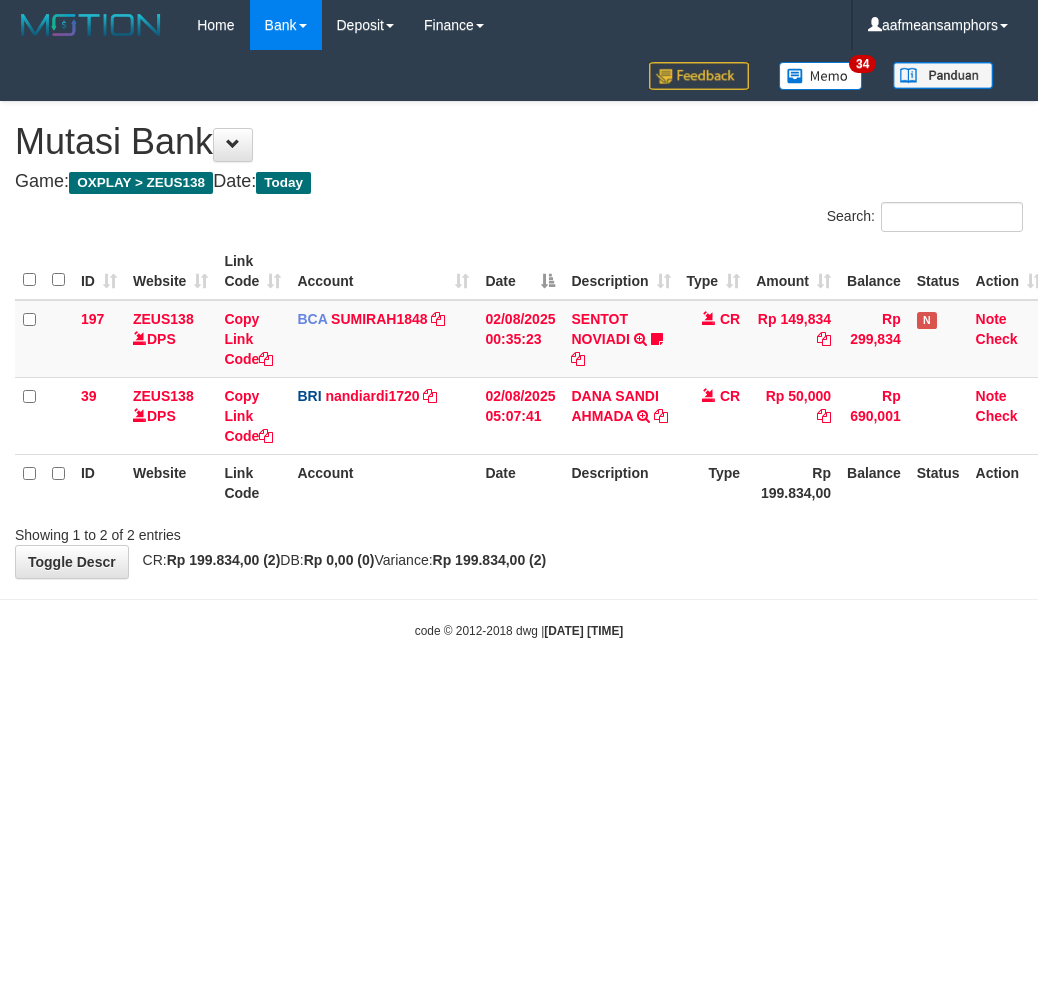 scroll, scrollTop: 0, scrollLeft: 0, axis: both 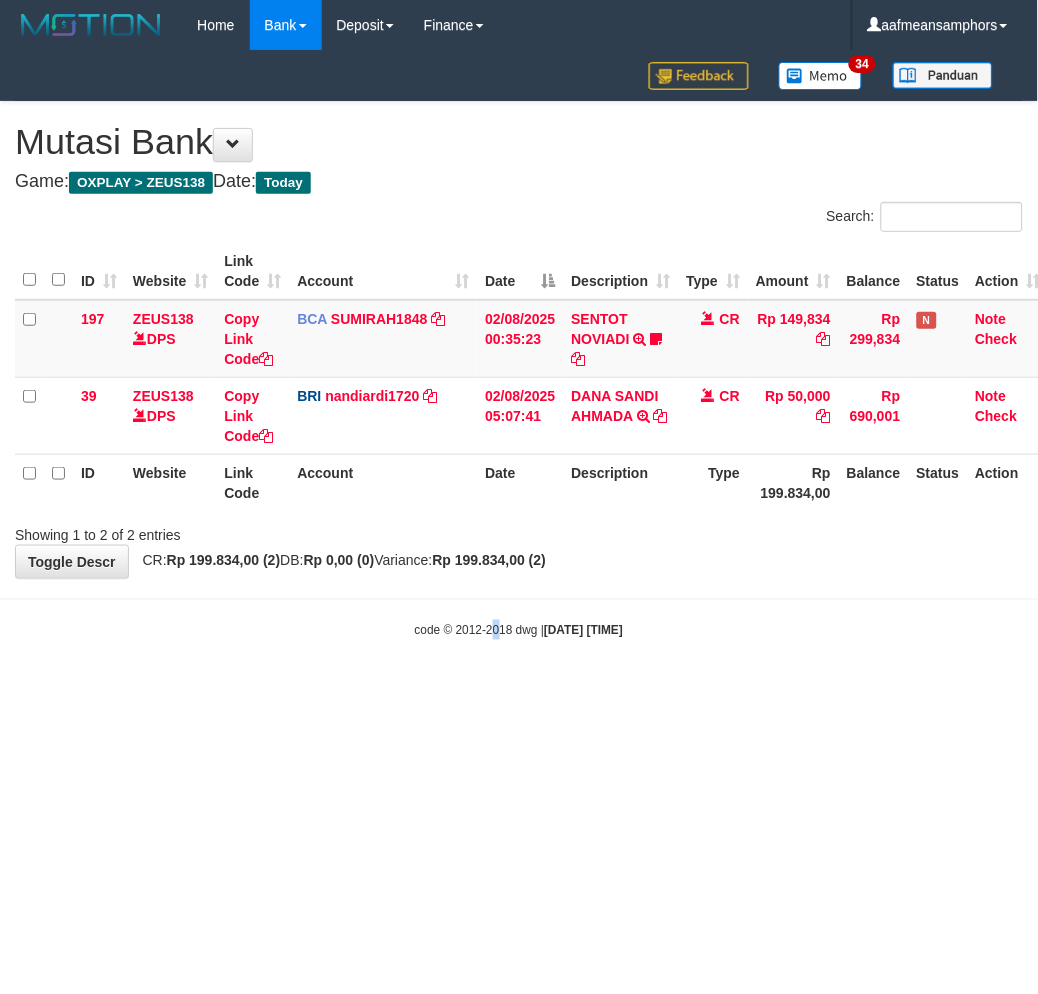 click on "Toggle navigation
Home
Bank
Account List
Load
By Website
Group
[OXPLAY]													ZEUS138
By Load Group (DPS)
Sync" at bounding box center (519, 345) 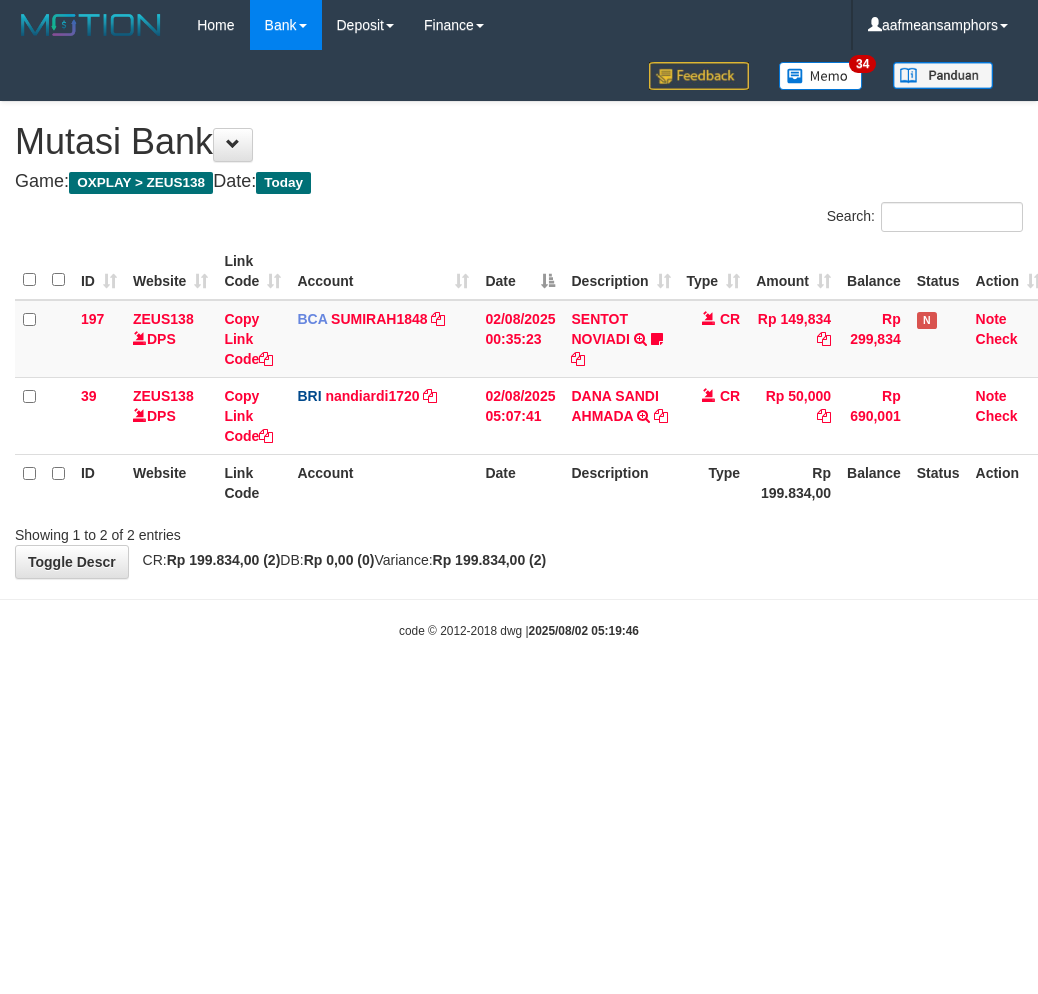 scroll, scrollTop: 0, scrollLeft: 0, axis: both 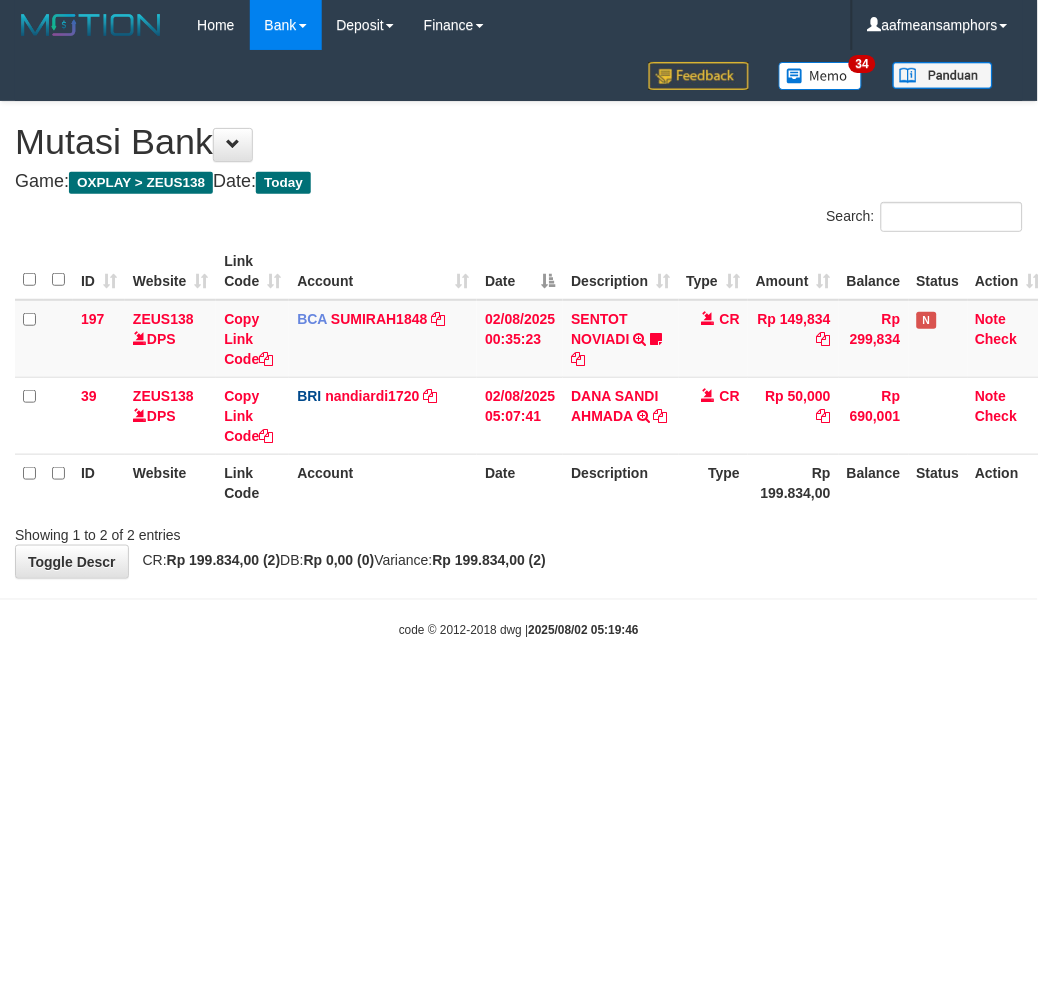 click on "Toggle navigation
Home
Bank
Account List
Load
By Website
Group
[OXPLAY]													ZEUS138
By Load Group (DPS)
Sync" at bounding box center [519, 345] 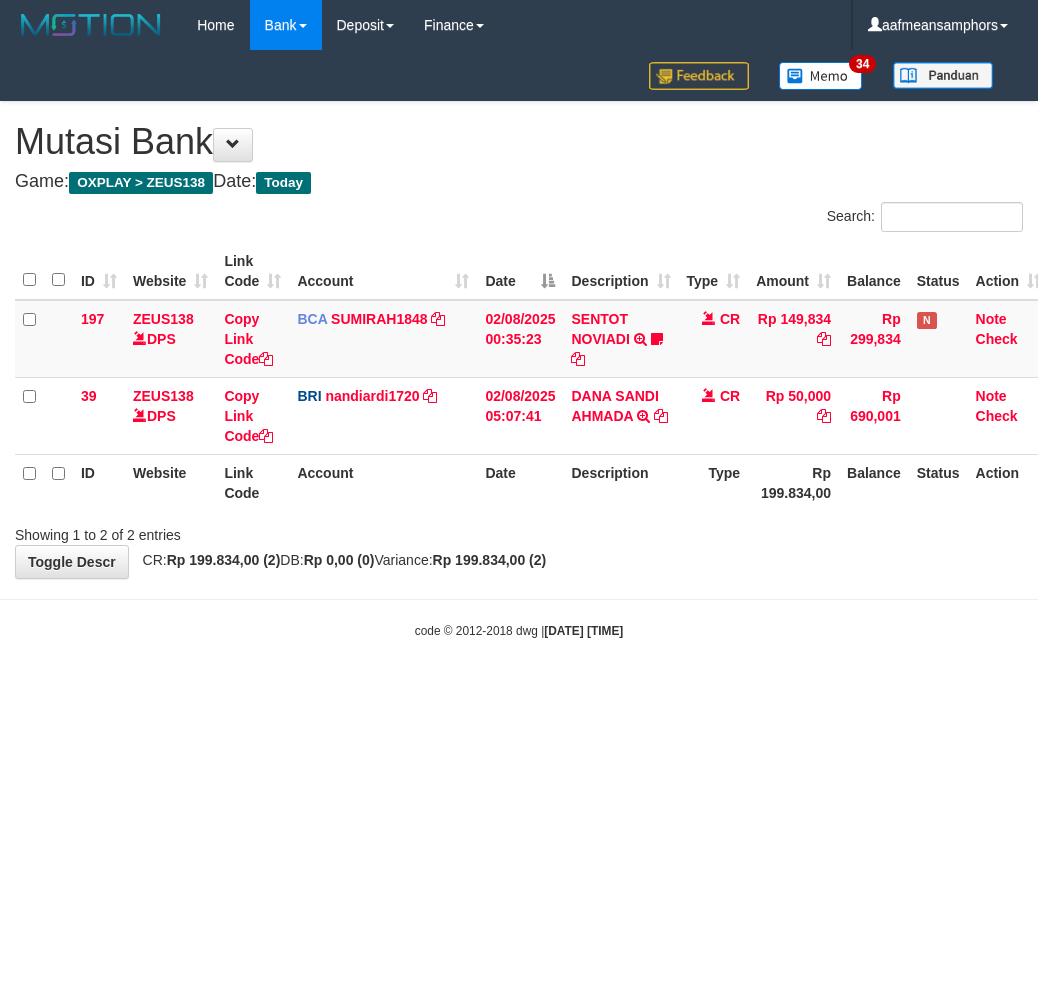 scroll, scrollTop: 0, scrollLeft: 0, axis: both 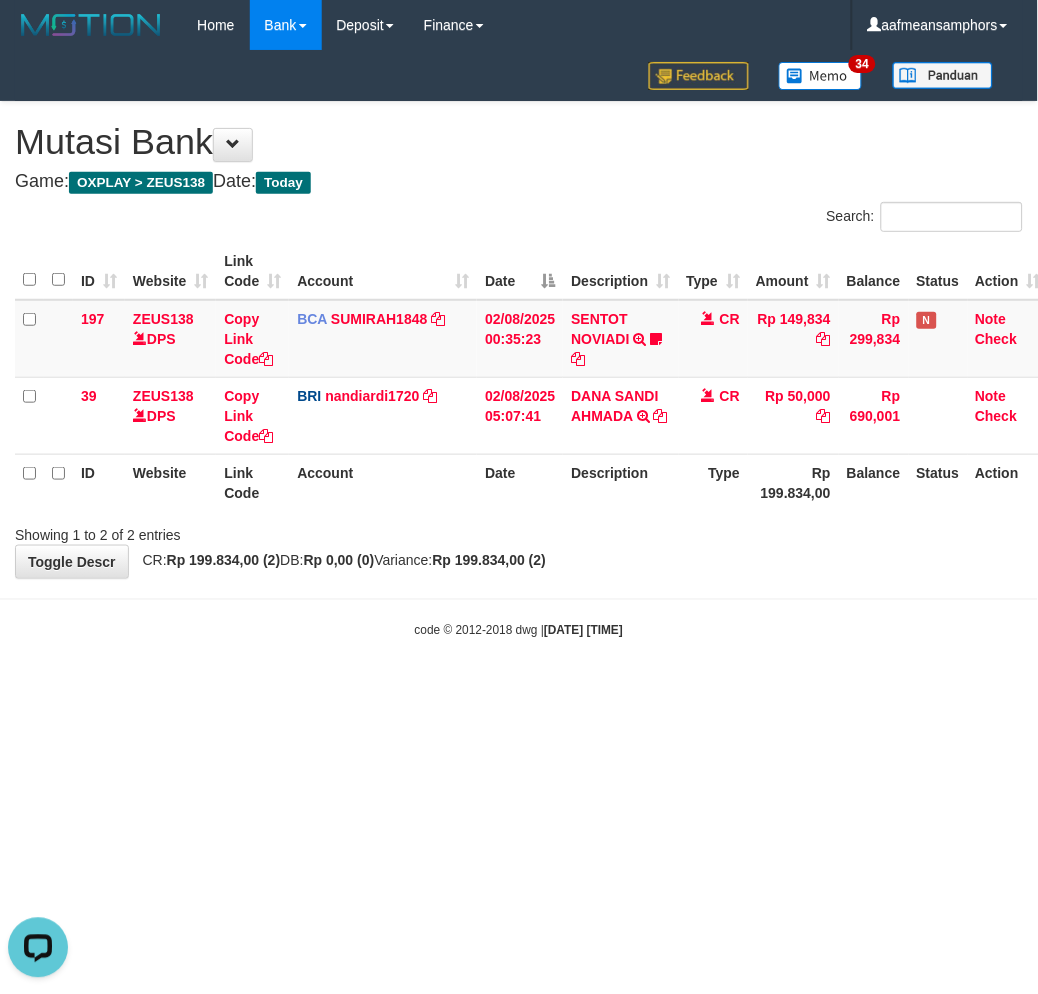 click on "Toggle navigation
Home
Bank
Account List
Load
By Website
Group
[OXPLAY]													ZEUS138
By Load Group (DPS)" at bounding box center [519, 345] 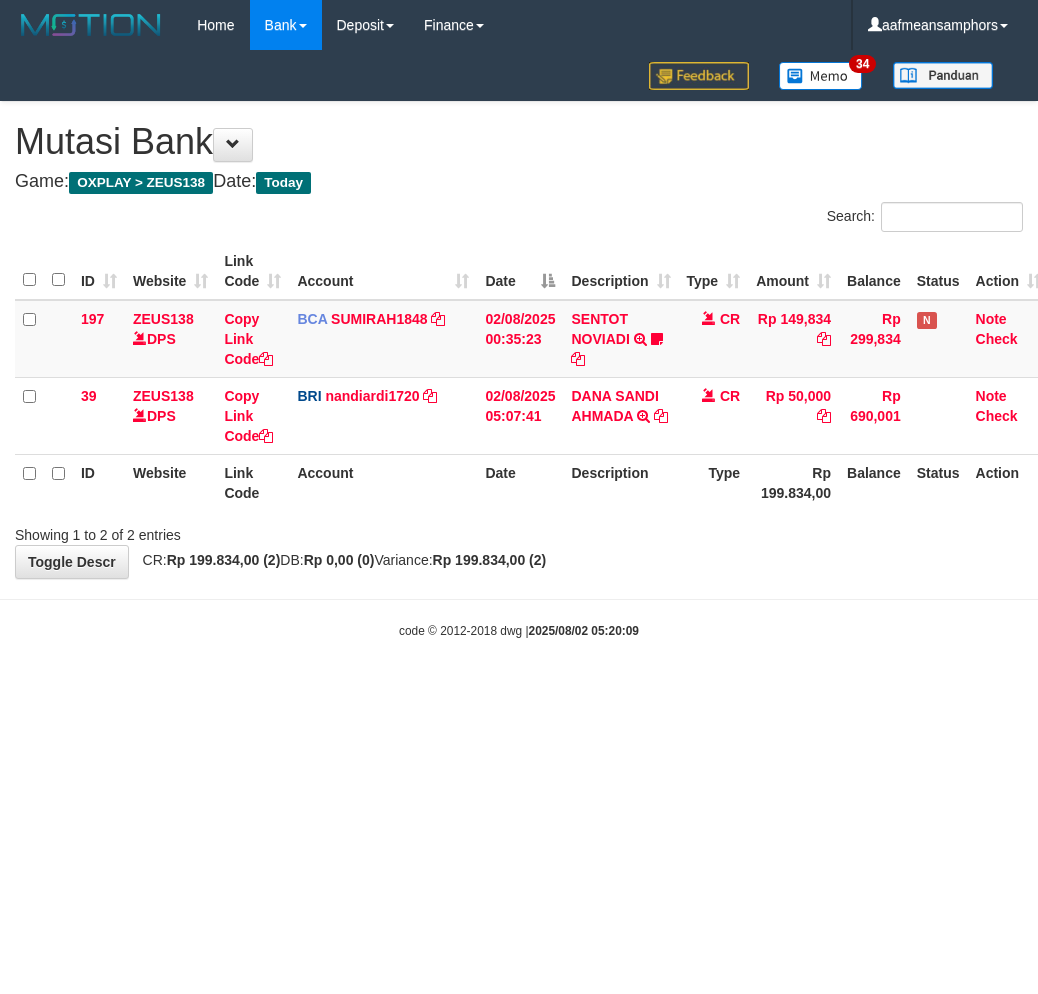 scroll, scrollTop: 0, scrollLeft: 0, axis: both 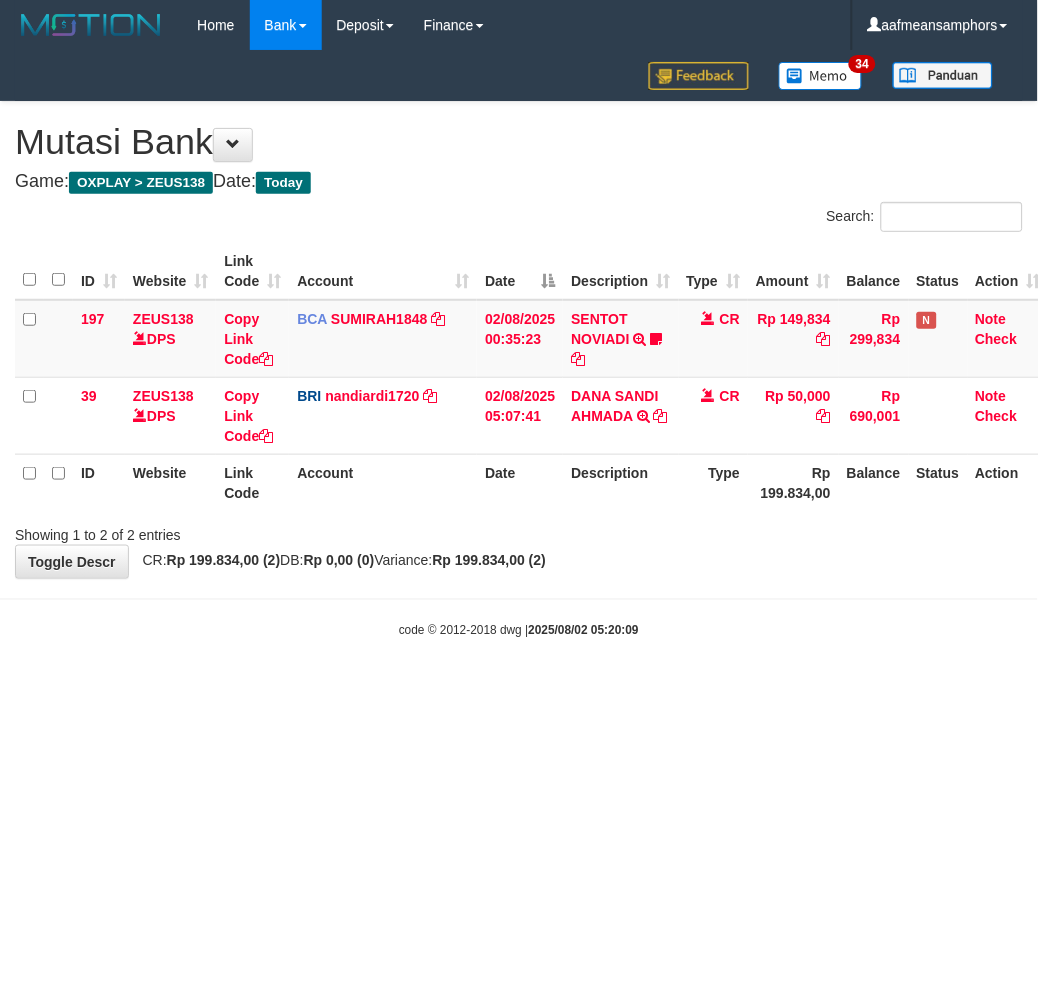 click on "Toggle navigation
Home
Bank
Account List
Load
By Website
Group
[OXPLAY]													ZEUS138
By Load Group (DPS)" at bounding box center (519, 345) 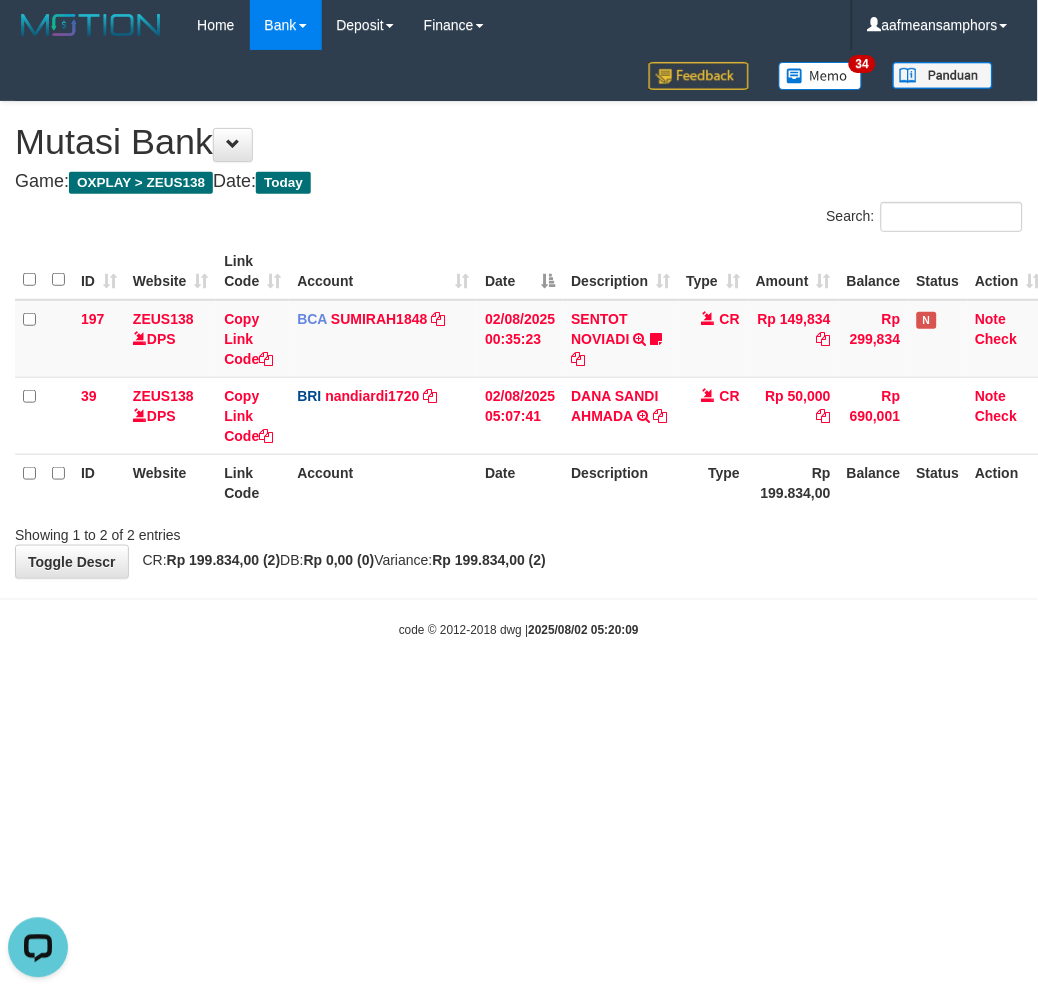 scroll, scrollTop: 0, scrollLeft: 0, axis: both 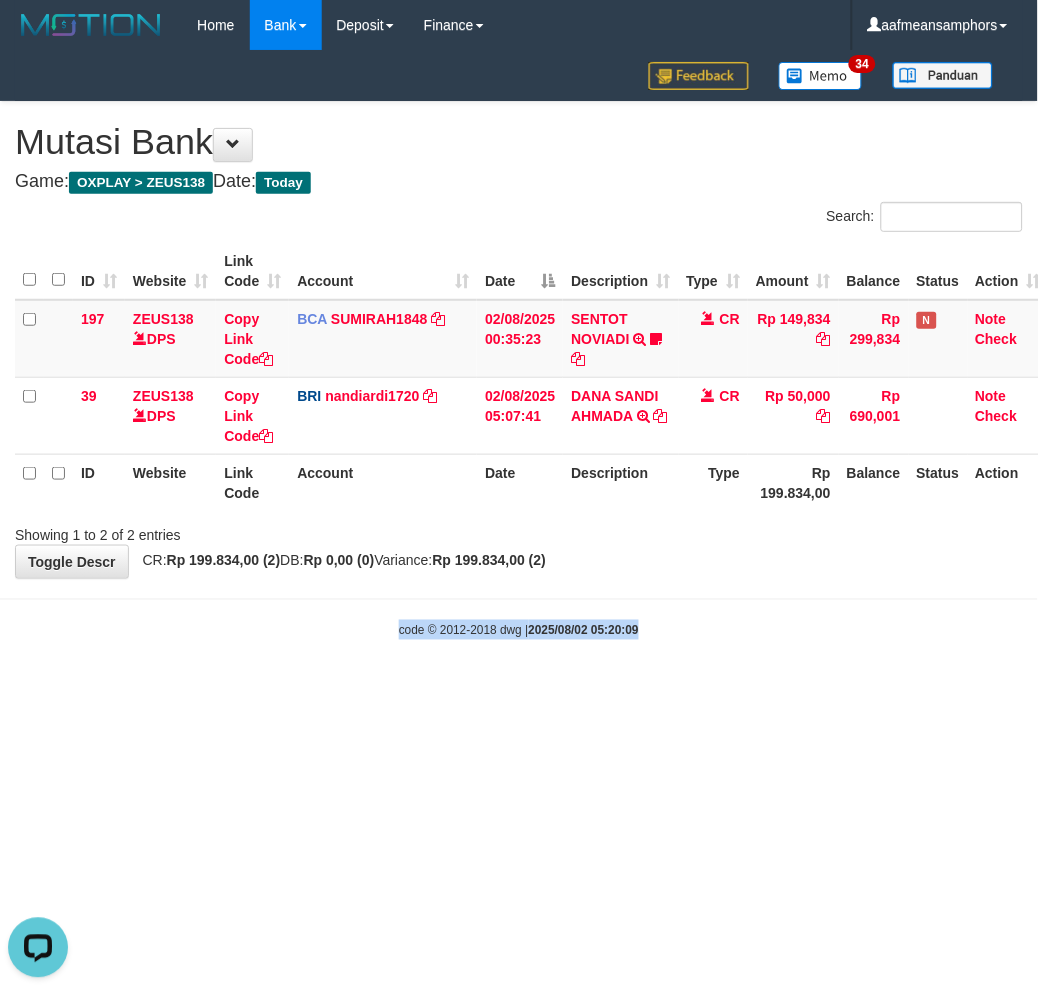 click on "Toggle navigation
Home
Bank
Account List
Load
By Website
Group
[OXPLAY]													ZEUS138
By Load Group (DPS)" at bounding box center [519, 345] 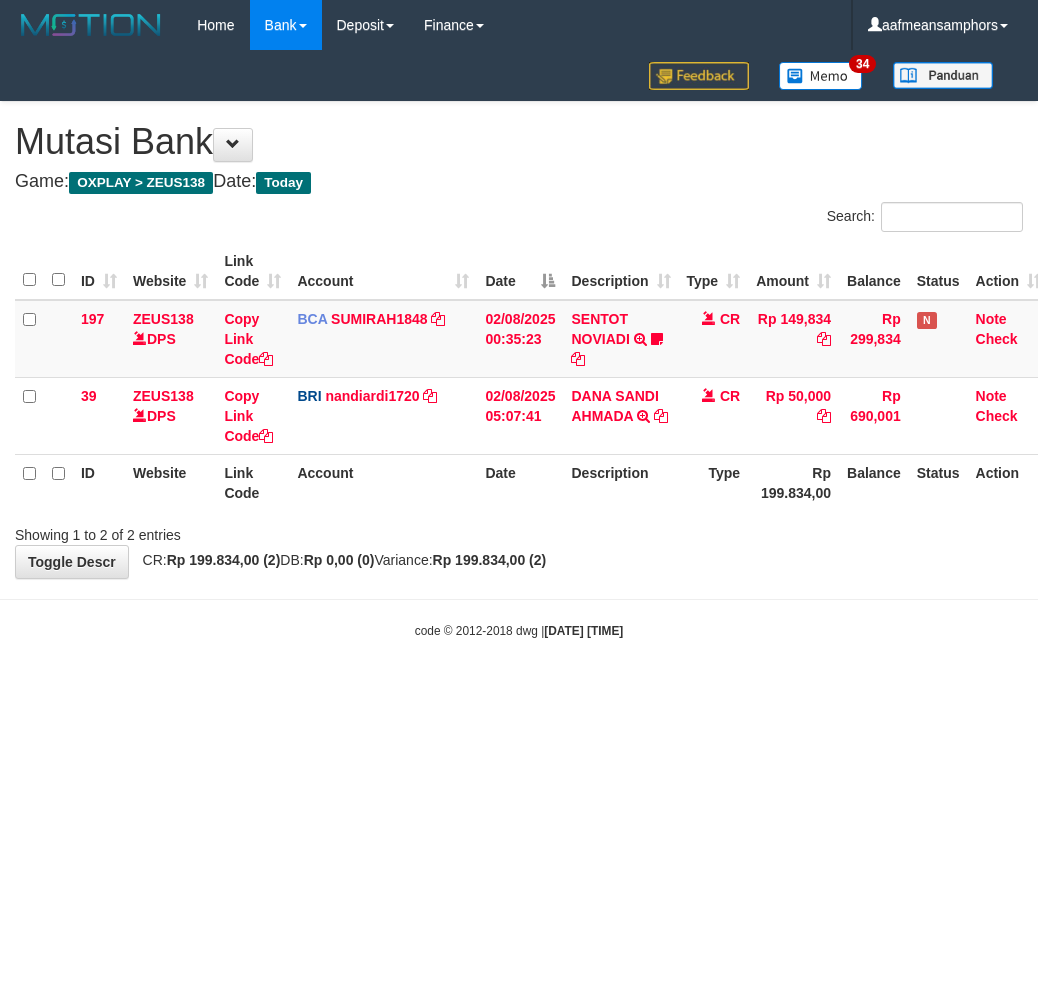 scroll, scrollTop: 0, scrollLeft: 0, axis: both 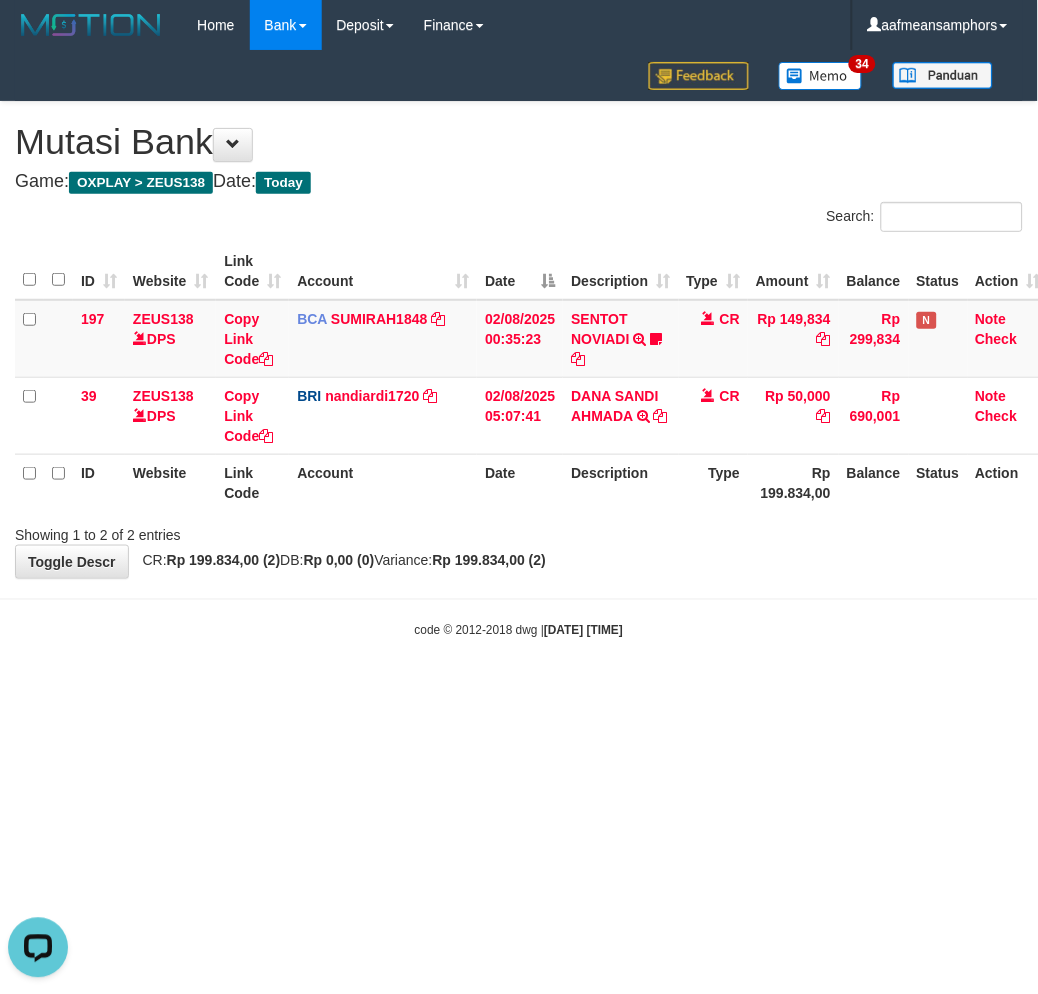 click on "Toggle navigation
Home
Bank
Account List
Load
By Website
Group
[OXPLAY]													ZEUS138
By Load Group (DPS)" at bounding box center (519, 345) 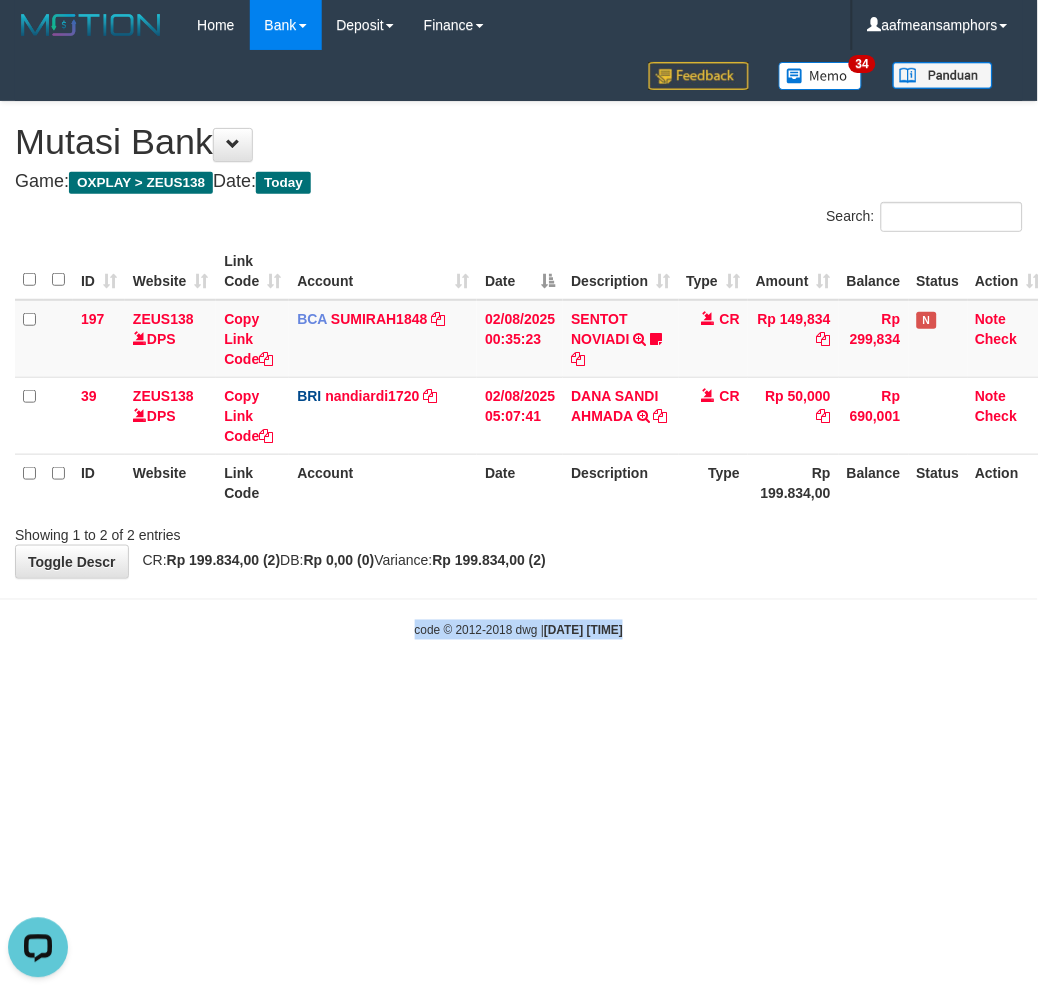 drag, startPoint x: 758, startPoint y: 647, endPoint x: 740, endPoint y: 633, distance: 22.803509 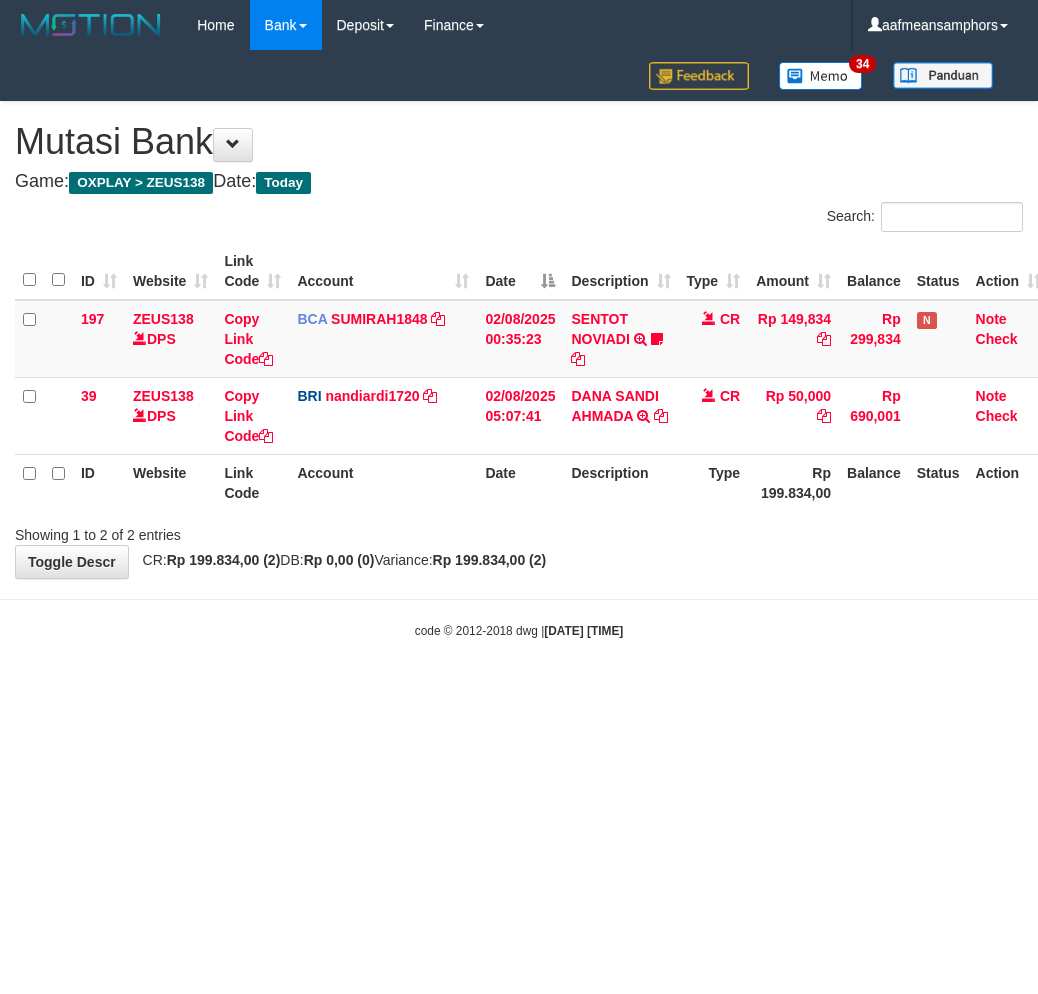 scroll, scrollTop: 0, scrollLeft: 0, axis: both 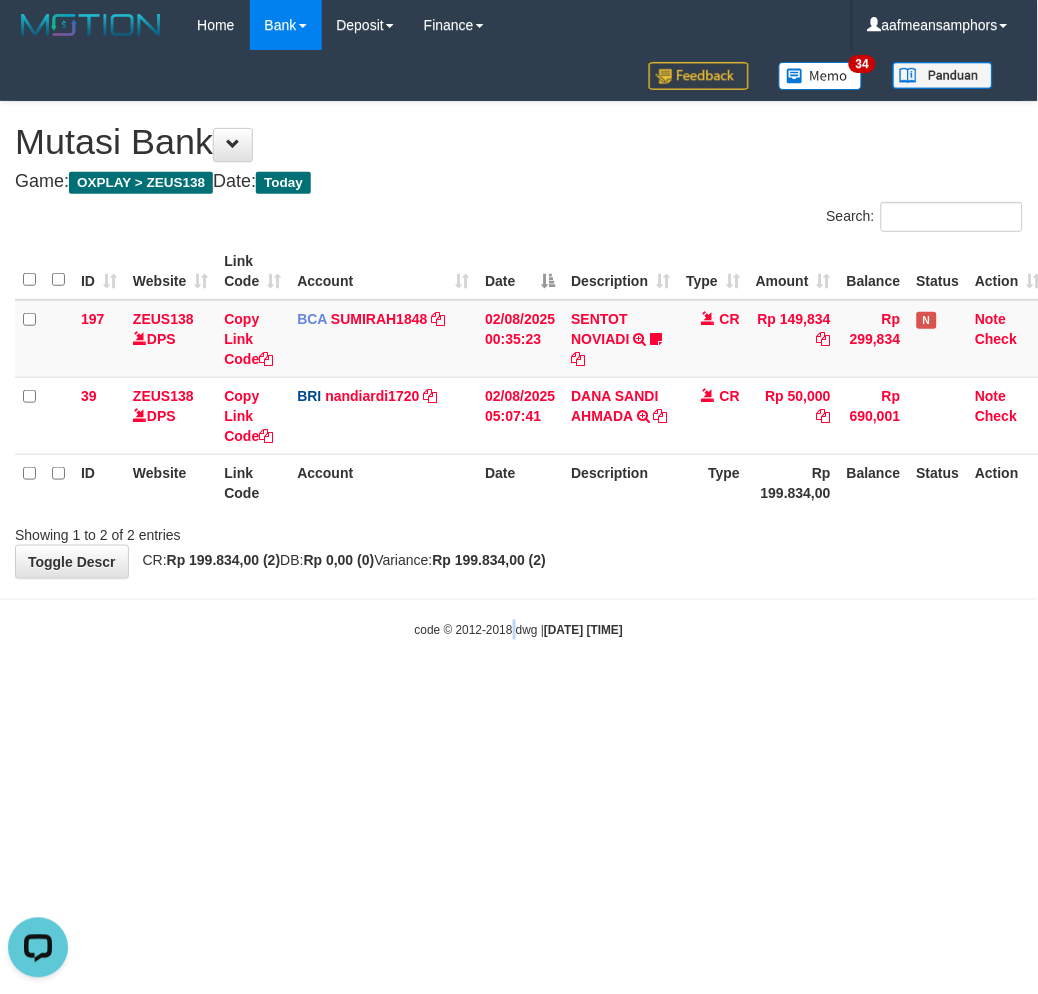 click on "Toggle navigation
Home
Bank
Account List
Load
By Website
Group
[OXPLAY]													ZEUS138
By Load Group (DPS)
Sync" at bounding box center (519, 345) 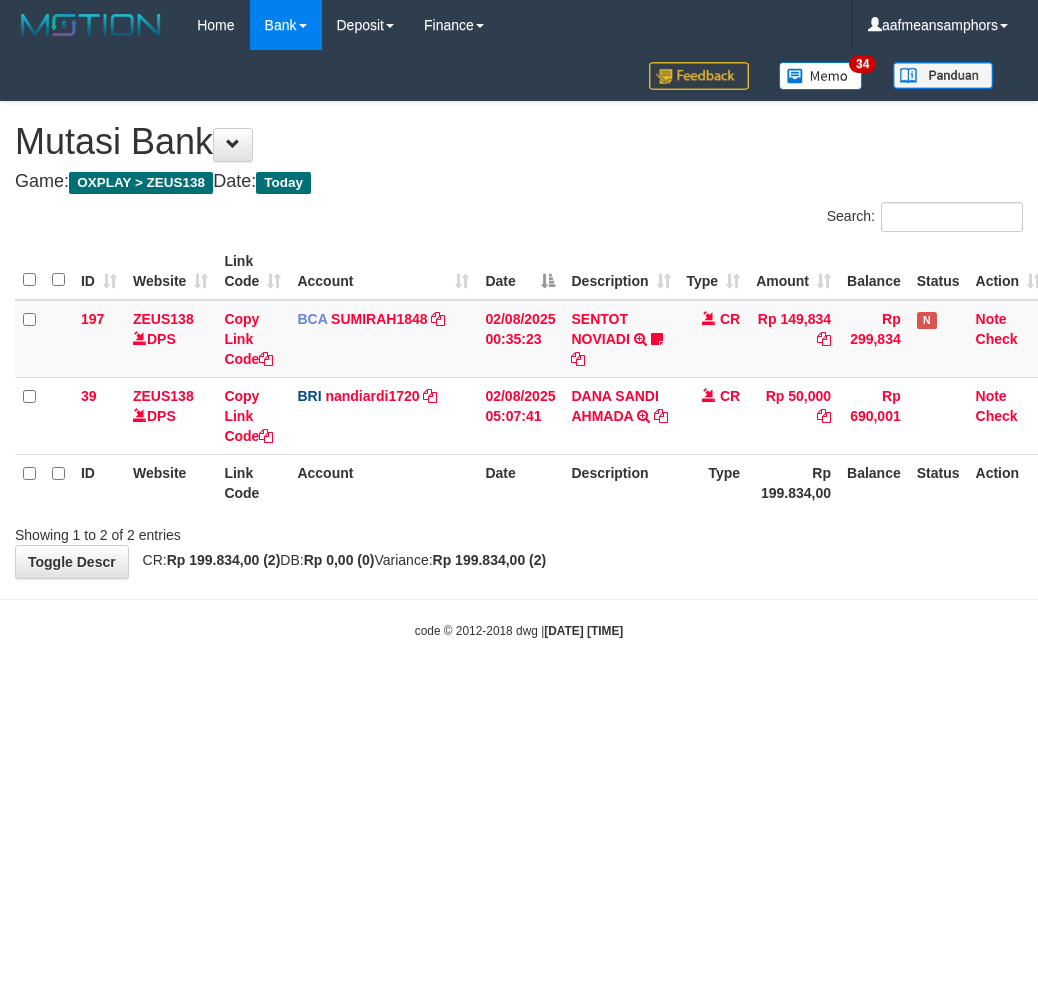 scroll, scrollTop: 0, scrollLeft: 0, axis: both 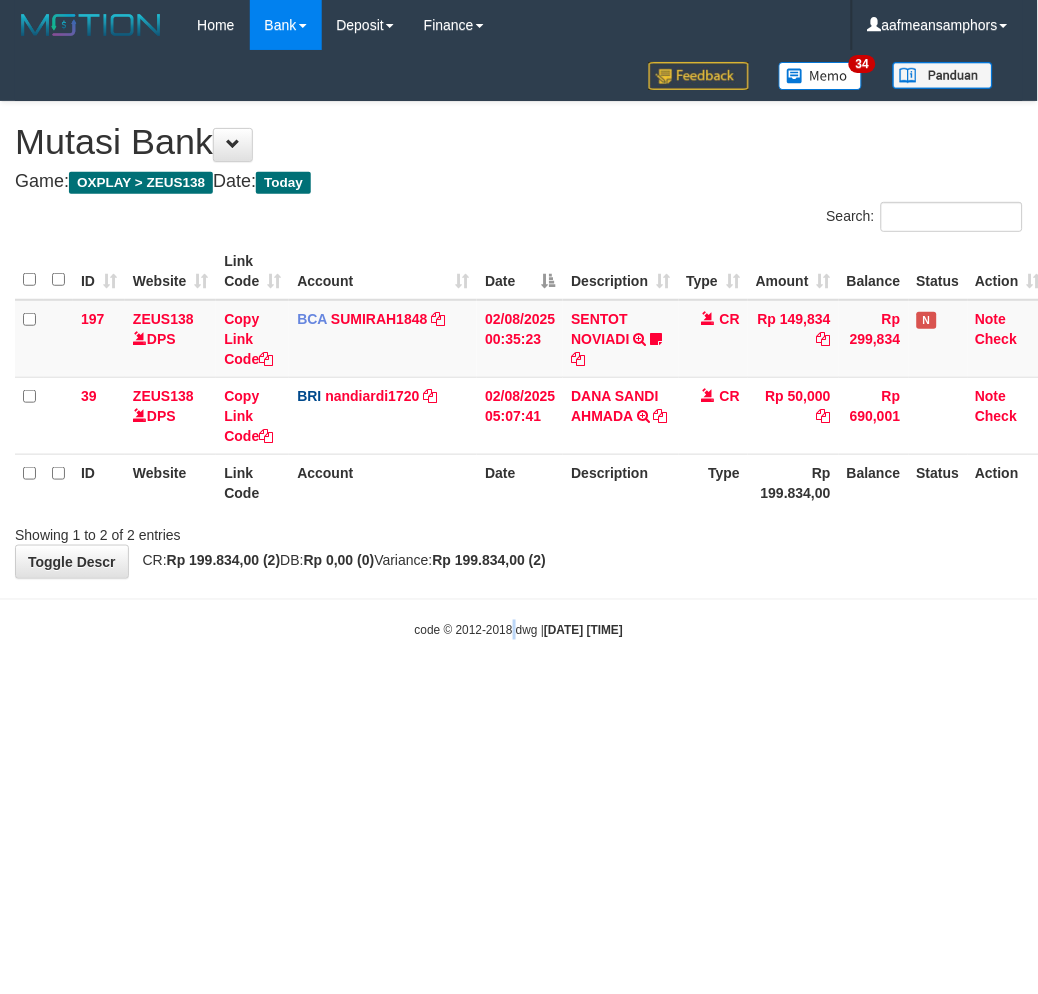 click on "Toggle navigation
Home
Bank
Account List
Load
By Website
Group
[OXPLAY]													ZEUS138
By Load Group (DPS)
Sync" at bounding box center (519, 345) 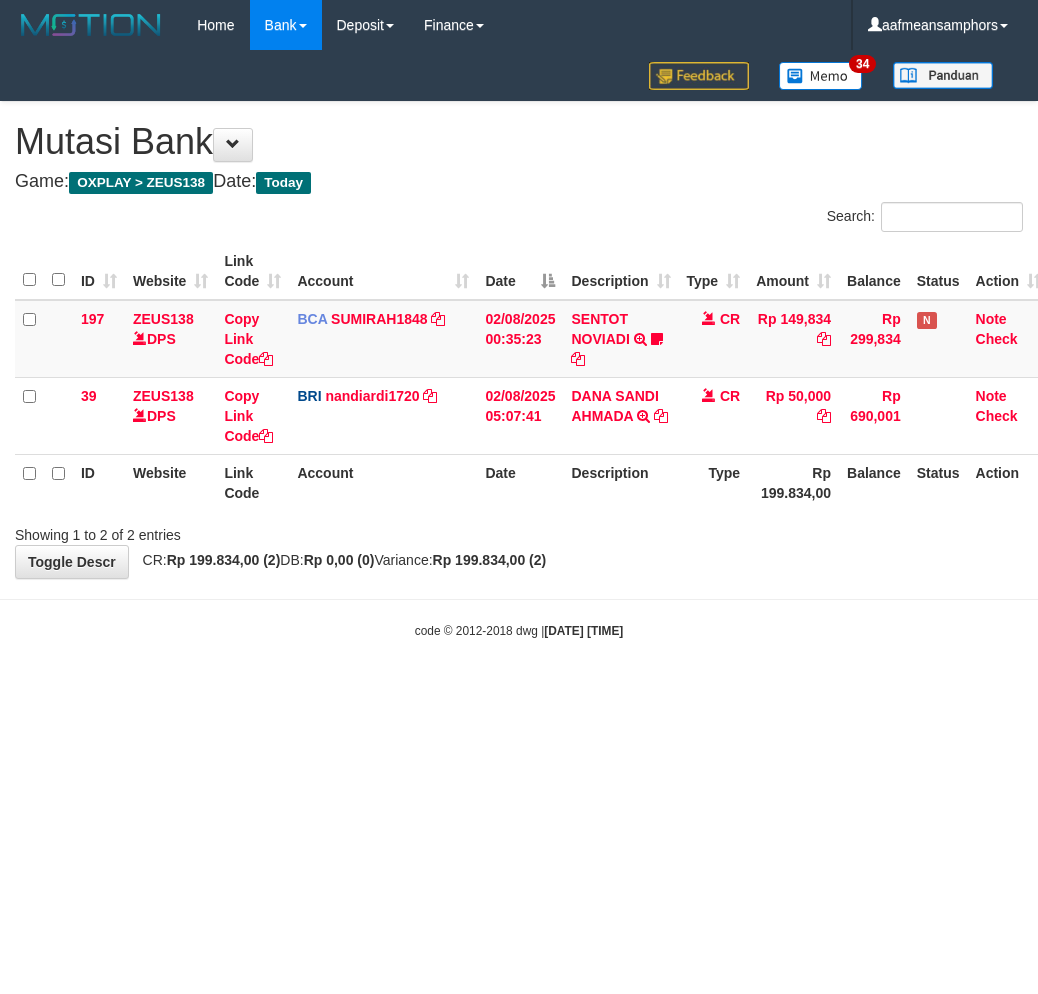 scroll, scrollTop: 0, scrollLeft: 0, axis: both 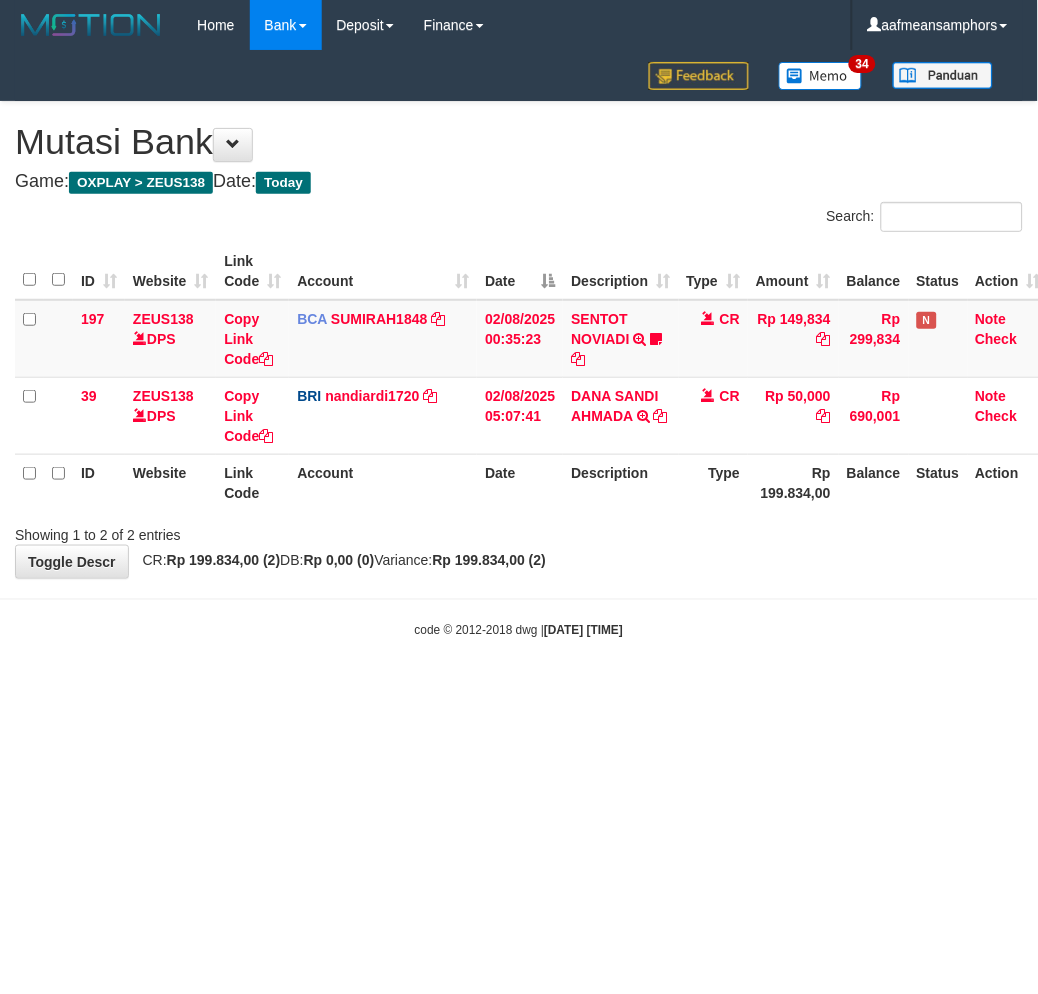 click on "Toggle navigation
Home
Bank
Account List
Load
By Website
Group
[OXPLAY]													ZEUS138
By Load Group (DPS)" at bounding box center (519, 345) 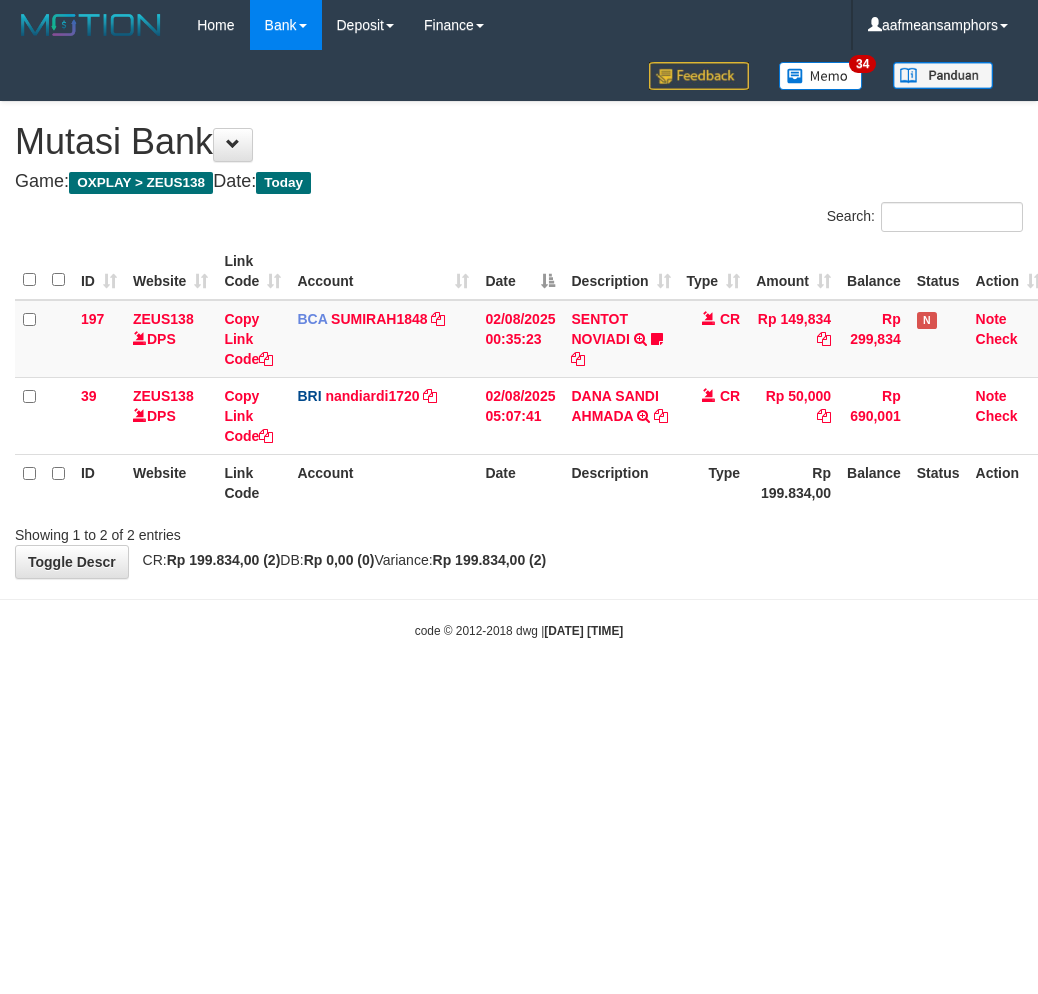 scroll, scrollTop: 0, scrollLeft: 0, axis: both 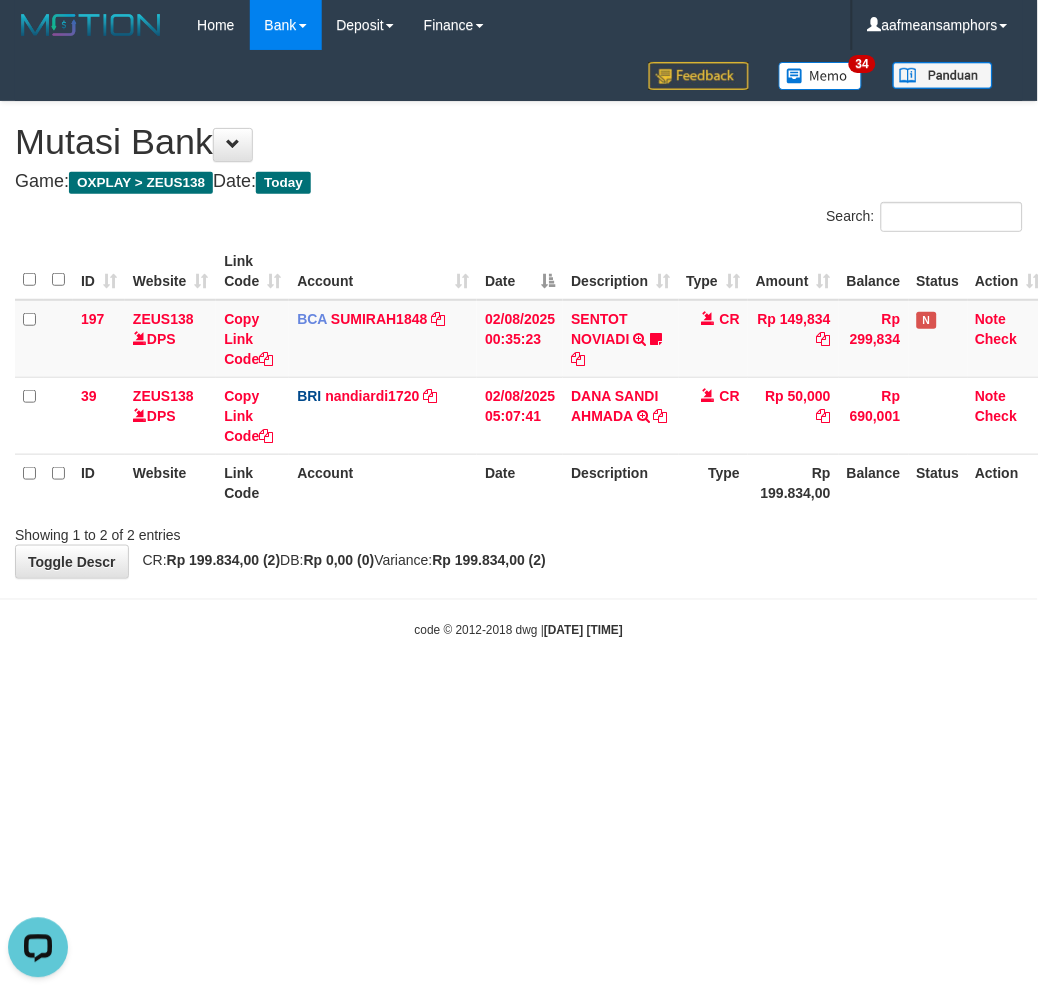 click on "code © [YEAR]-[YEAR] dwg |  [DATE] [TIME]" at bounding box center (519, 630) 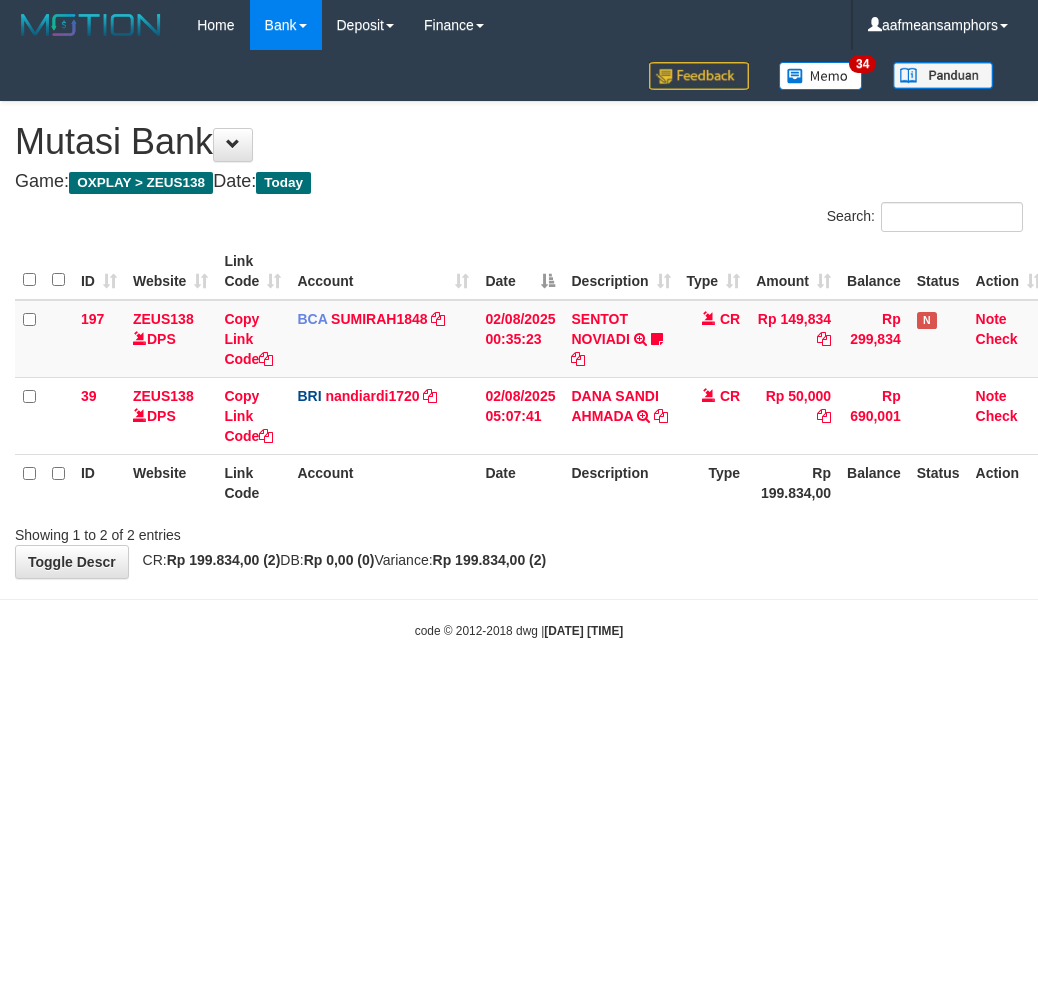 scroll, scrollTop: 0, scrollLeft: 0, axis: both 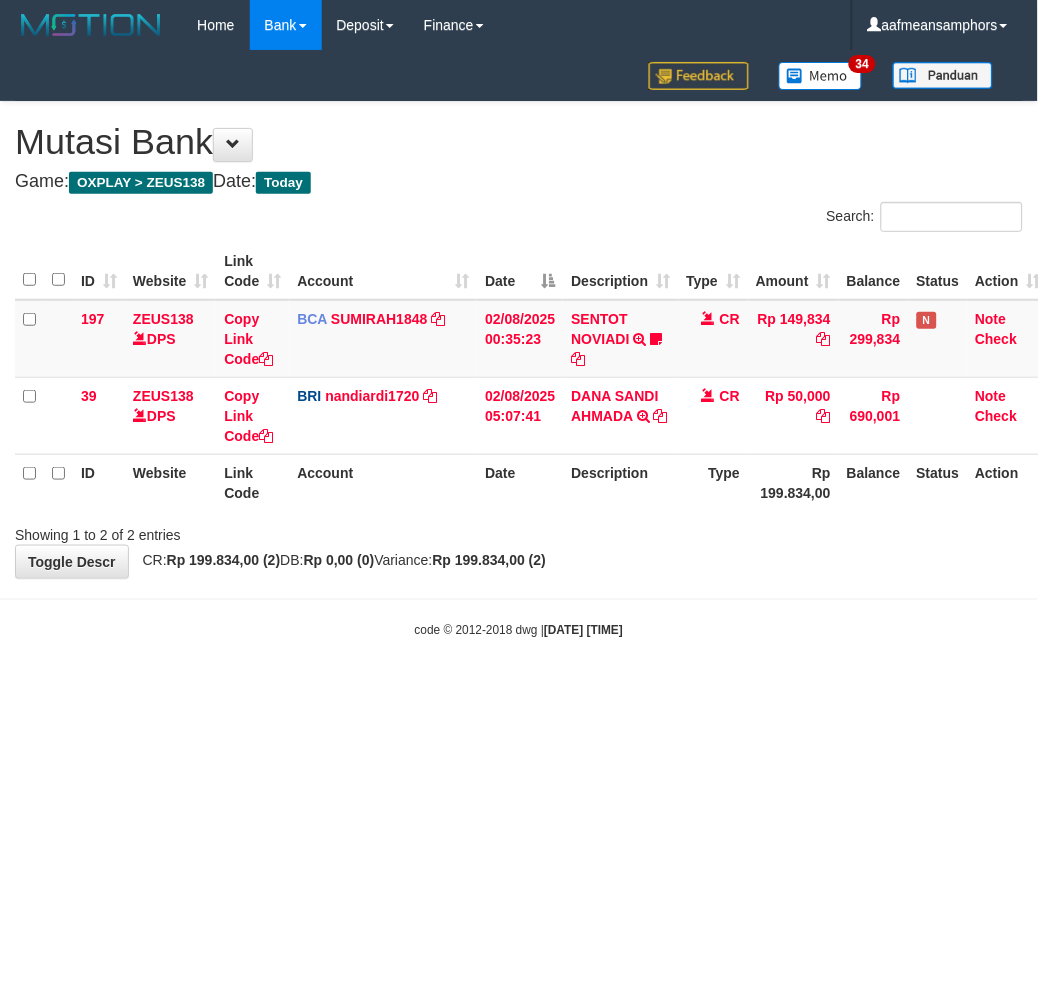drag, startPoint x: 0, startPoint y: 0, endPoint x: 776, endPoint y: 606, distance: 984.5872 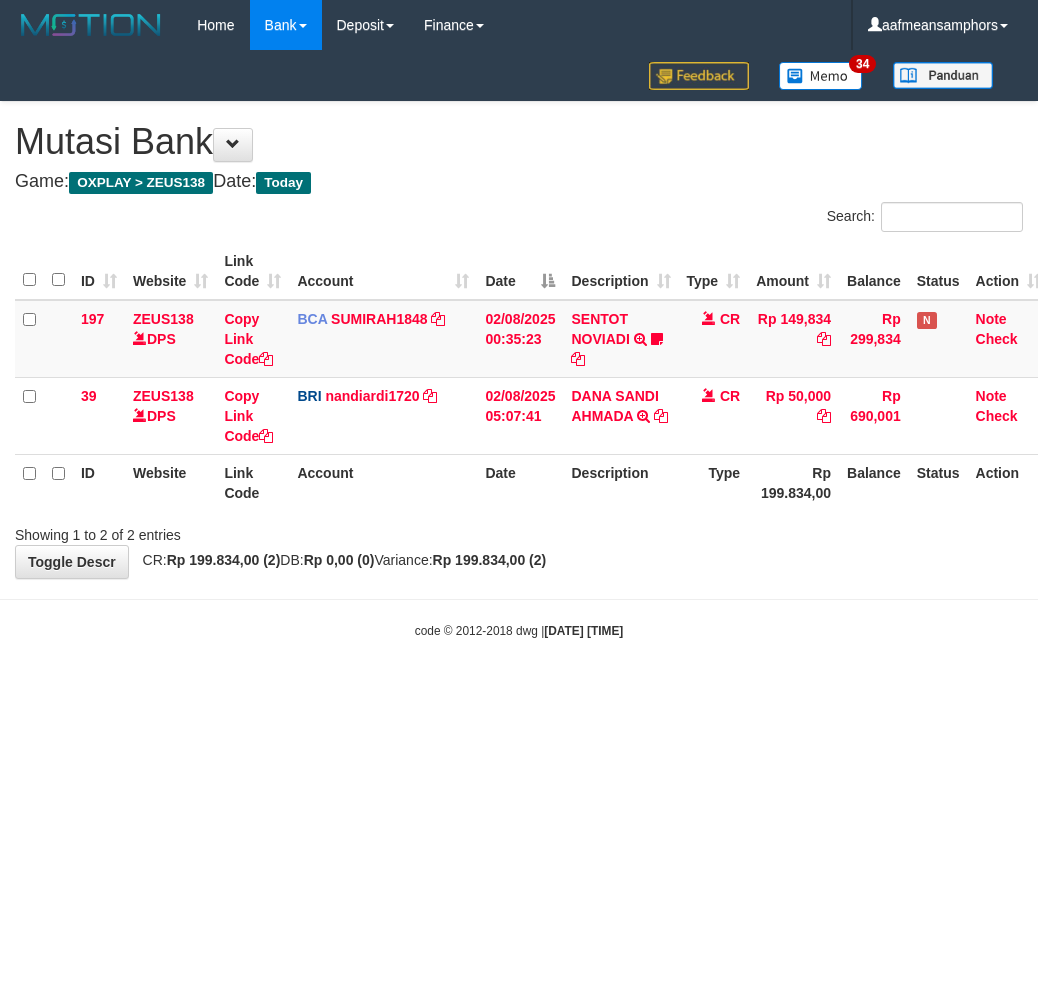 scroll, scrollTop: 0, scrollLeft: 0, axis: both 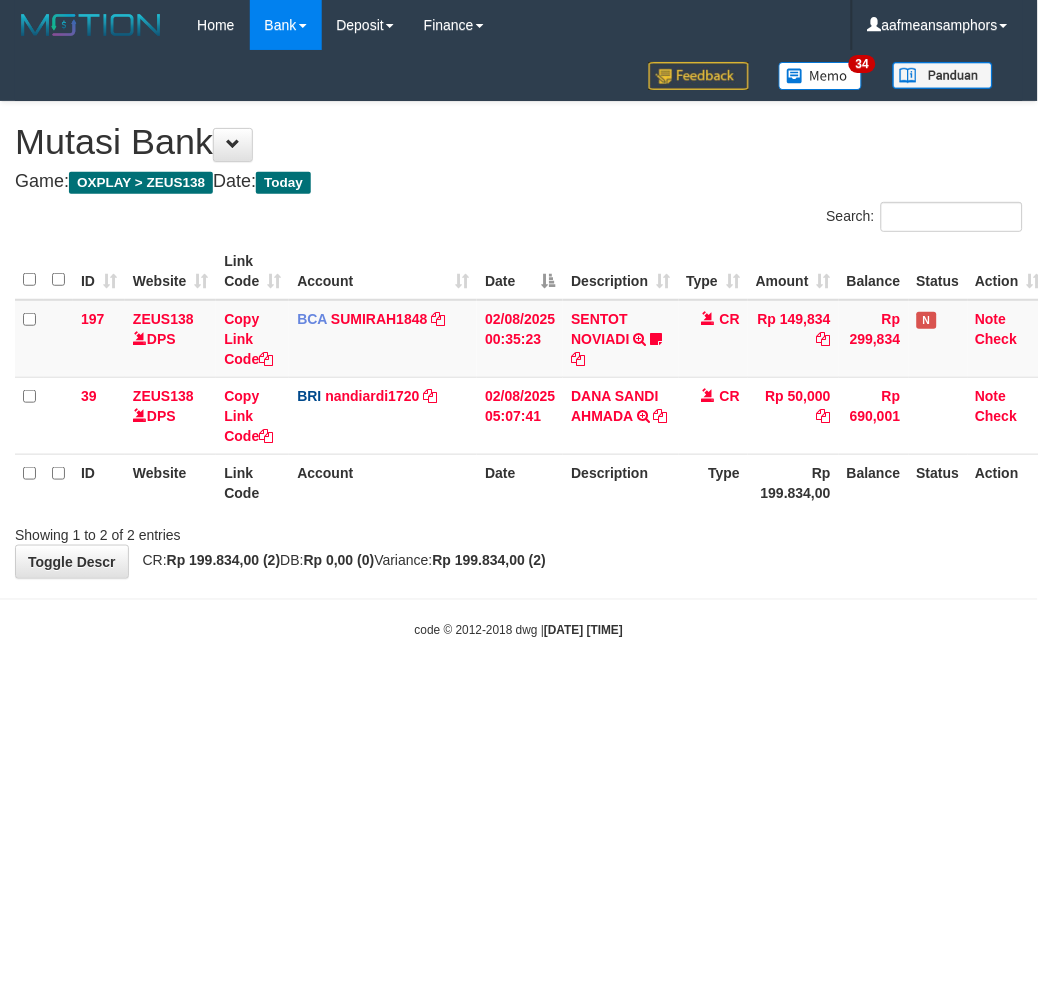 click on "Toggle navigation
Home
Bank
Account List
Load
By Website
Group
[OXPLAY]													ZEUS138
By Load Group (DPS)" at bounding box center [519, 345] 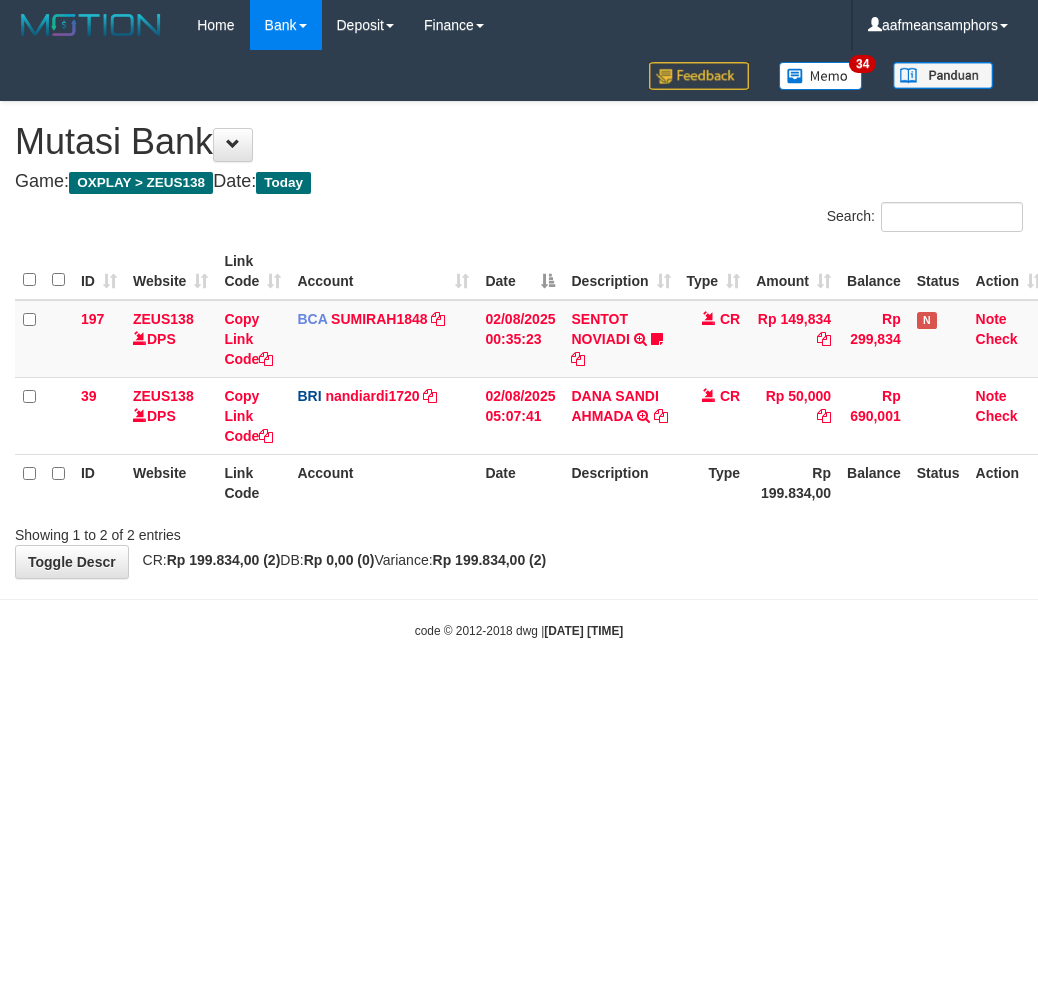 scroll, scrollTop: 0, scrollLeft: 0, axis: both 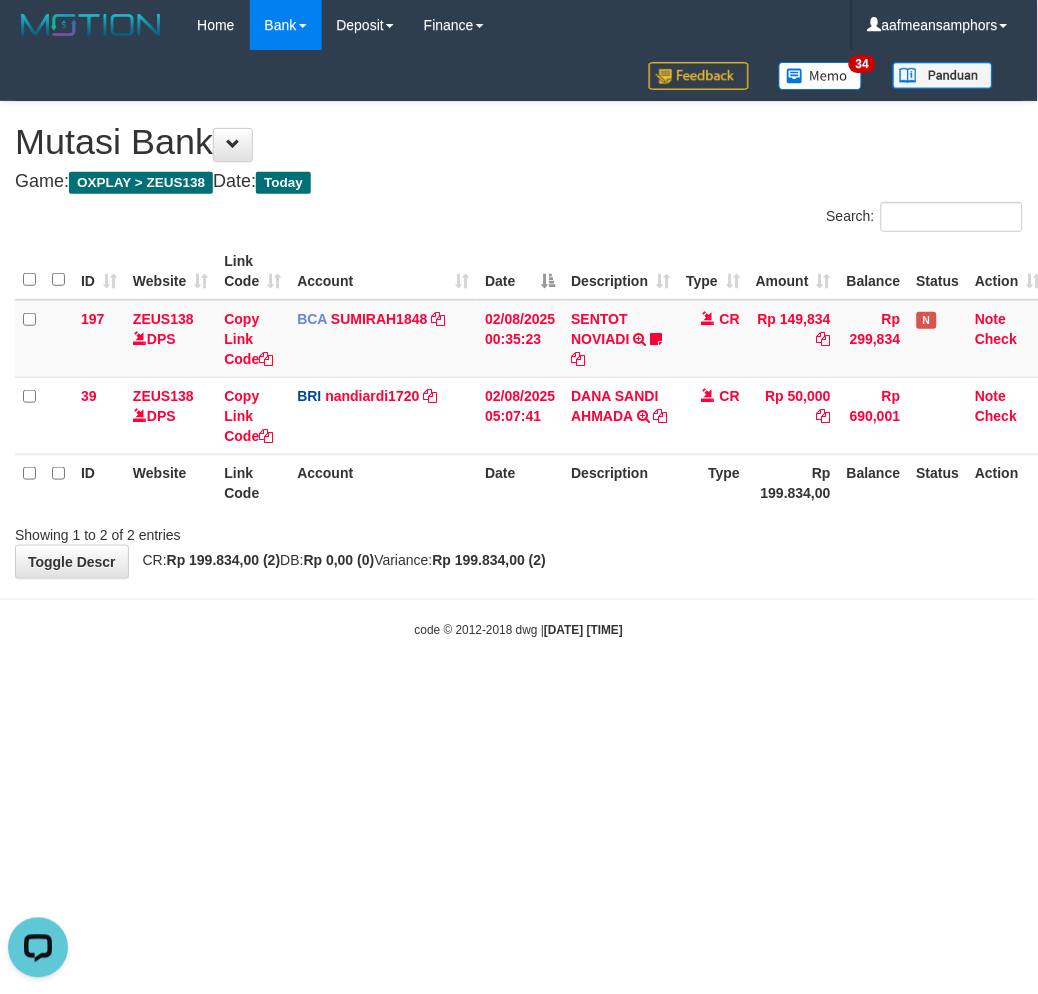 click on "Toggle navigation
Home
Bank
Account List
Load
By Website
Group
[OXPLAY]													ZEUS138
By Load Group (DPS)" at bounding box center (519, 345) 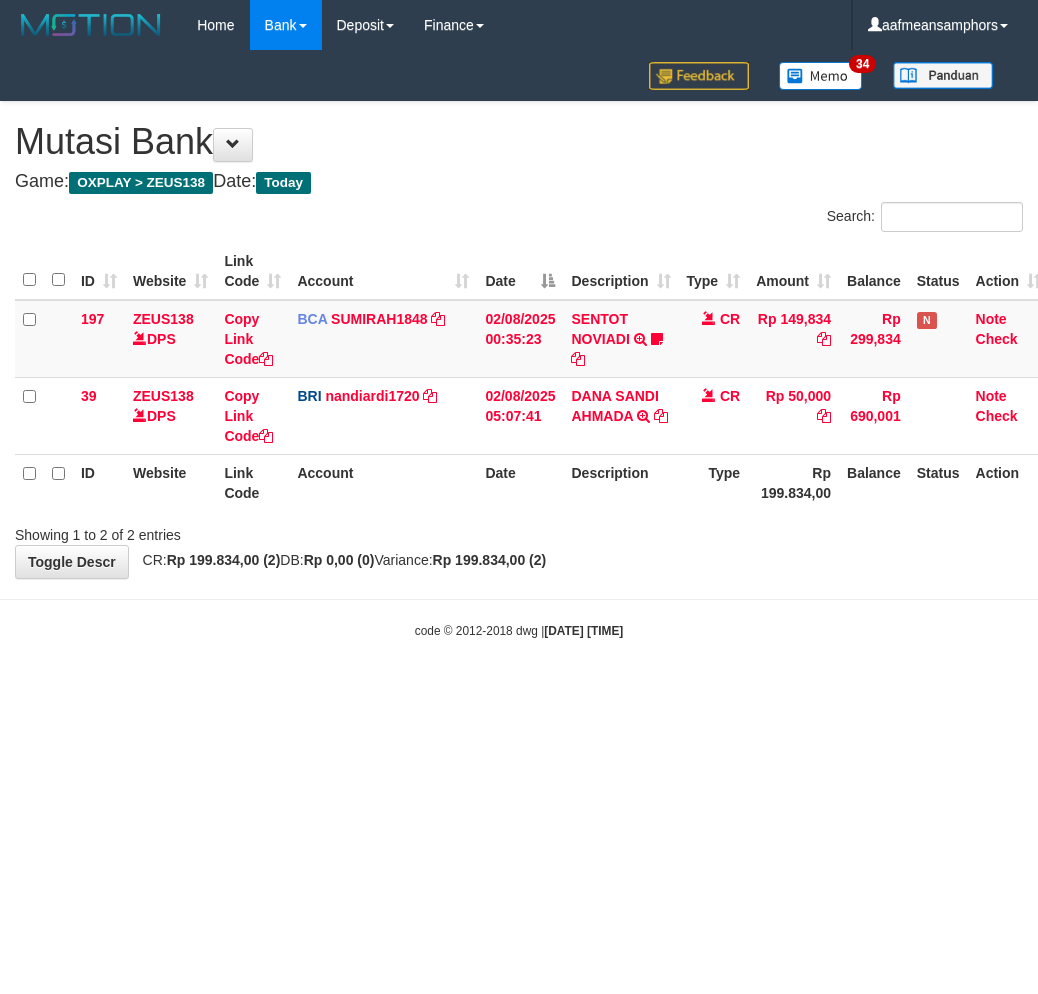 scroll, scrollTop: 0, scrollLeft: 0, axis: both 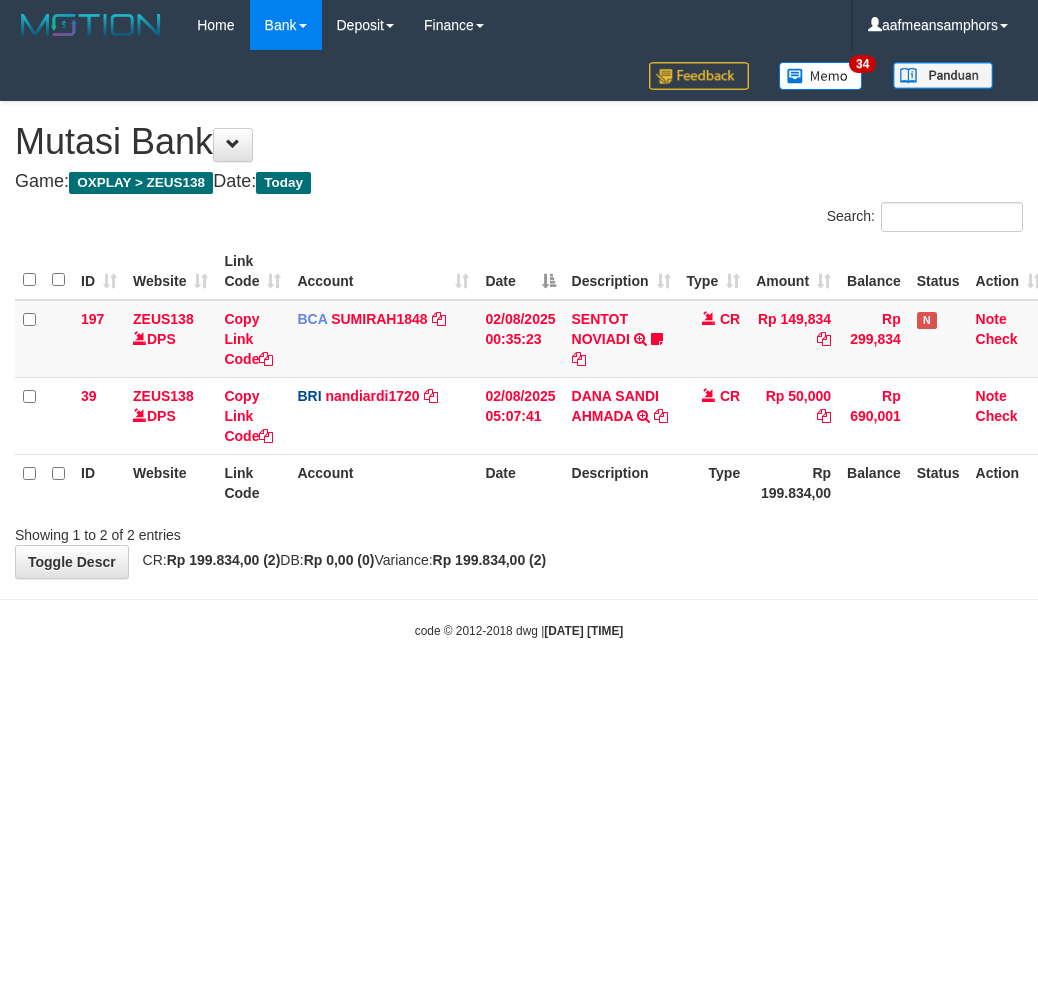 click on "**********" at bounding box center [519, 340] 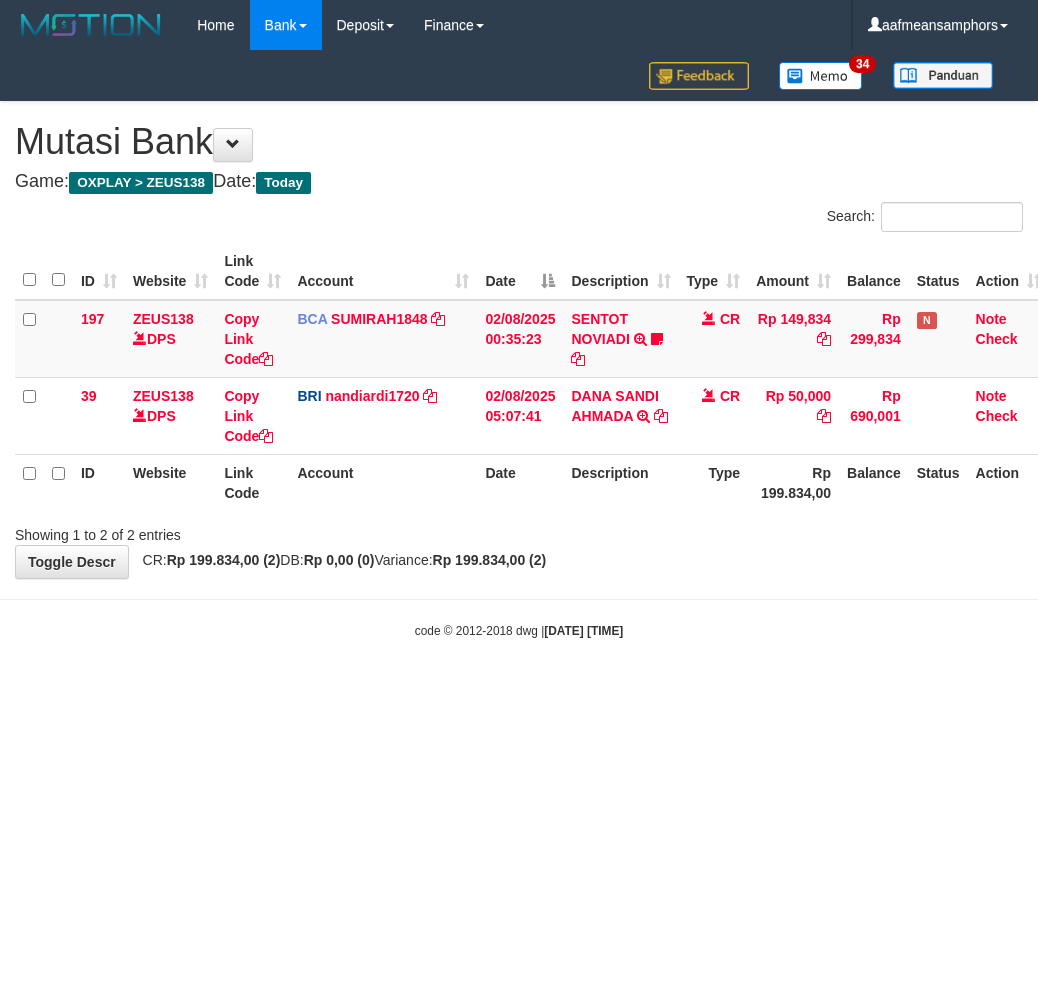 scroll, scrollTop: 0, scrollLeft: 0, axis: both 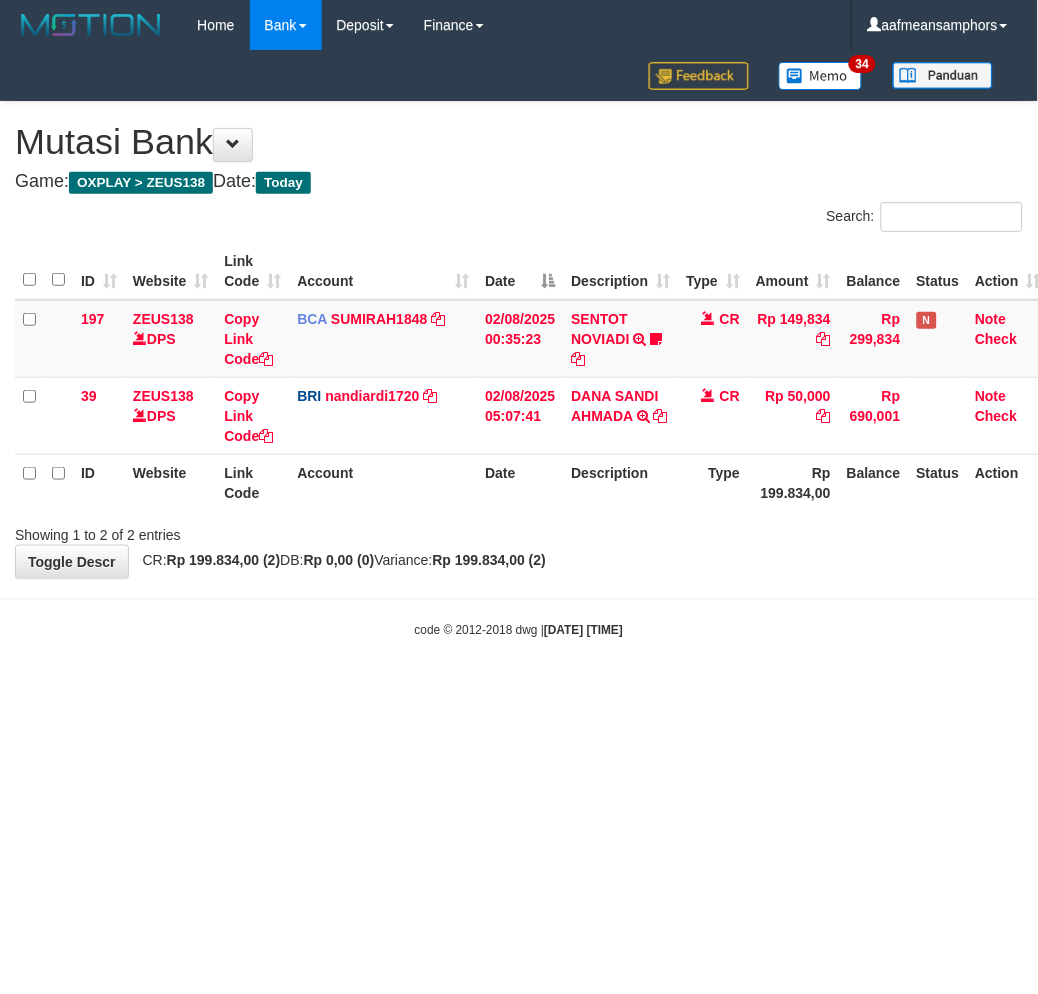click on "**********" at bounding box center [519, 340] 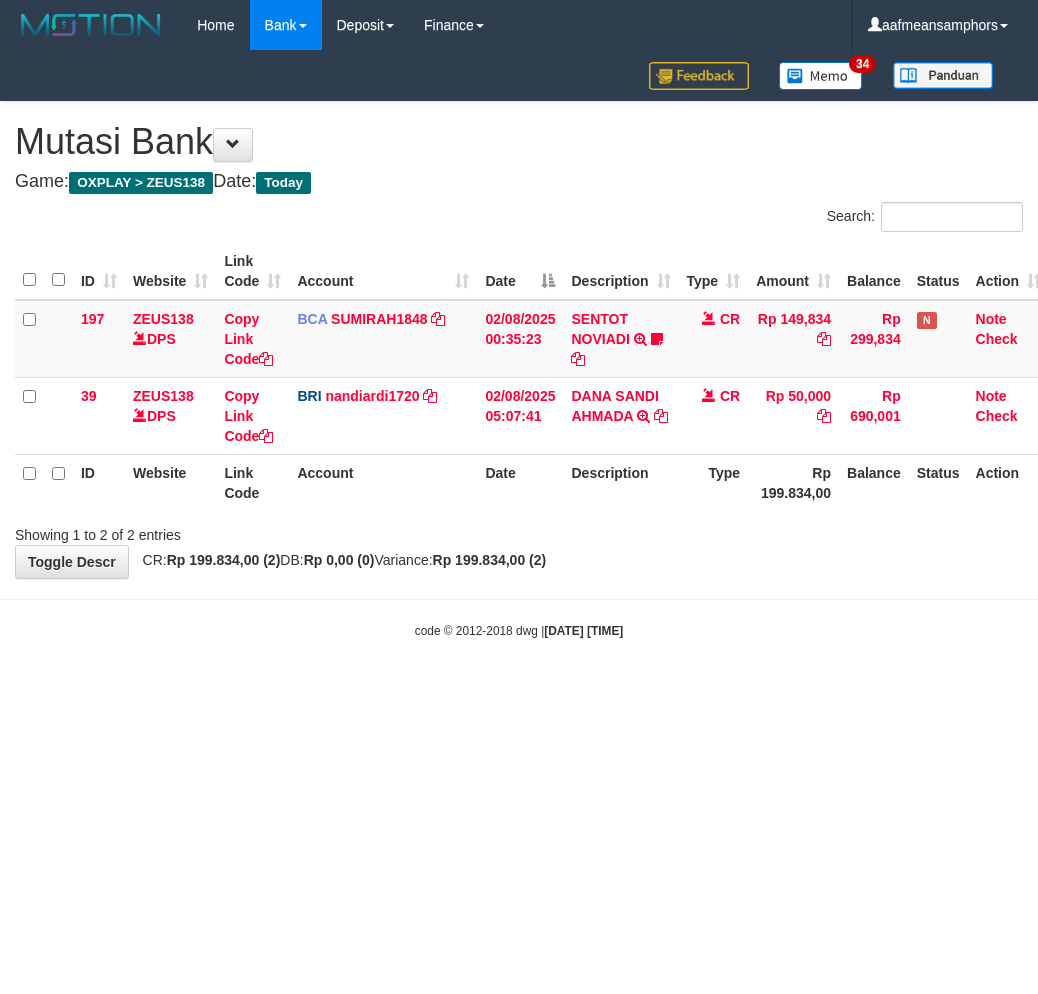 scroll, scrollTop: 0, scrollLeft: 0, axis: both 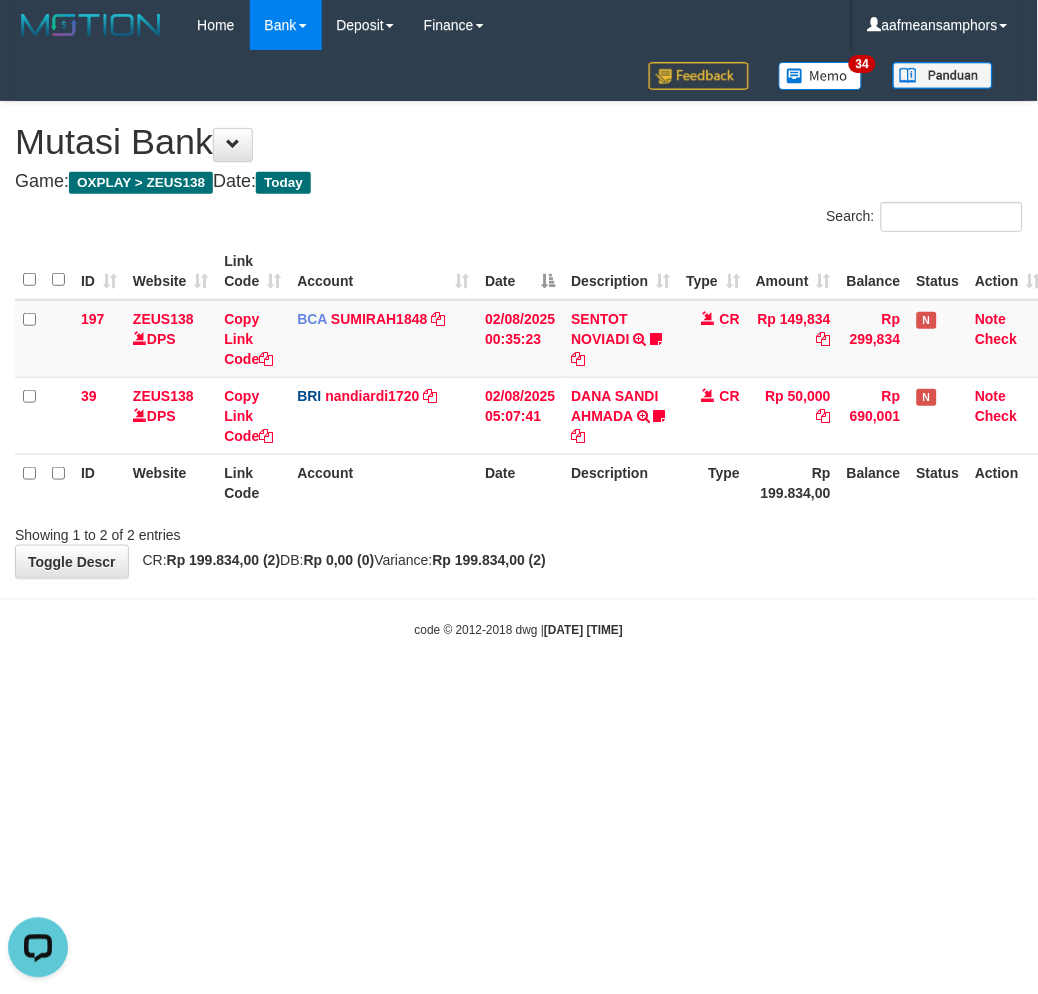 click on "code © 2012-2018 dwg |  [DATE] [TIME]" at bounding box center [519, 630] 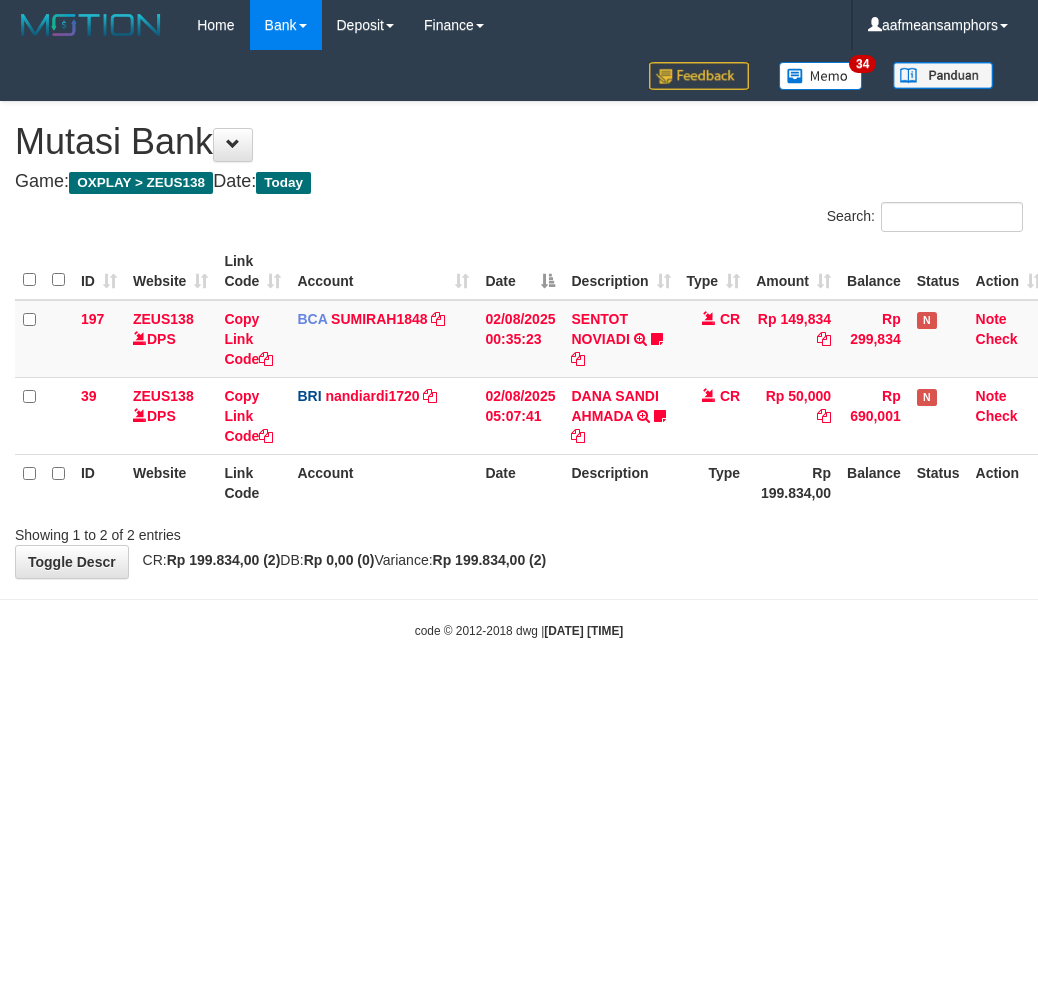 scroll, scrollTop: 0, scrollLeft: 0, axis: both 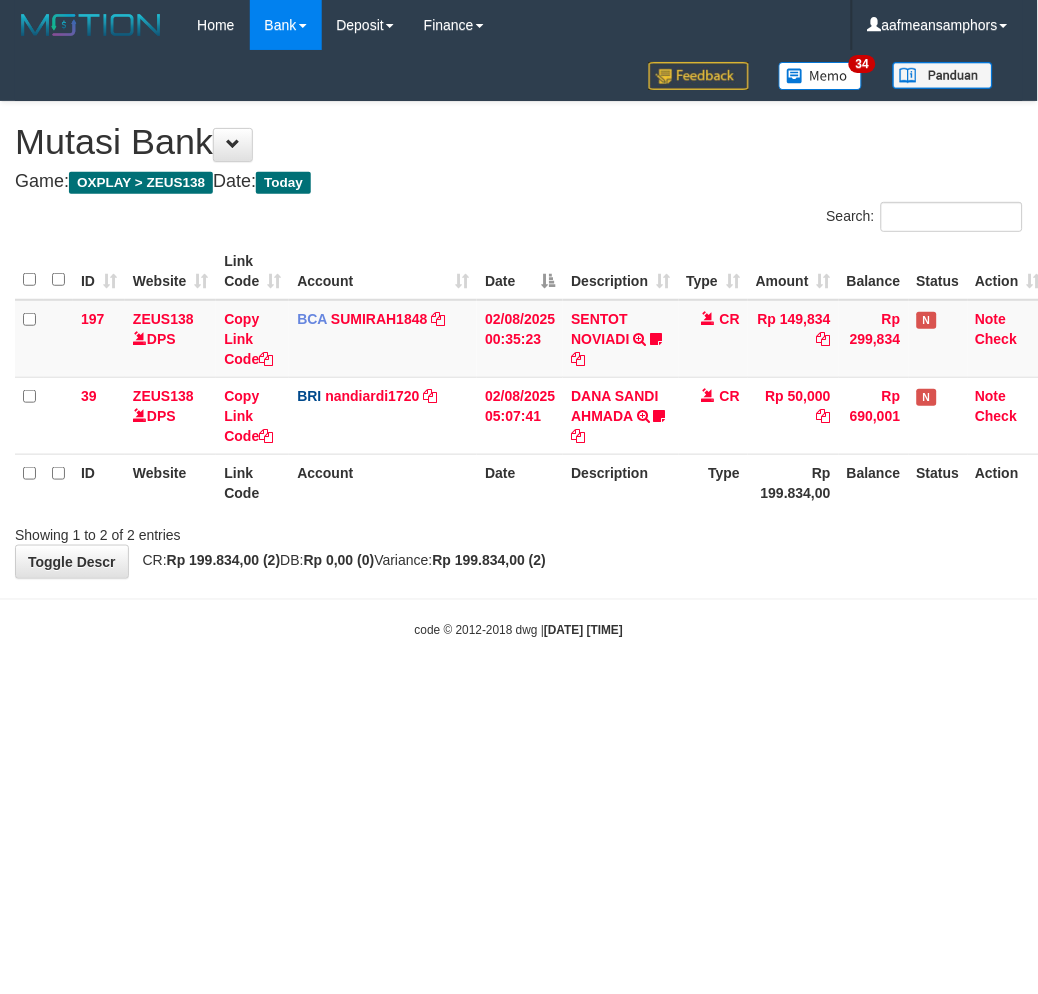 drag, startPoint x: 0, startPoint y: 0, endPoint x: 676, endPoint y: 614, distance: 913.2207 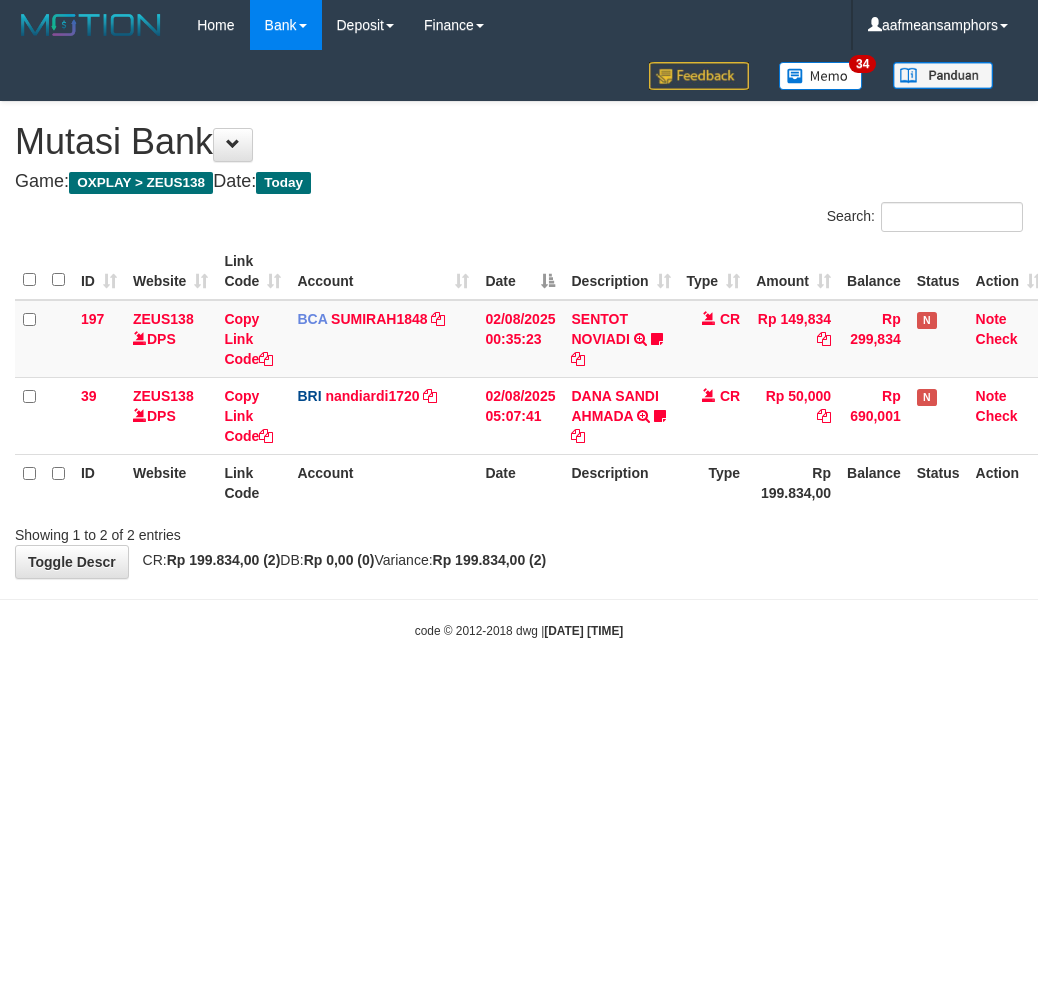 scroll, scrollTop: 0, scrollLeft: 0, axis: both 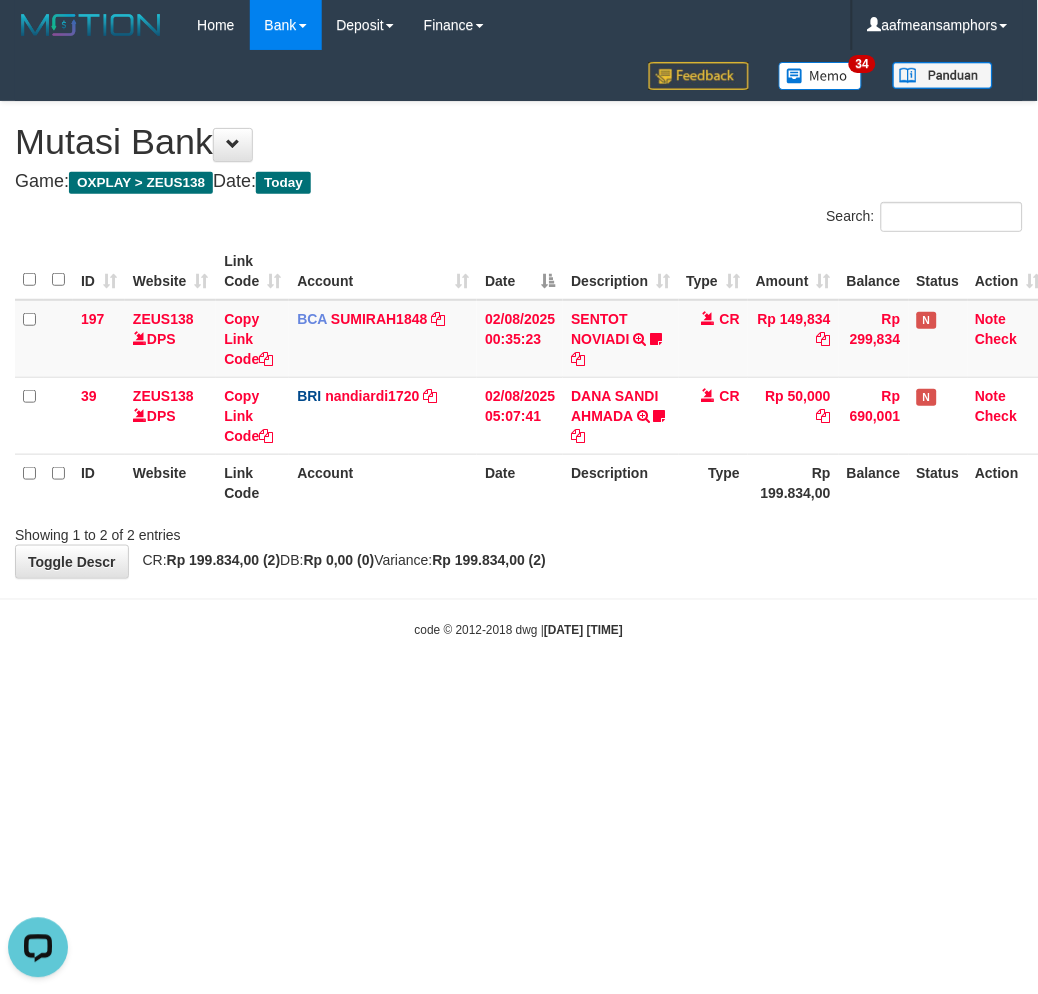 click on "Toggle navigation
Home
Bank
Account List
Load
By Website
Group
[OXPLAY]													ZEUS138
By Load Group (DPS)" at bounding box center [519, 345] 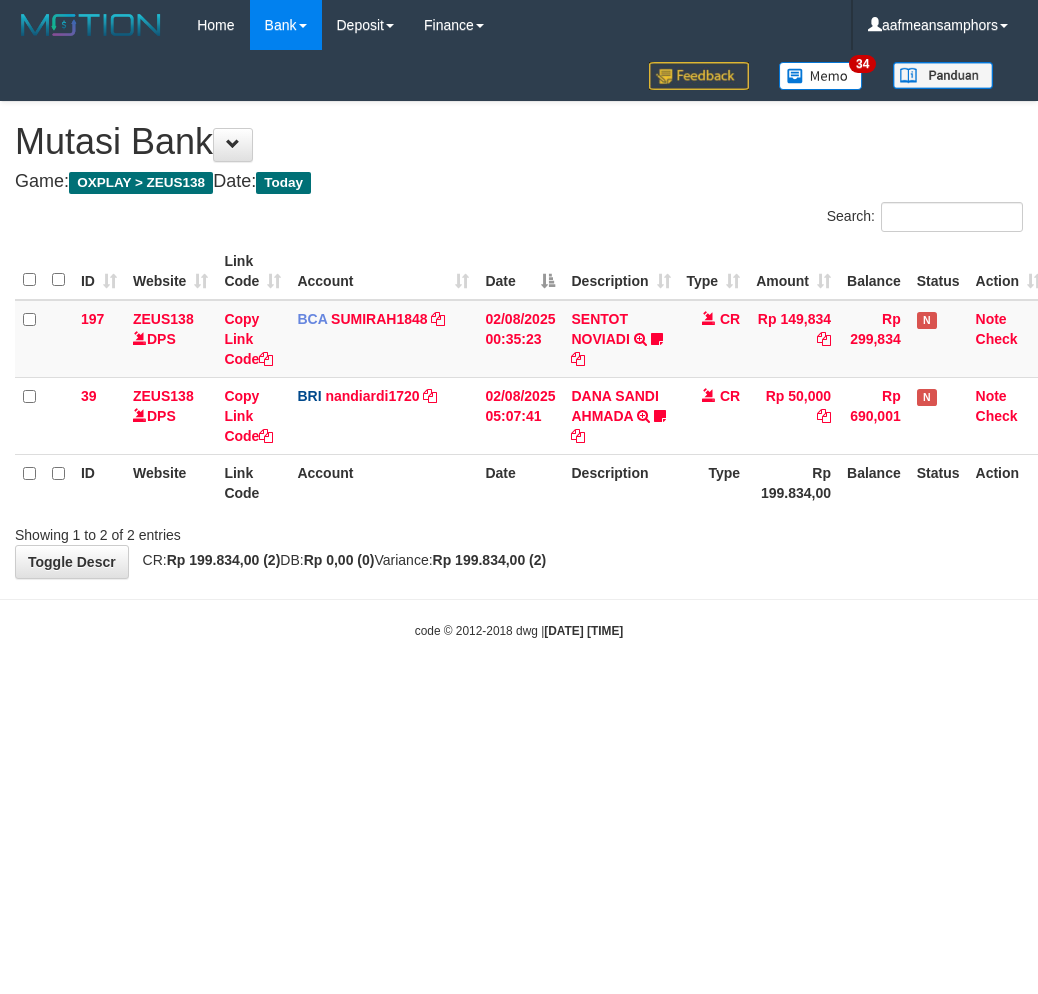 scroll, scrollTop: 0, scrollLeft: 0, axis: both 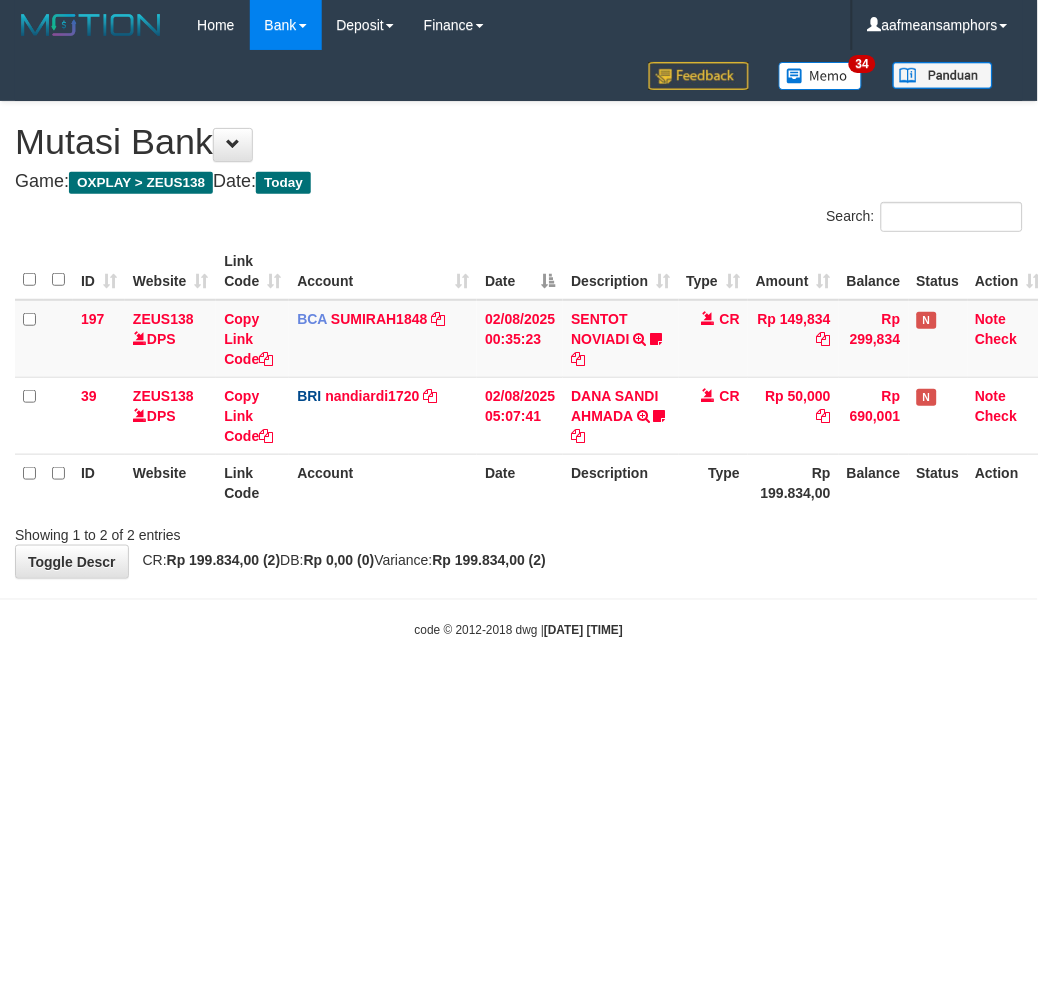 click on "Toggle navigation
Home
Bank
Account List
Load
By Website
Group
[OXPLAY]													ZEUS138
By Load Group (DPS)" at bounding box center [519, 345] 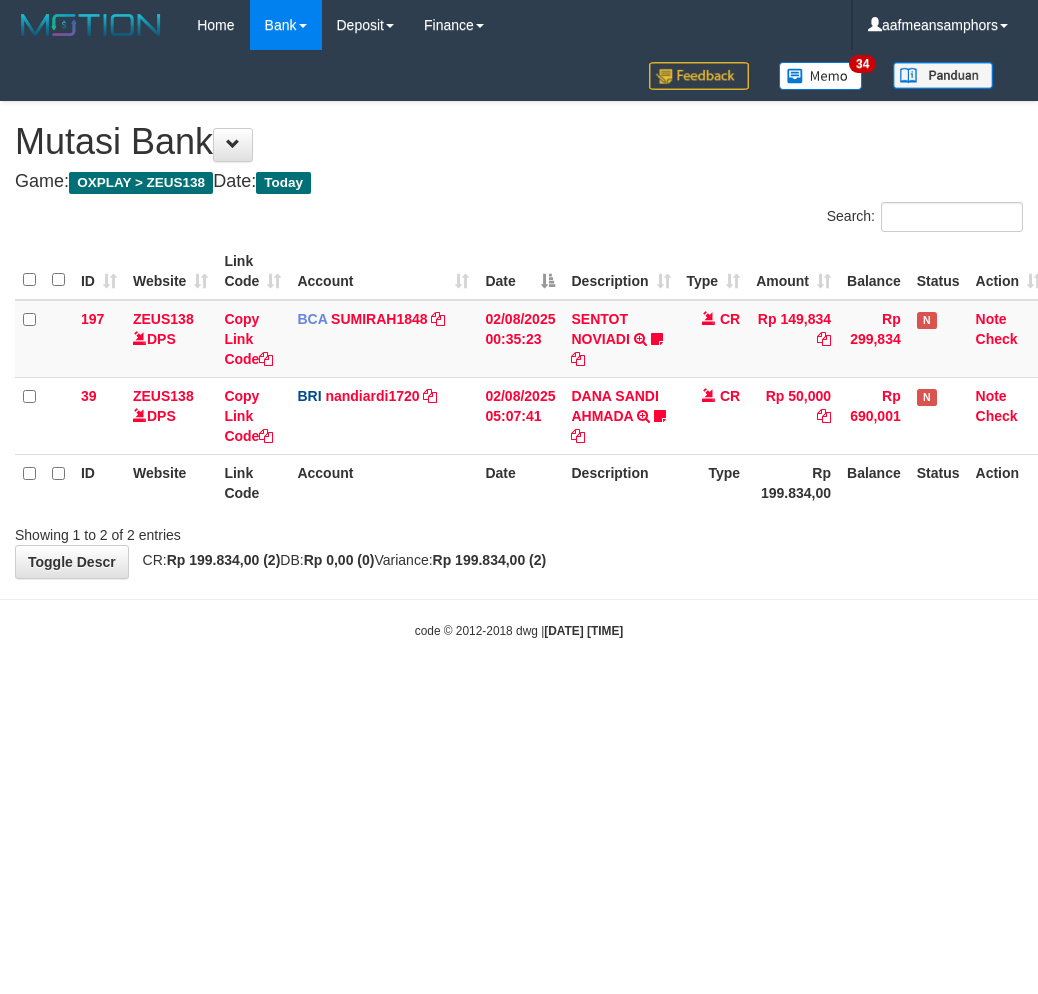 scroll, scrollTop: 0, scrollLeft: 0, axis: both 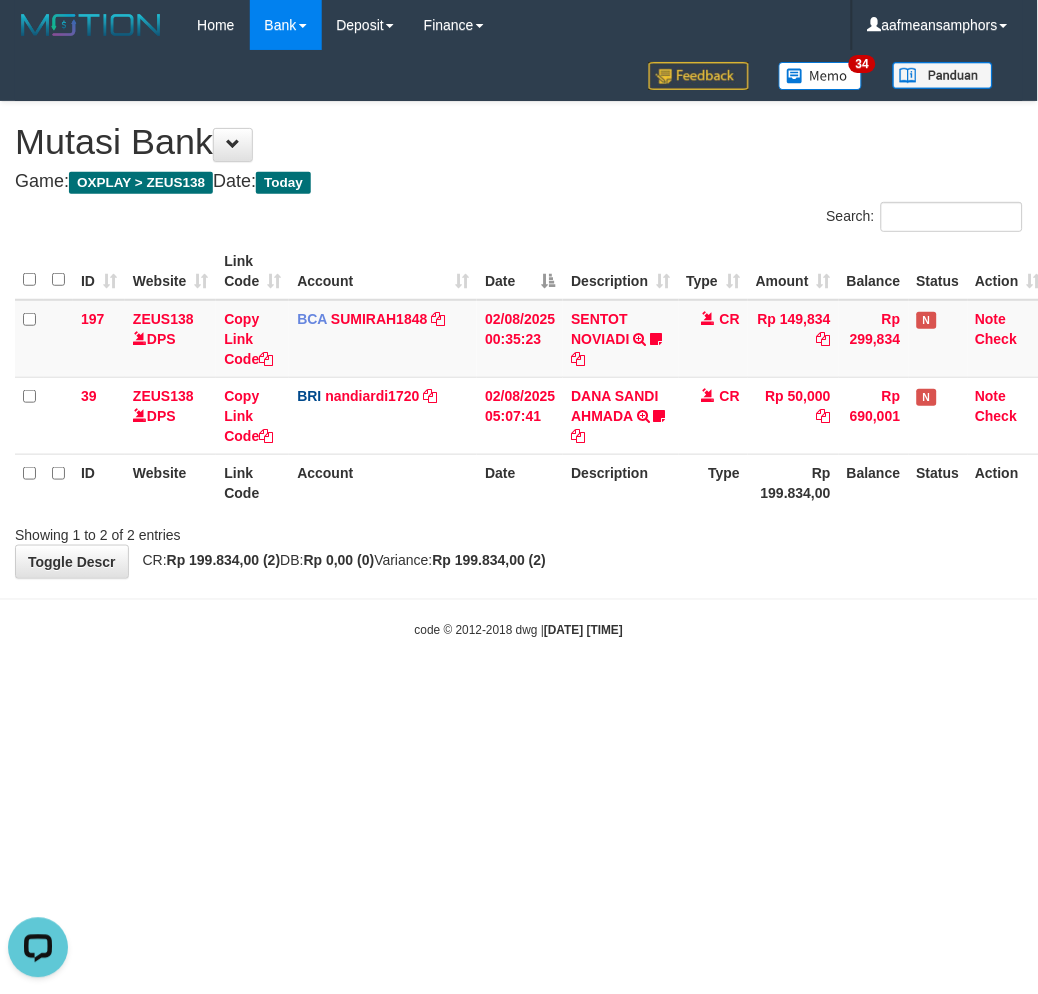 click on "code © 2012-2018 dwg |  [DATE] [TIME]" at bounding box center [519, 630] 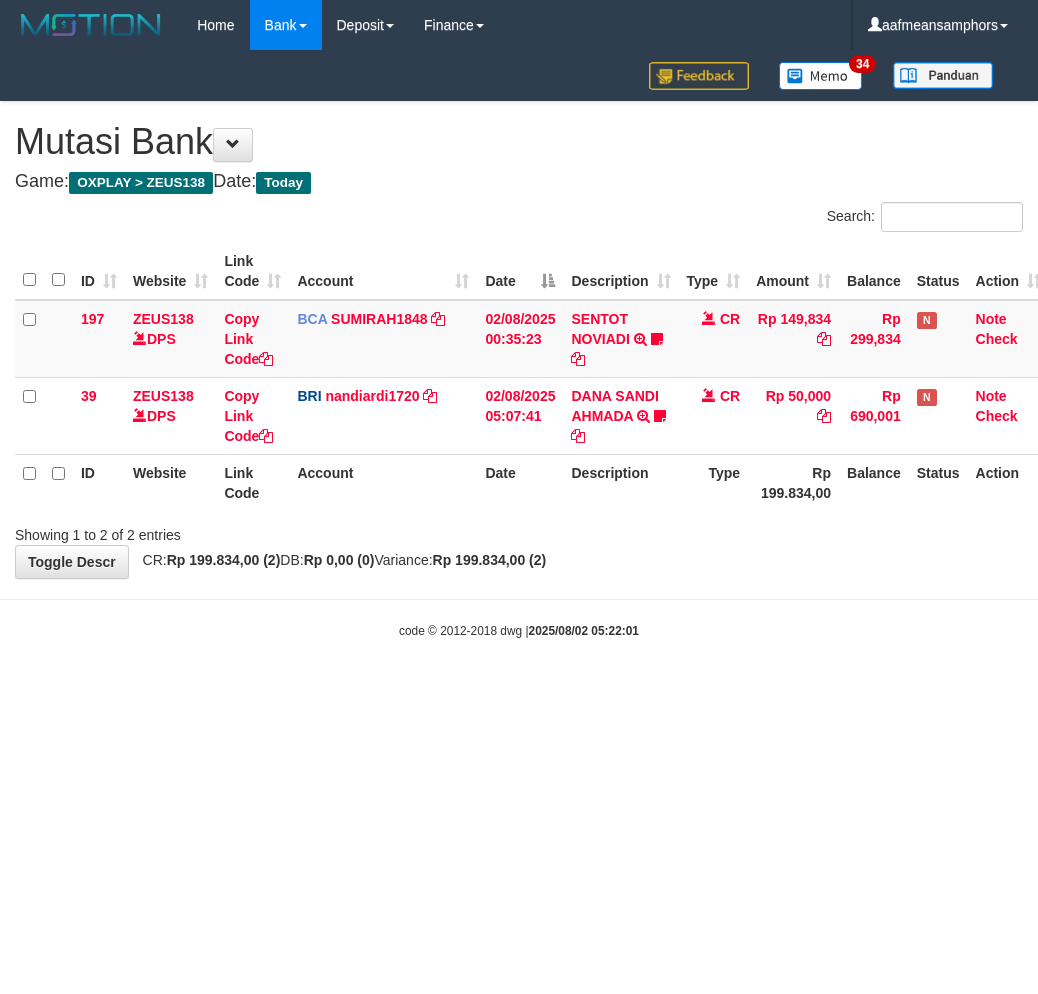 scroll, scrollTop: 0, scrollLeft: 0, axis: both 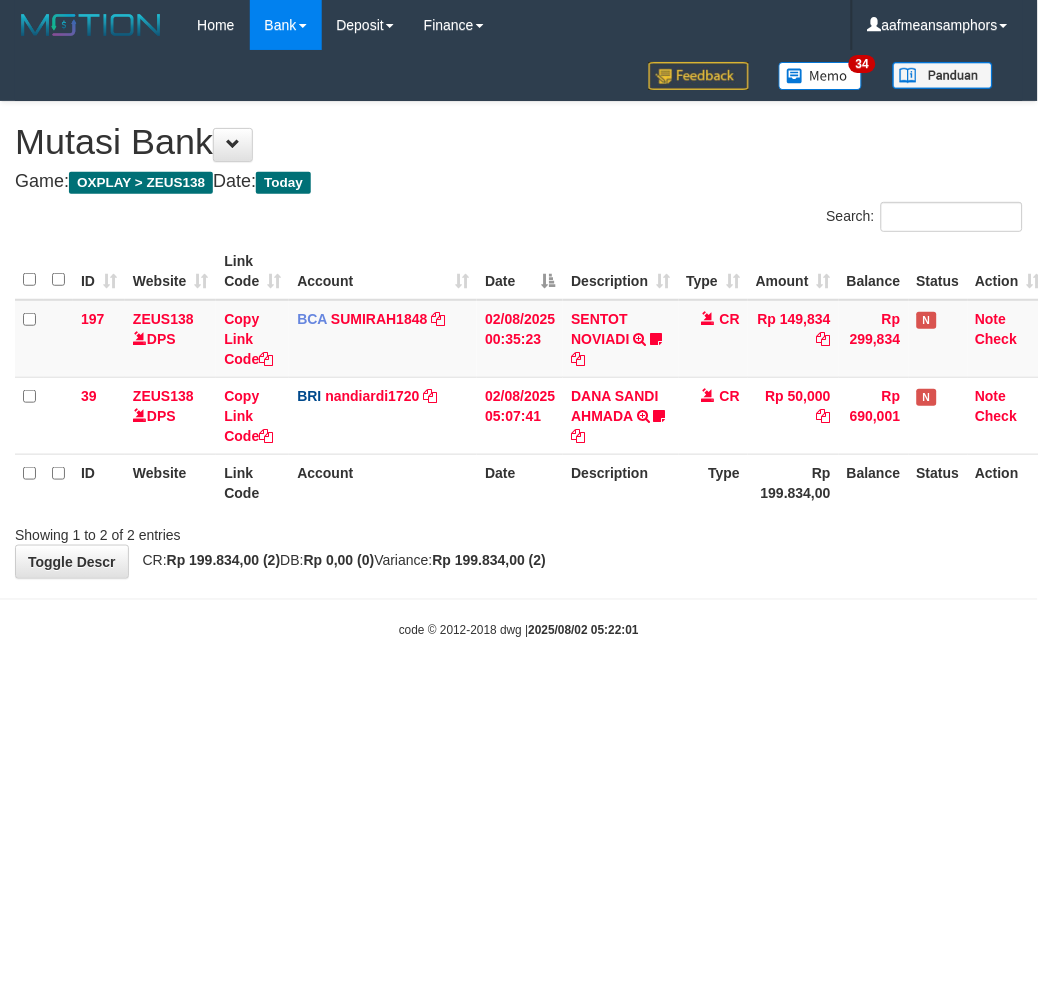 click on "code © 2012-2018 dwg |  2025/08/02 05:22:01" at bounding box center (519, 630) 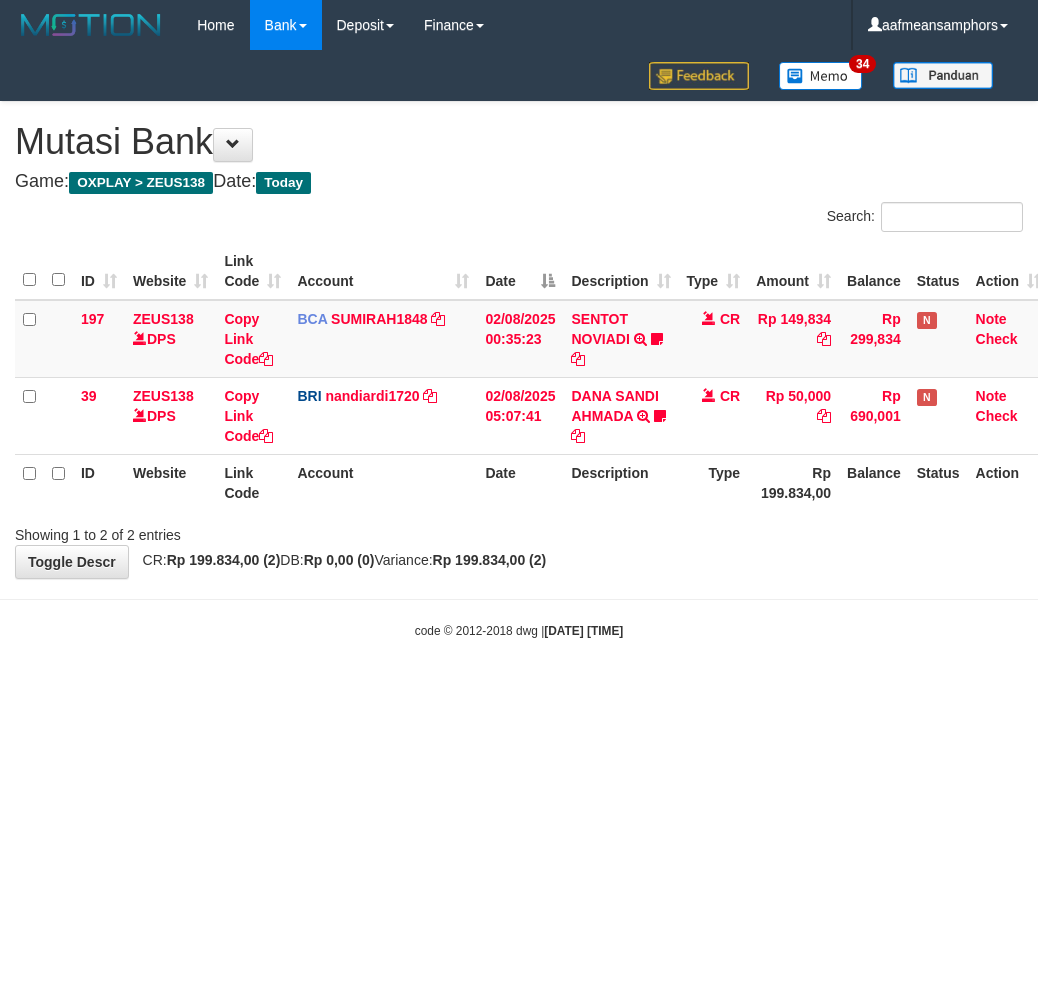 scroll, scrollTop: 0, scrollLeft: 0, axis: both 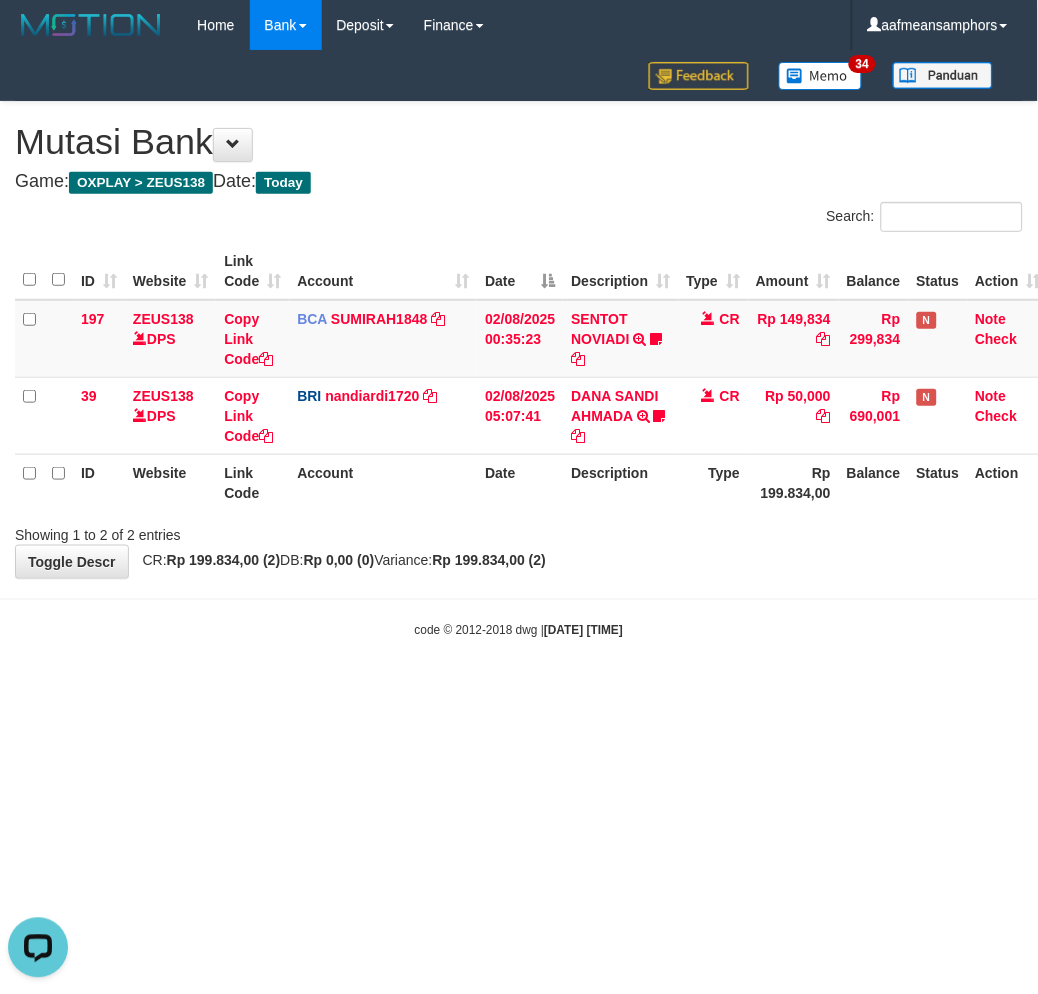 click on "2025/08/02 05:22:03" at bounding box center (583, 631) 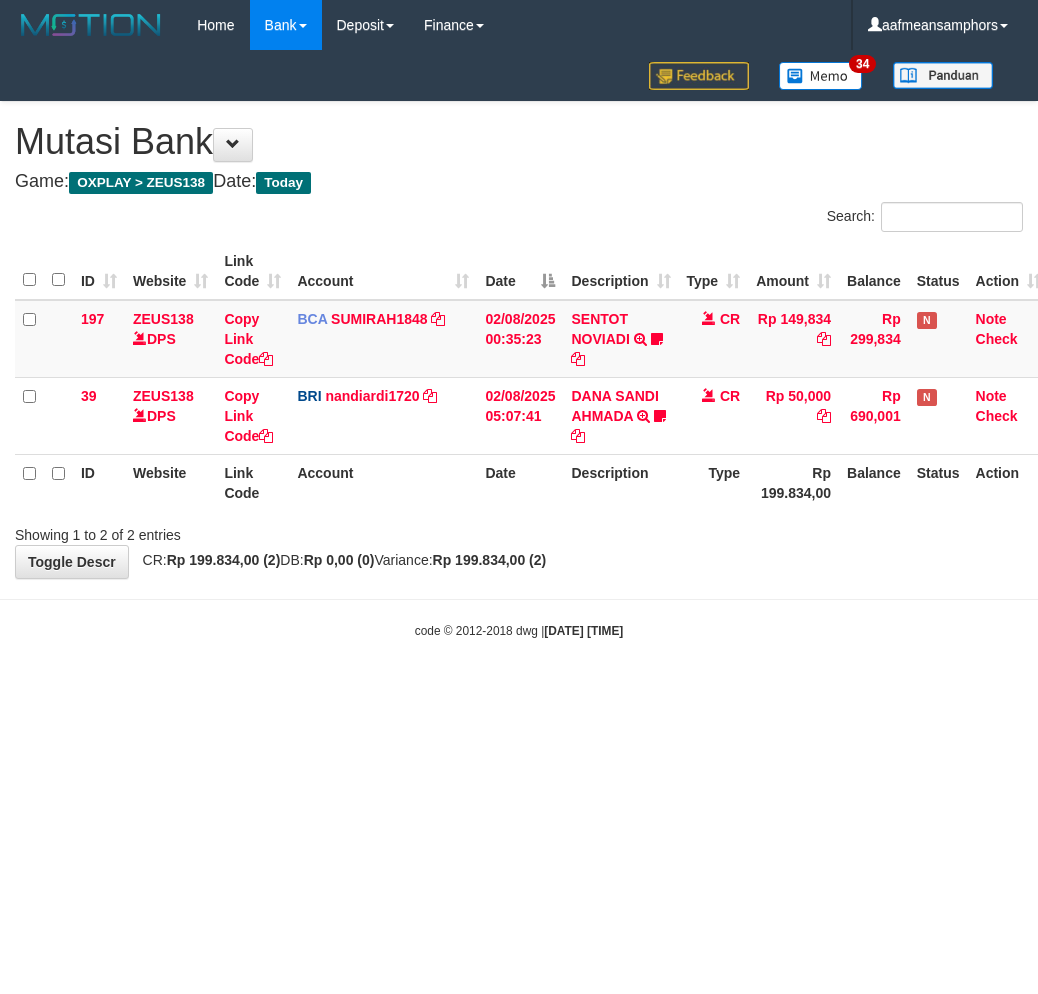 scroll, scrollTop: 0, scrollLeft: 0, axis: both 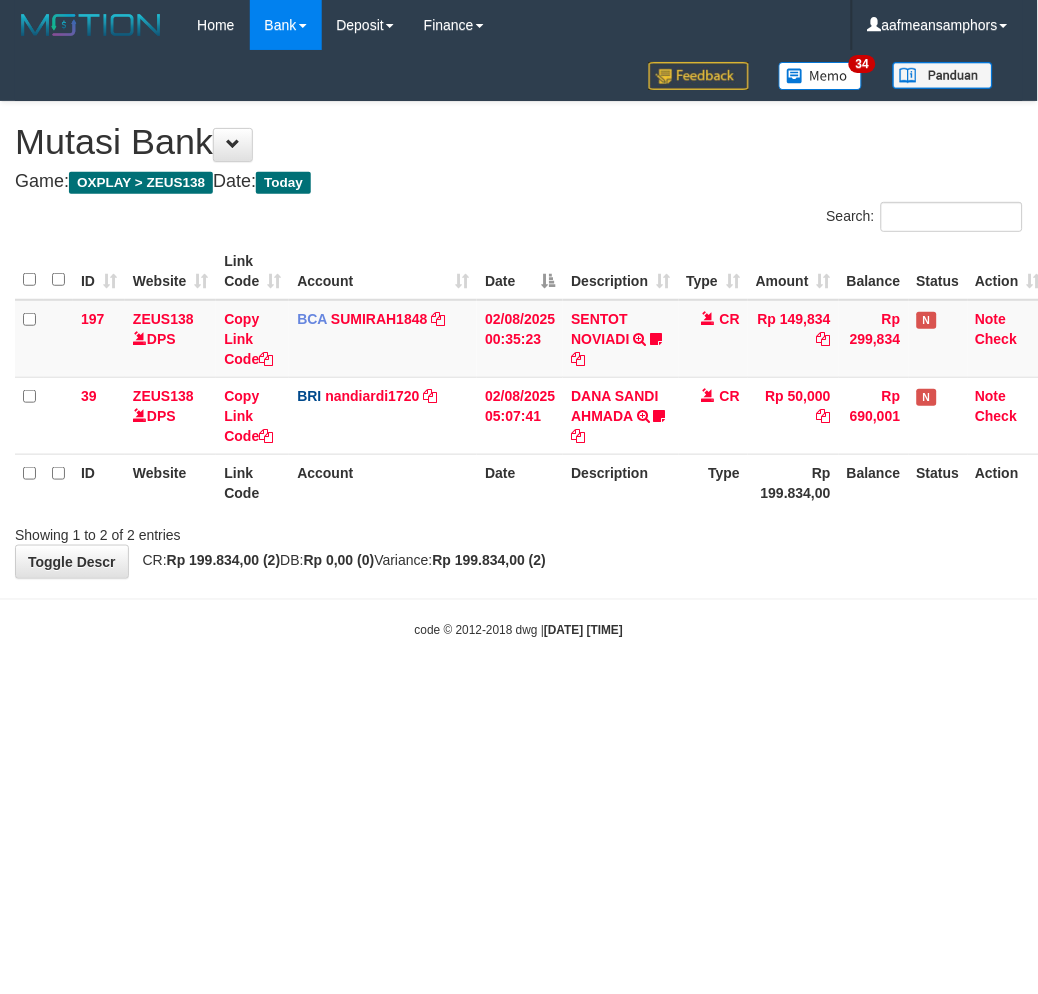 click on "Toggle navigation
Home
Bank
Account List
Load
By Website
Group
[OXPLAY]													ZEUS138
By Load Group (DPS)" at bounding box center [519, 345] 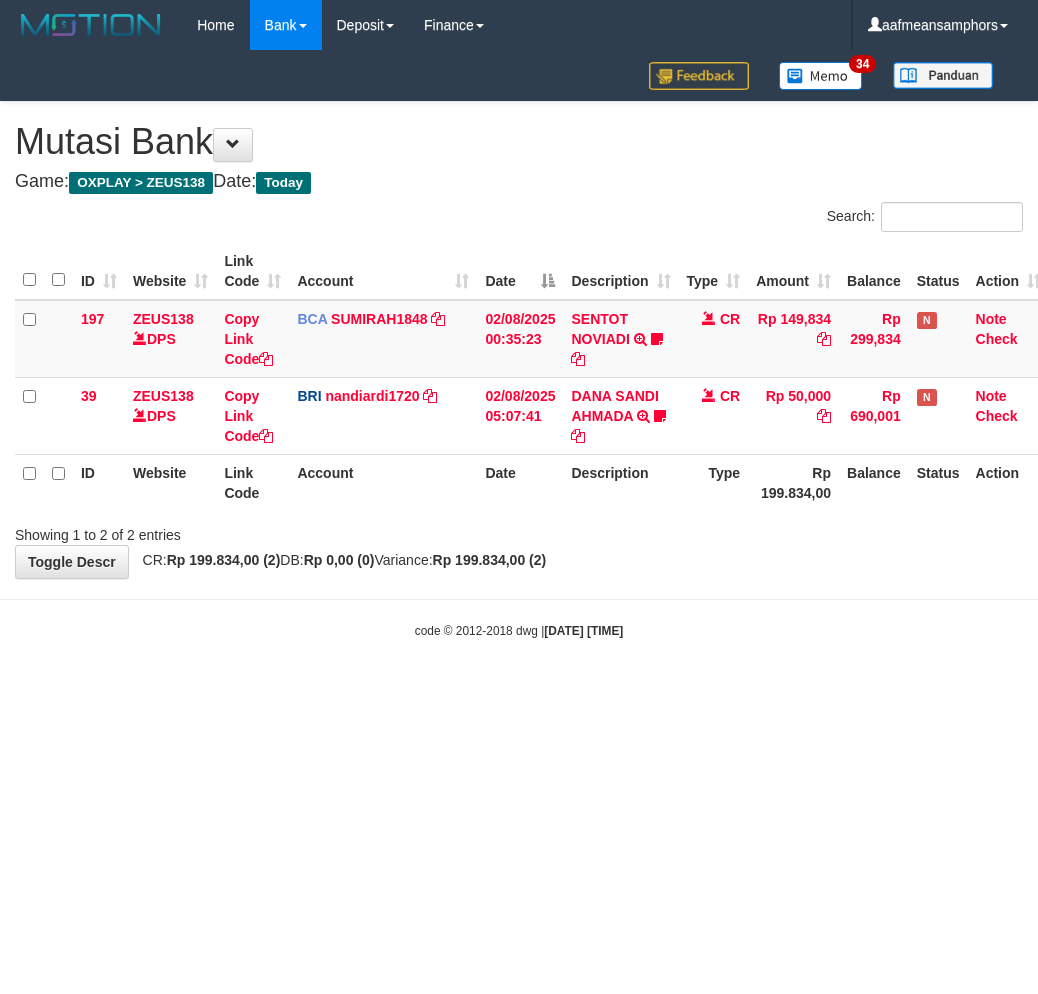scroll, scrollTop: 0, scrollLeft: 0, axis: both 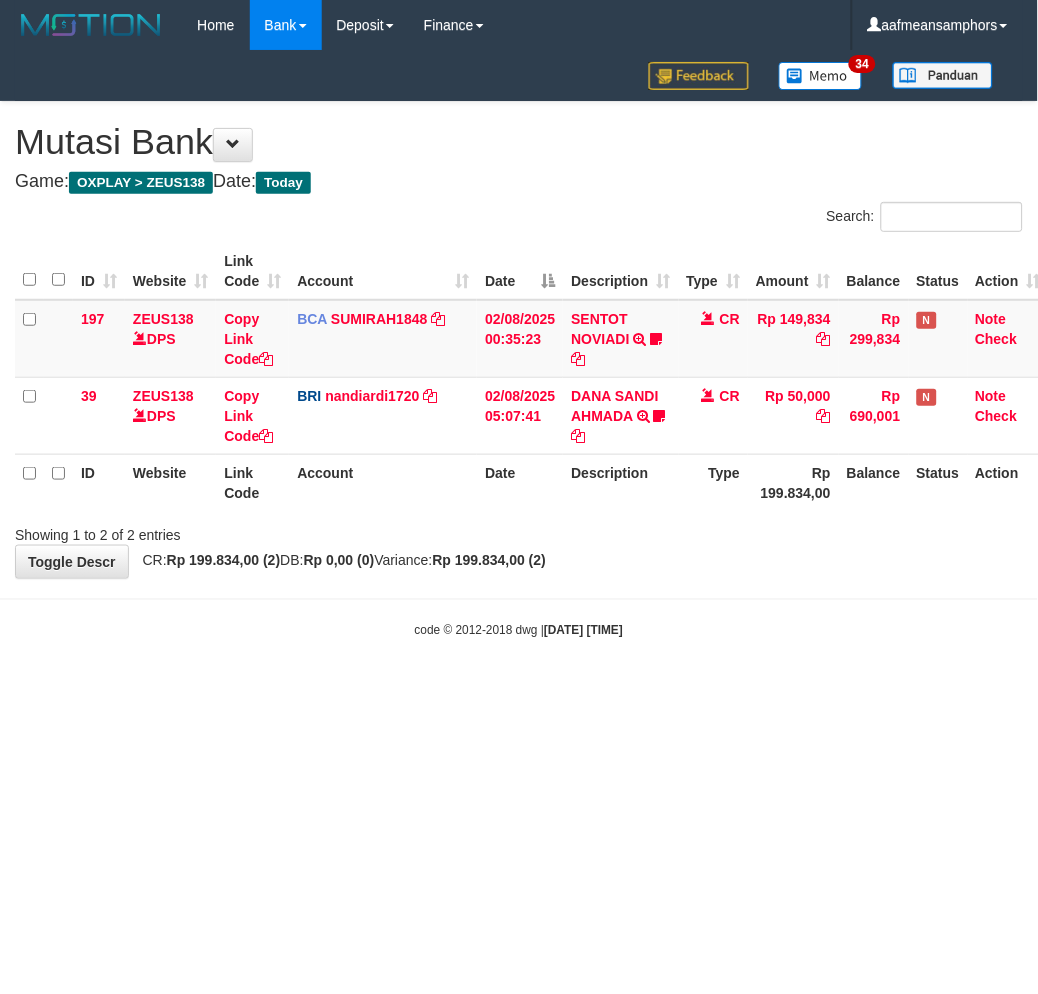 click on "**********" at bounding box center [519, 340] 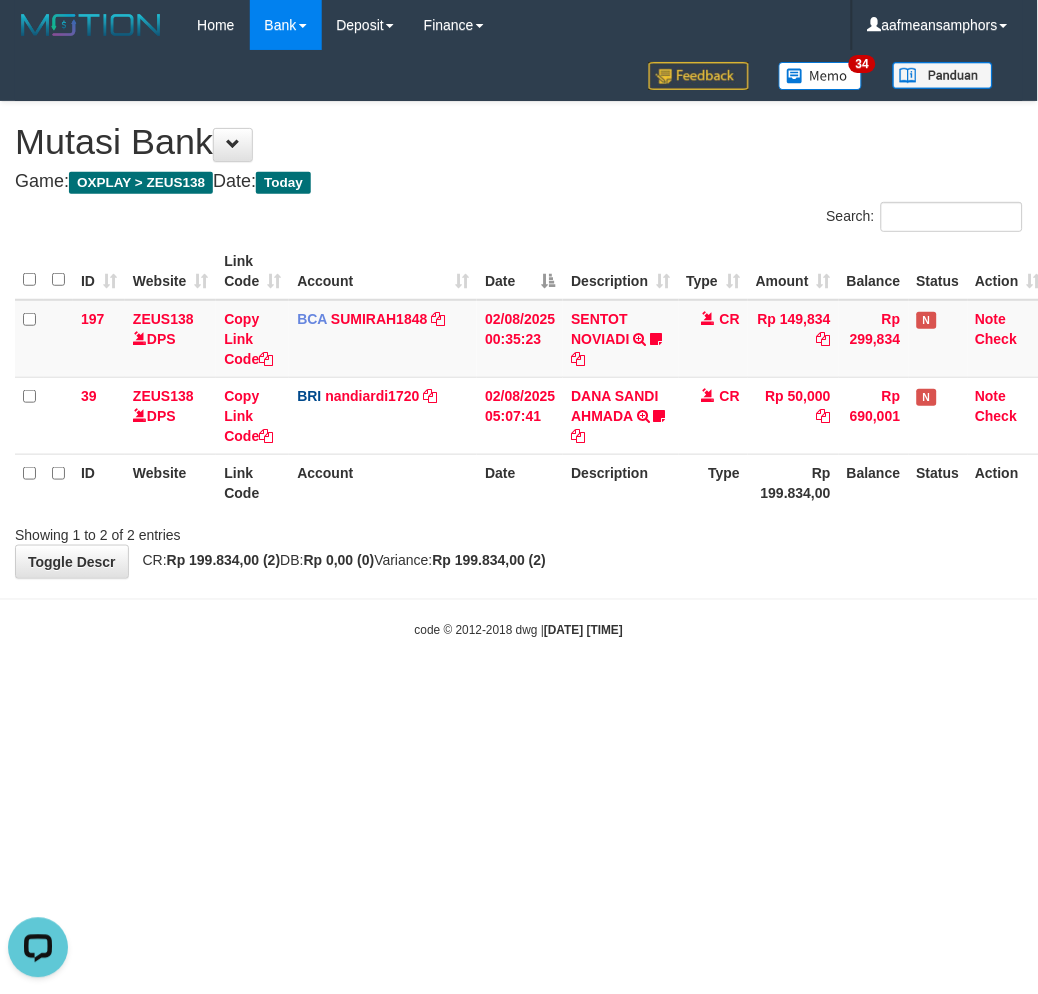 scroll, scrollTop: 0, scrollLeft: 0, axis: both 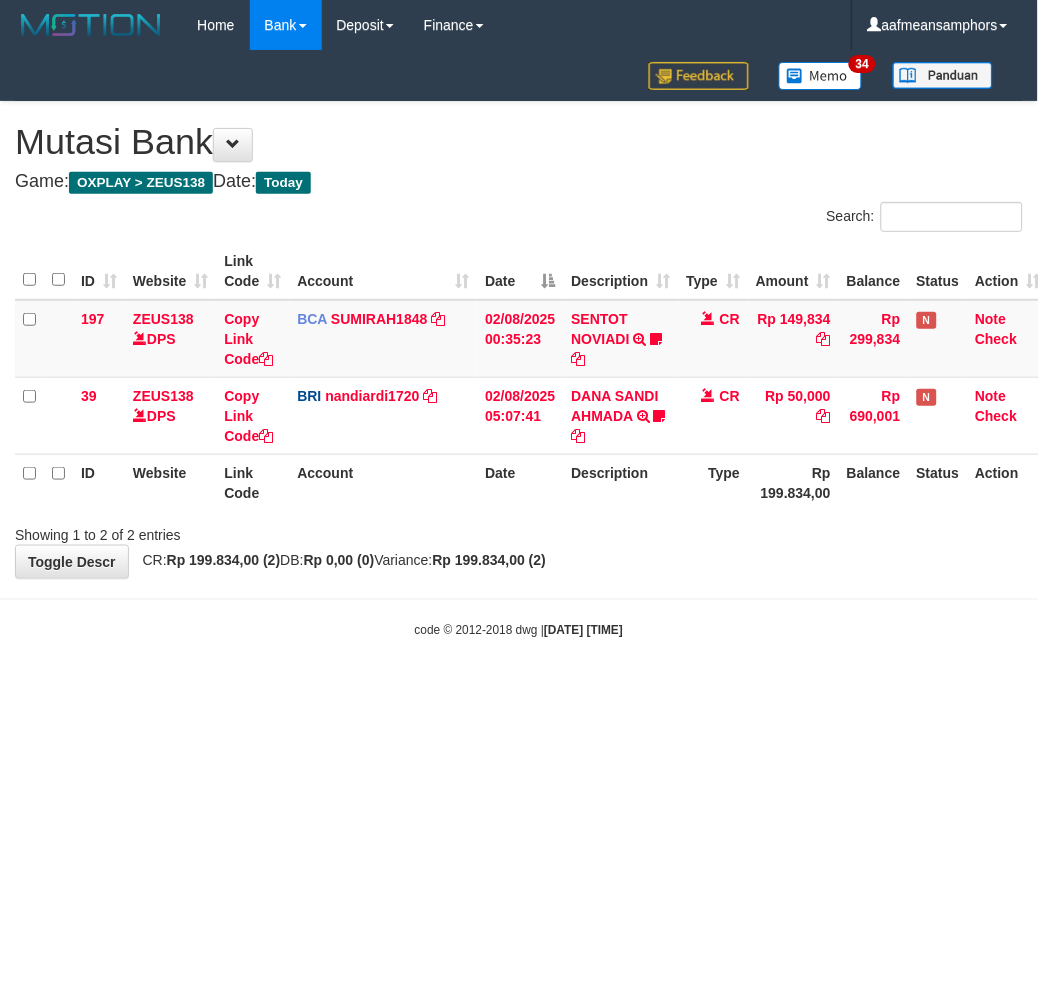 click on "Toggle navigation
Home
Bank
Account List
Load
By Website
Group
[OXPLAY]													ZEUS138
By Load Group (DPS)
Sync" at bounding box center (519, 345) 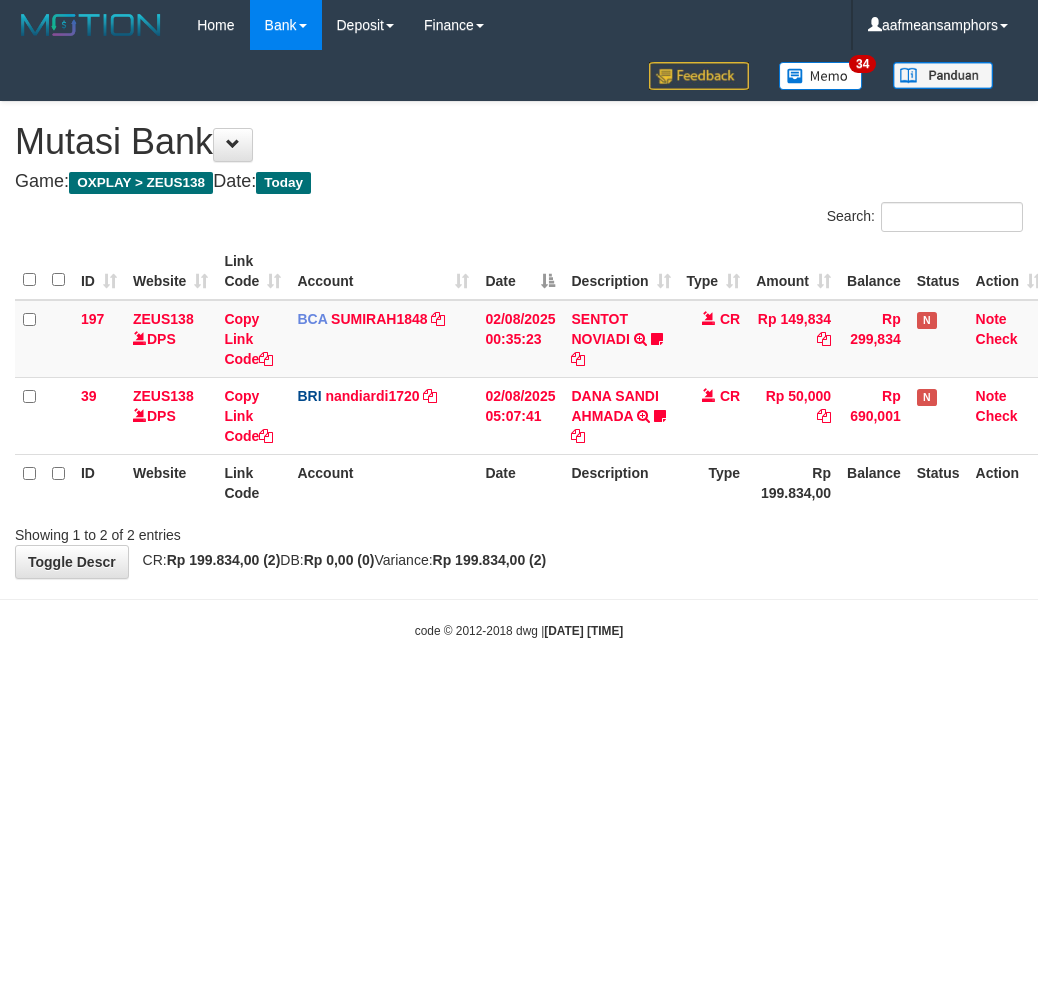 scroll, scrollTop: 0, scrollLeft: 0, axis: both 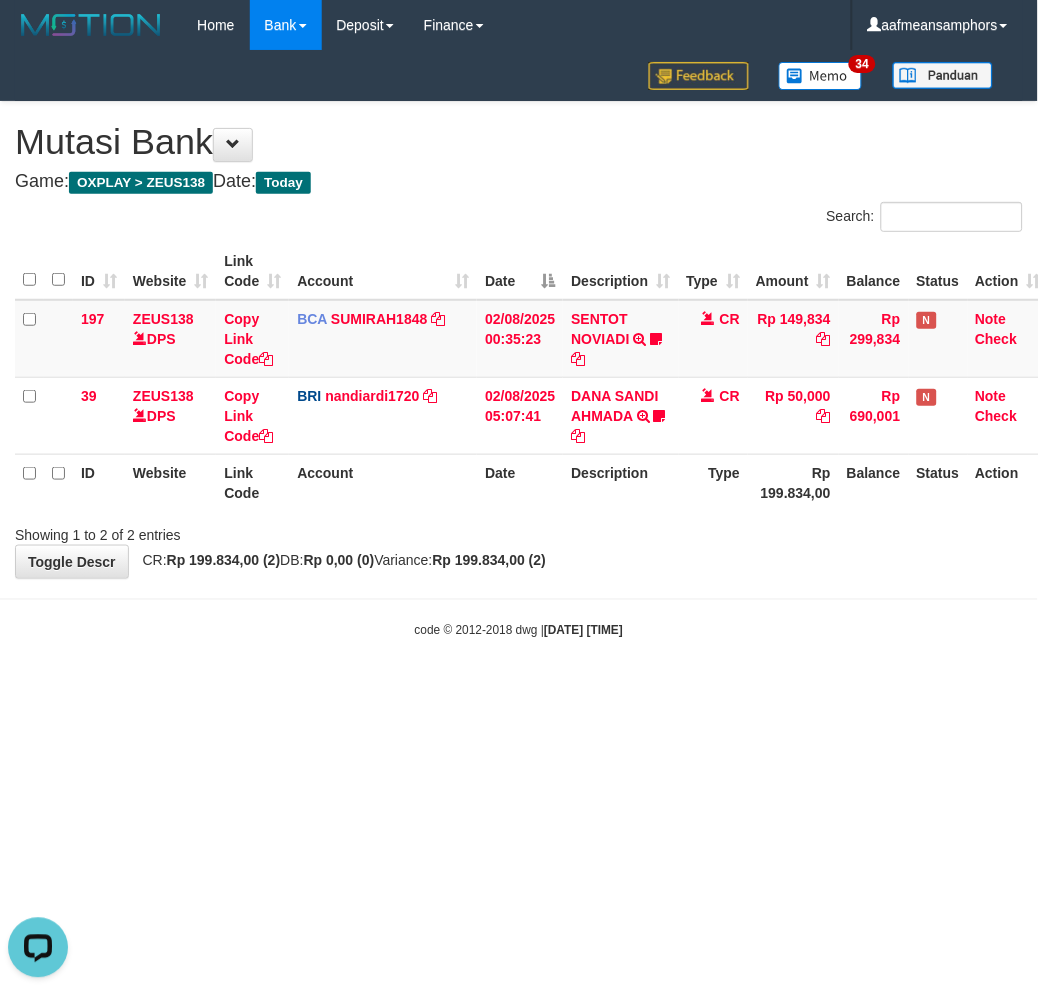 click on "code © 2012-2018 dwg |  2025/08/02 05:23:14" at bounding box center (519, 630) 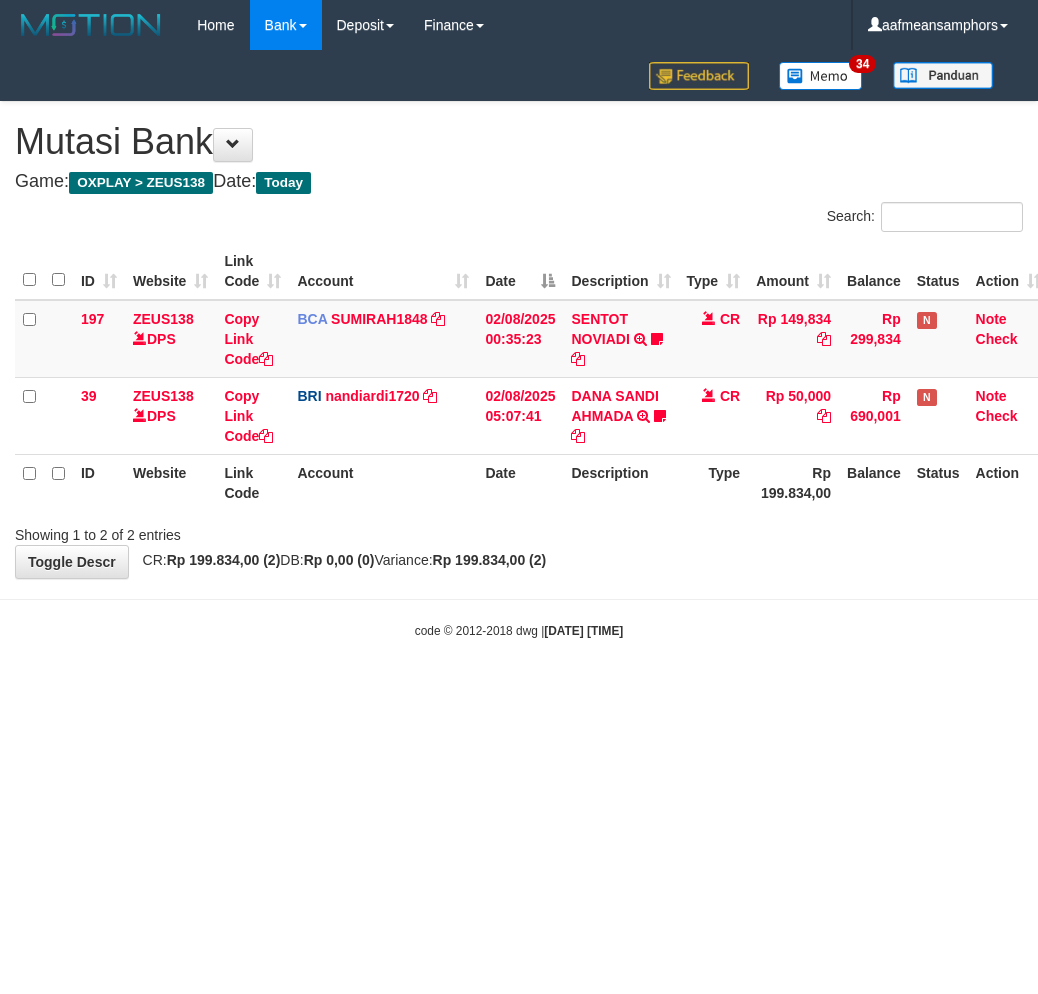 scroll, scrollTop: 0, scrollLeft: 0, axis: both 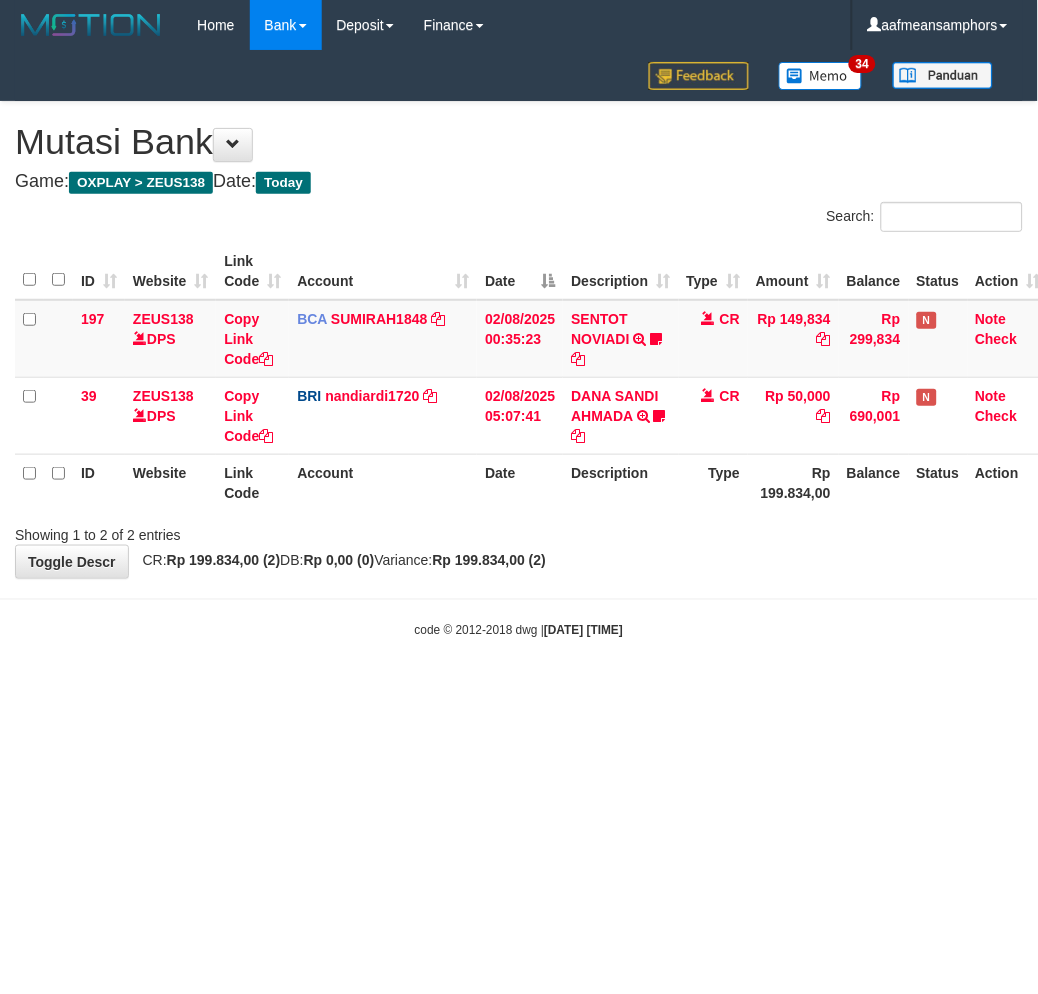click at bounding box center (519, 599) 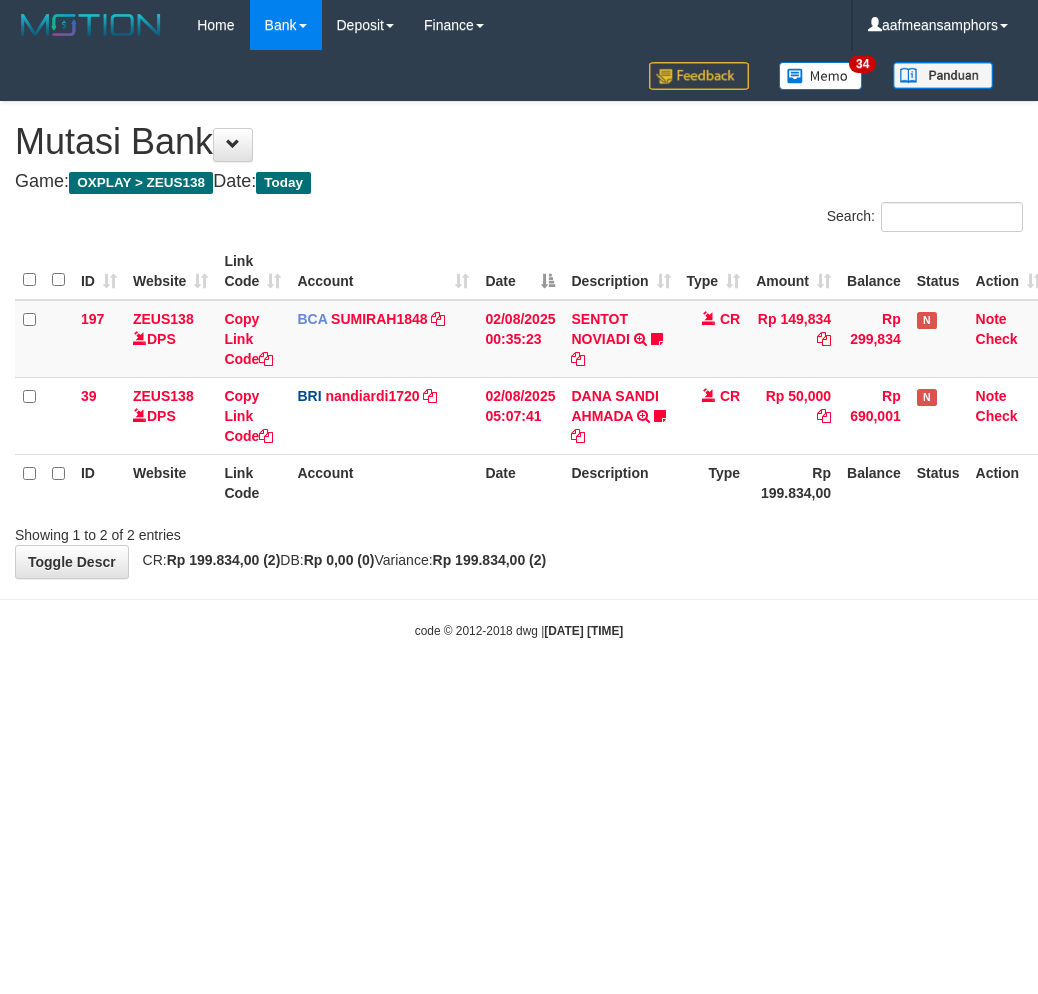 scroll, scrollTop: 0, scrollLeft: 0, axis: both 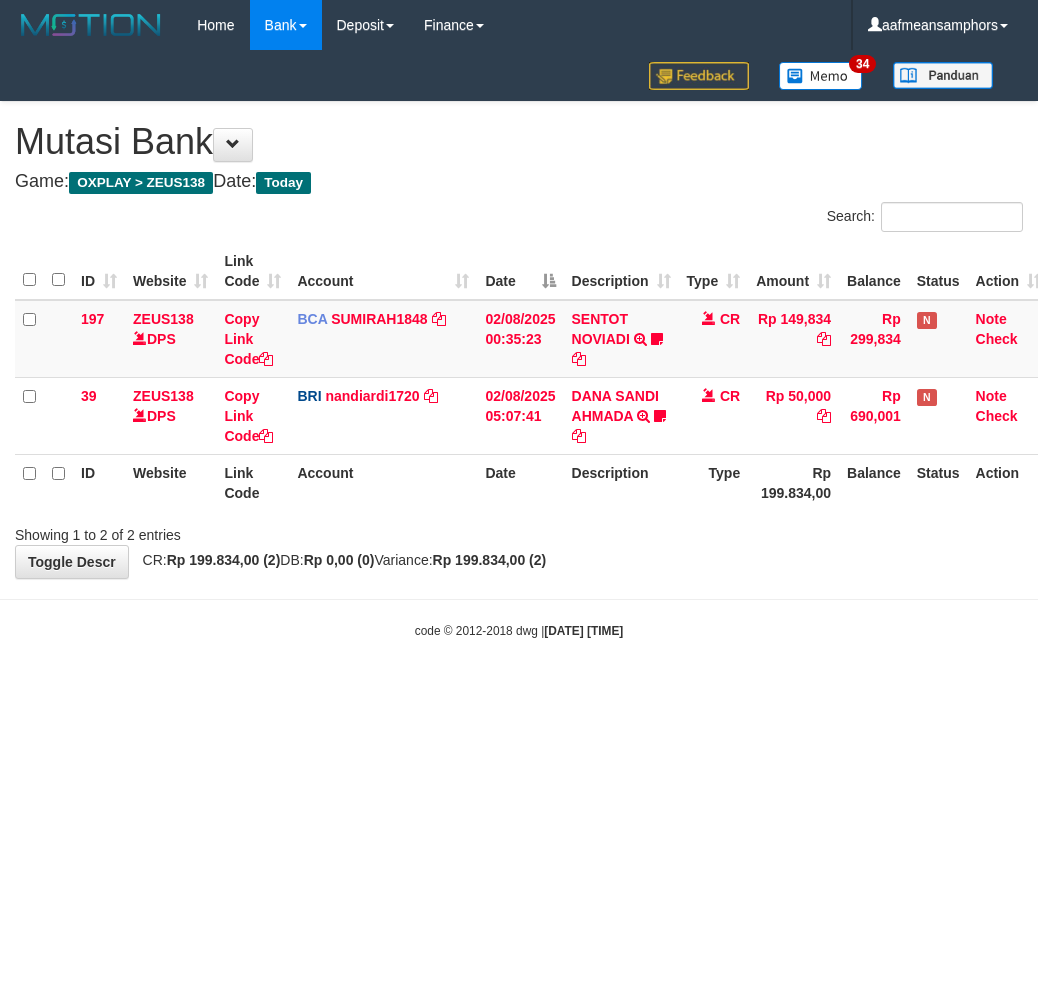 click on "Toggle navigation
Home
Bank
Account List
Load
By Website
Group
[OXPLAY]													ZEUS138
By Load Group (DPS)
Sync" at bounding box center (519, 345) 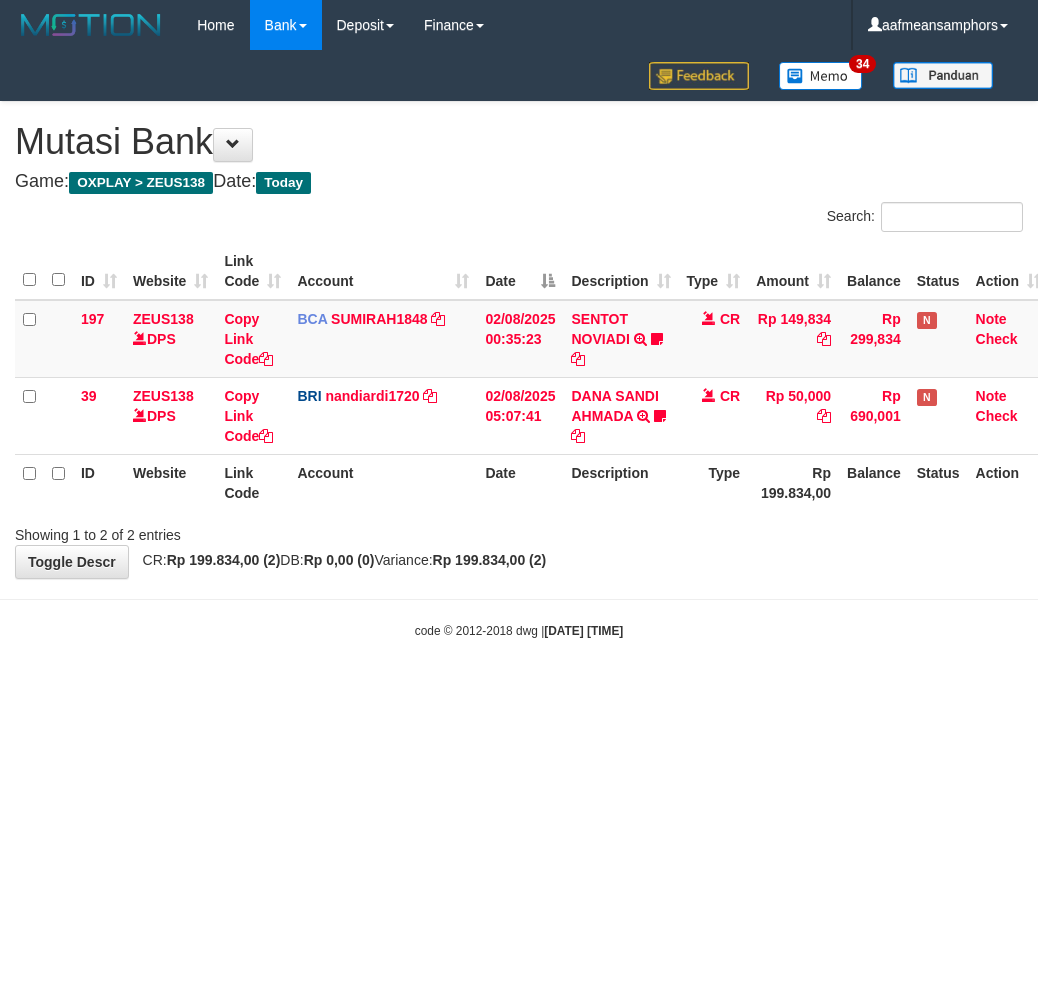 scroll, scrollTop: 0, scrollLeft: 0, axis: both 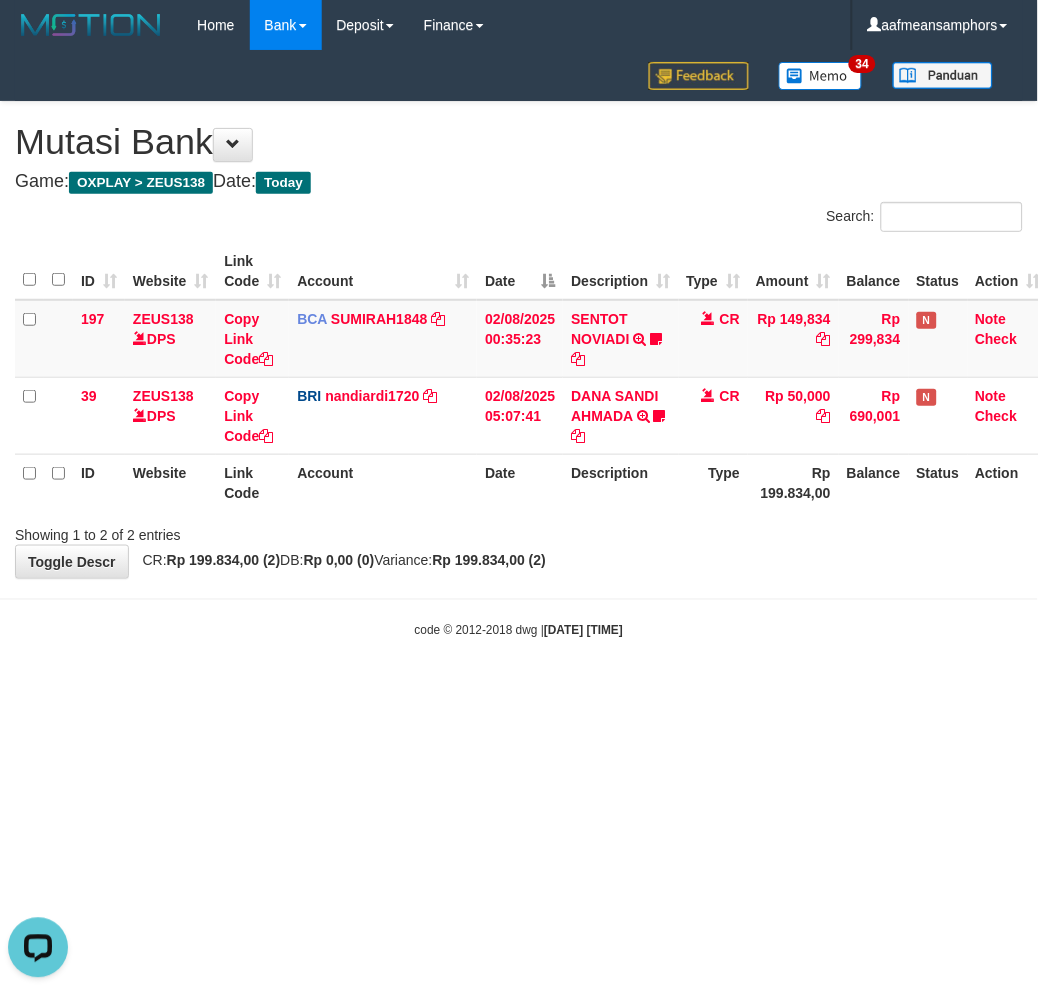 drag, startPoint x: 836, startPoint y: 675, endPoint x: 822, endPoint y: 665, distance: 17.20465 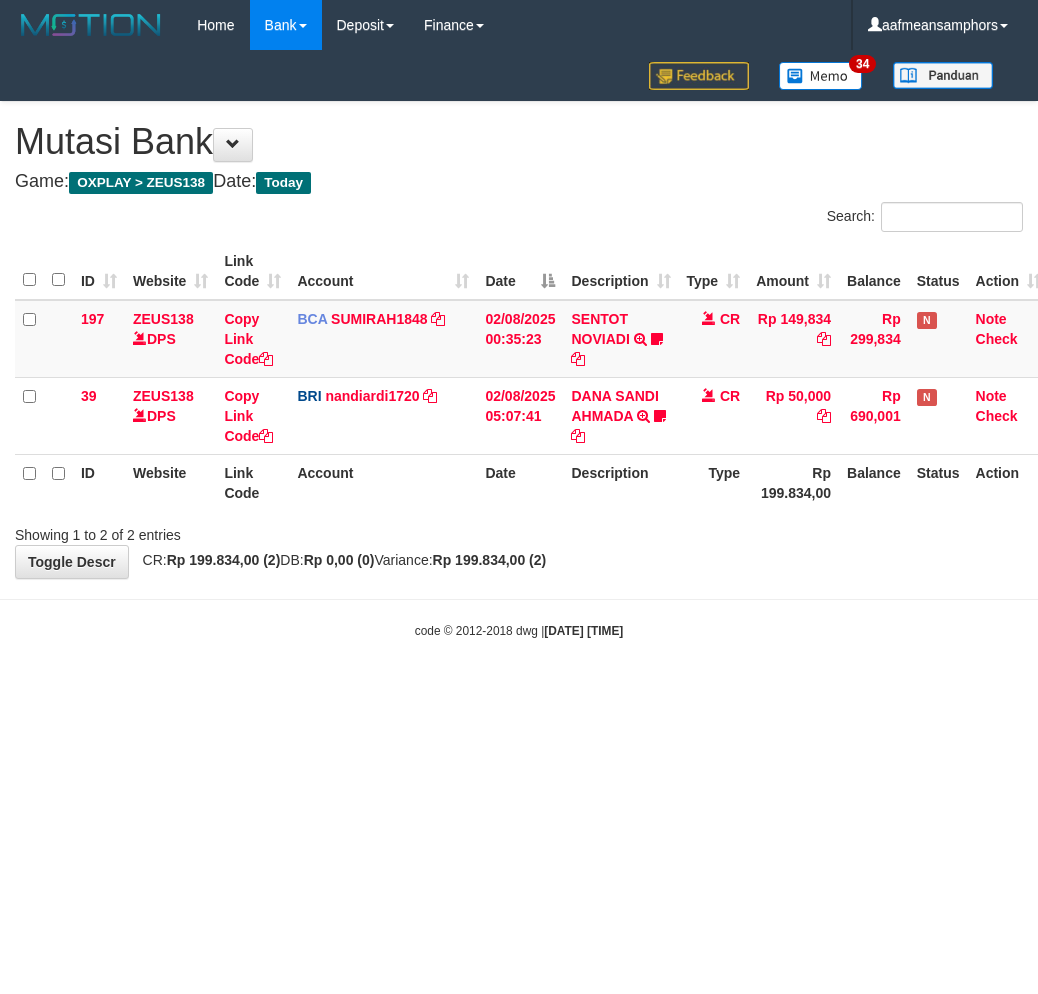 scroll, scrollTop: 0, scrollLeft: 0, axis: both 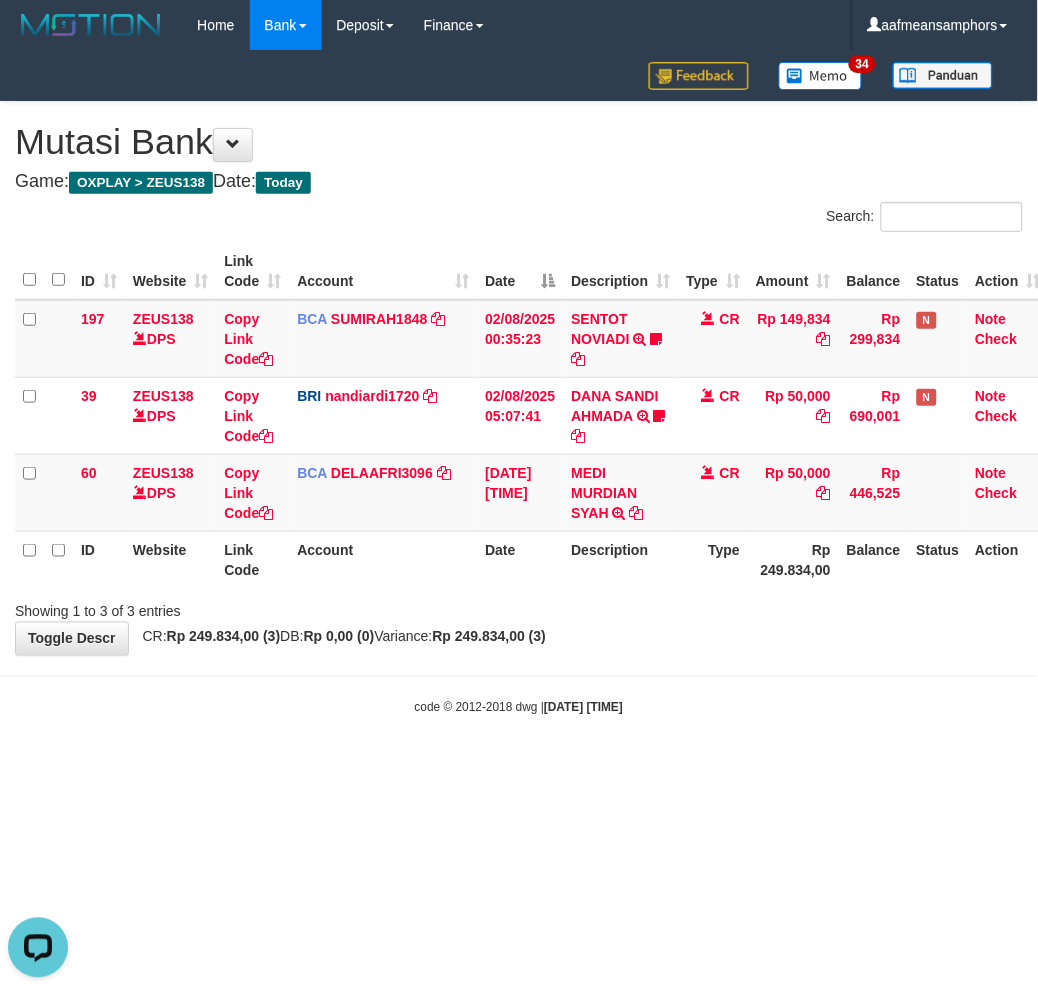click on "**********" at bounding box center (519, 378) 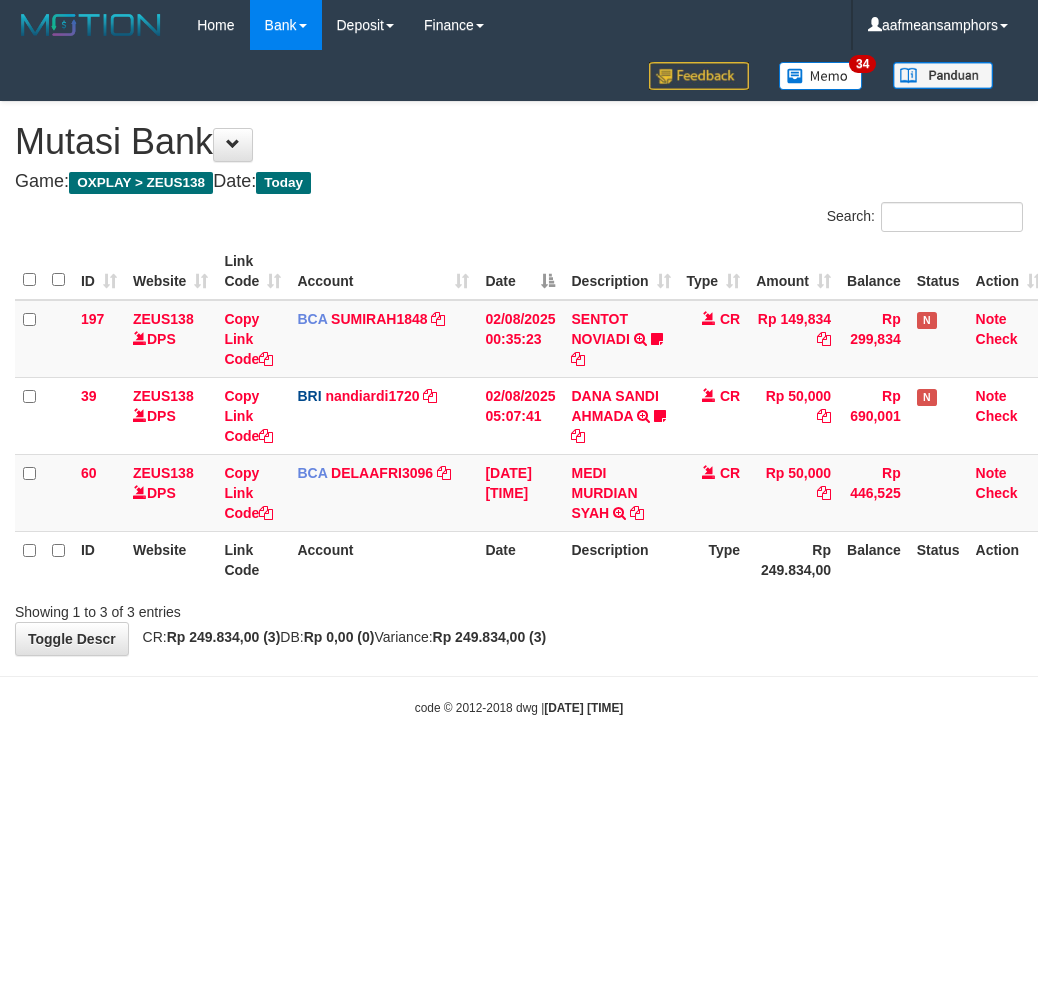 scroll, scrollTop: 0, scrollLeft: 0, axis: both 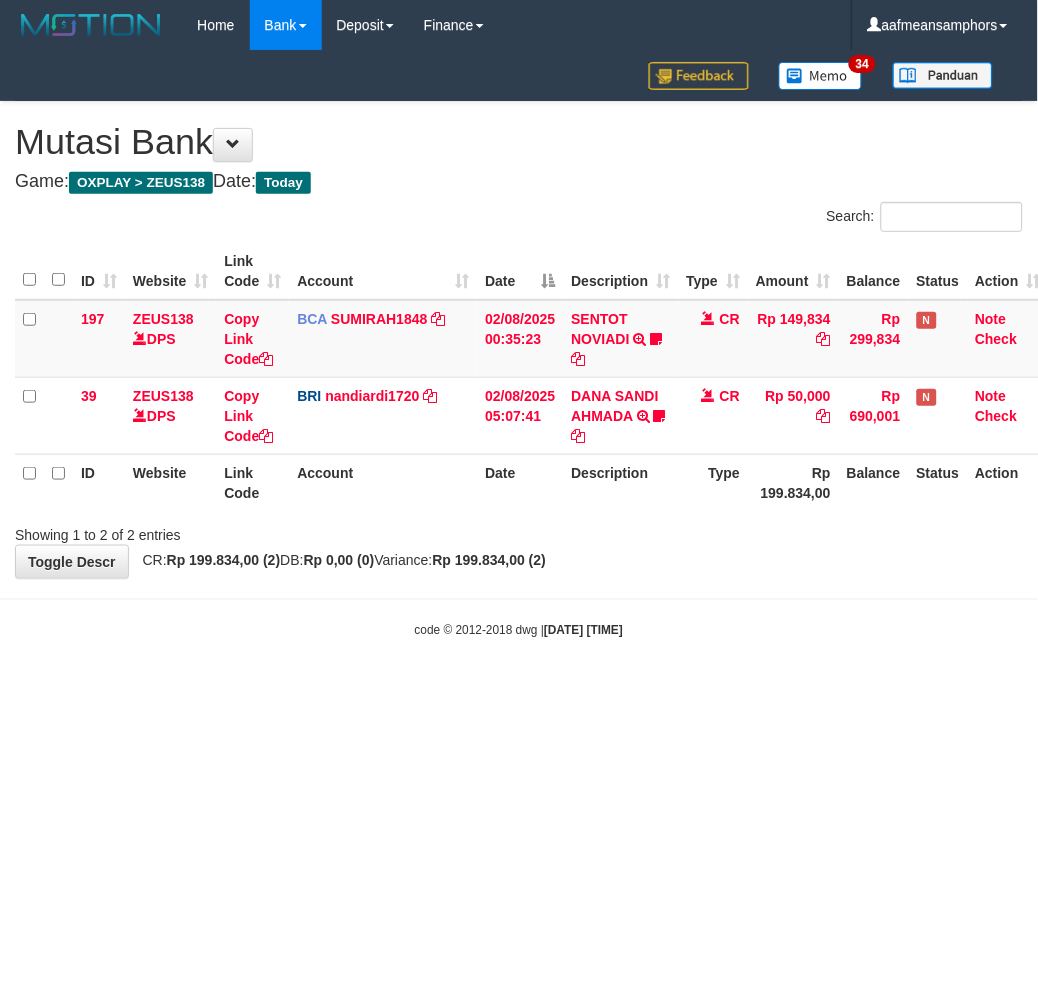 drag, startPoint x: 653, startPoint y: 695, endPoint x: 638, endPoint y: 697, distance: 15.132746 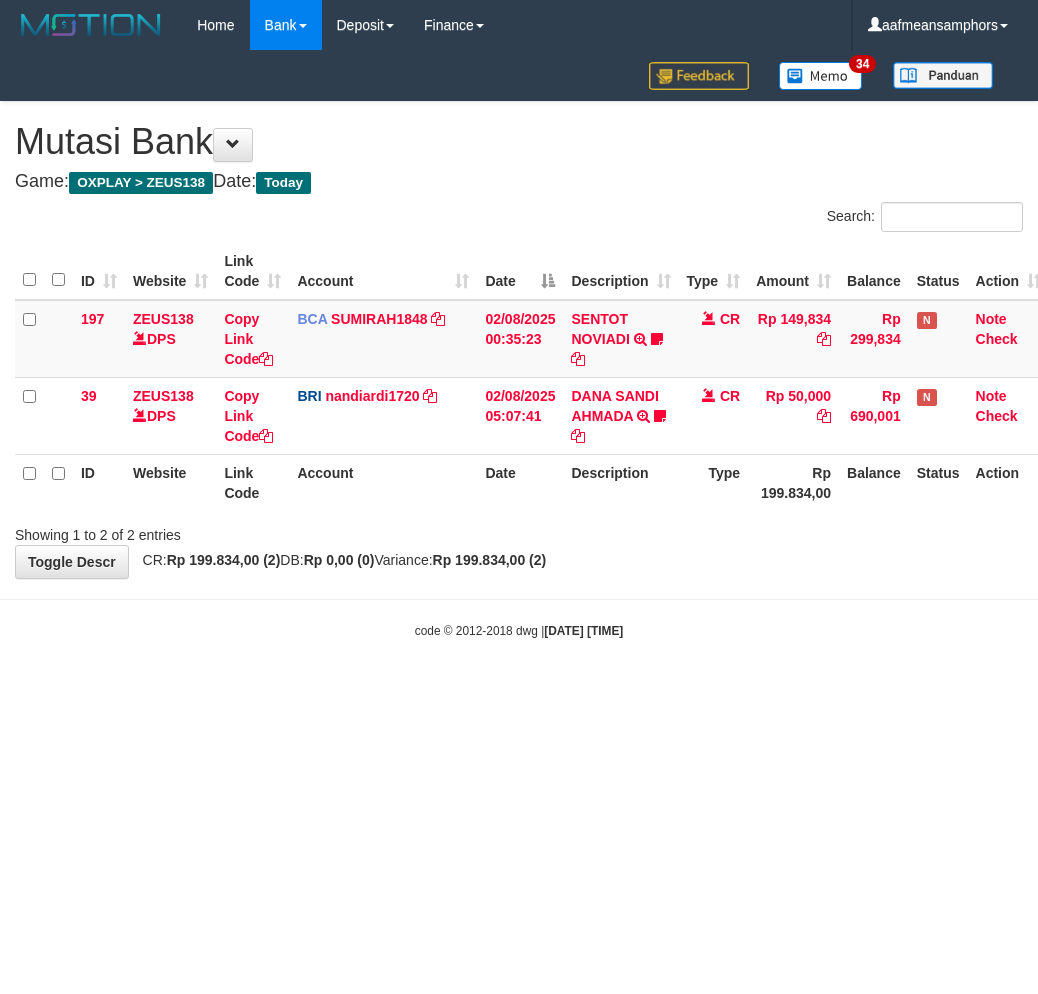 scroll, scrollTop: 0, scrollLeft: 0, axis: both 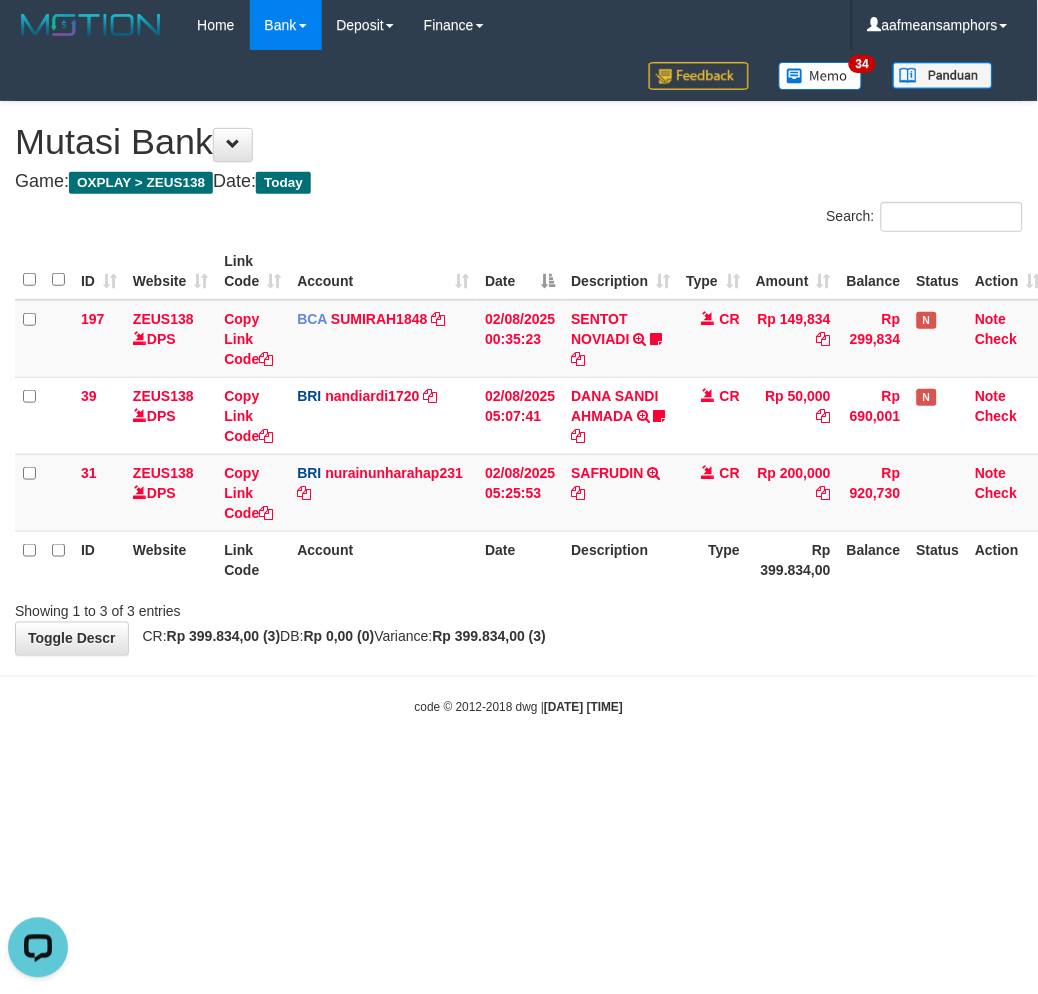 click on "Toggle navigation
Home
Bank
Account List
Load
By Website
Group
[OXPLAY]													ZEUS138
By Load Group (DPS)
Sync" at bounding box center (519, 383) 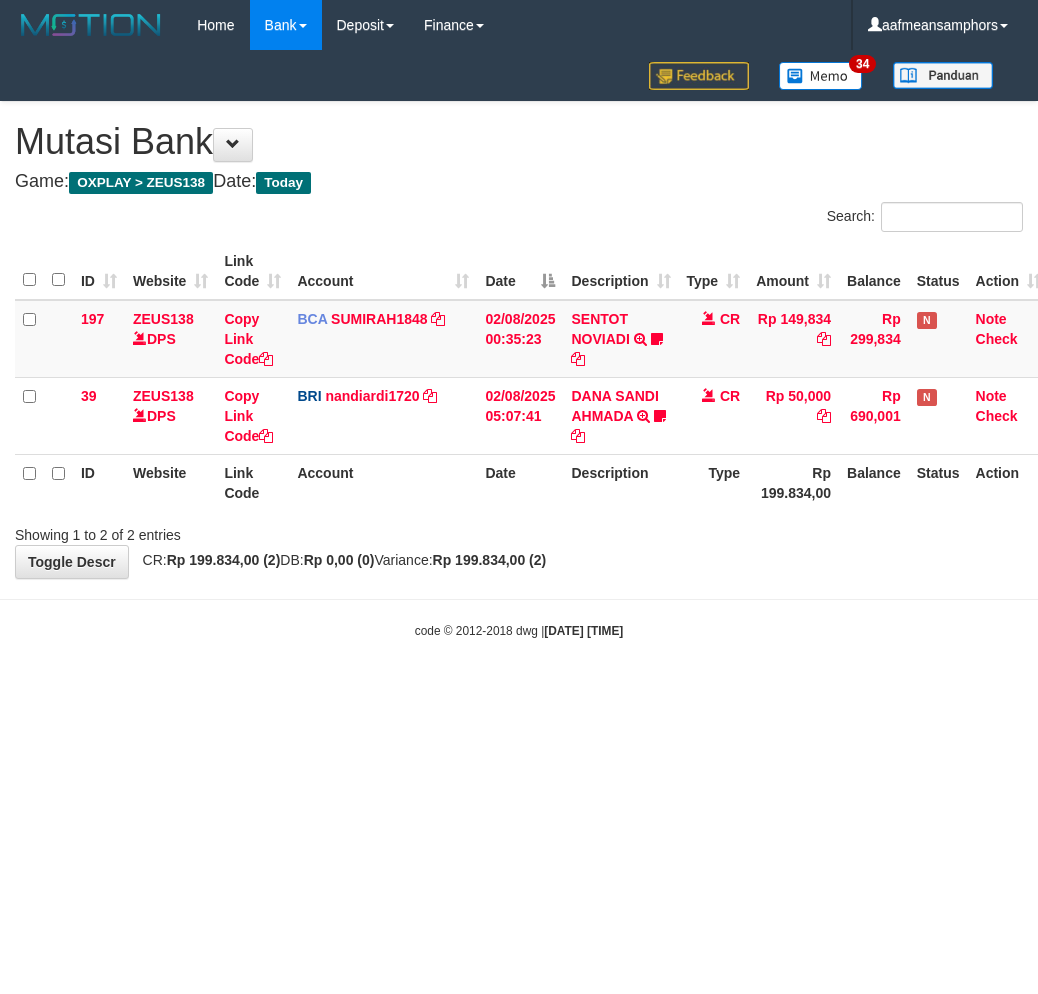 scroll, scrollTop: 0, scrollLeft: 0, axis: both 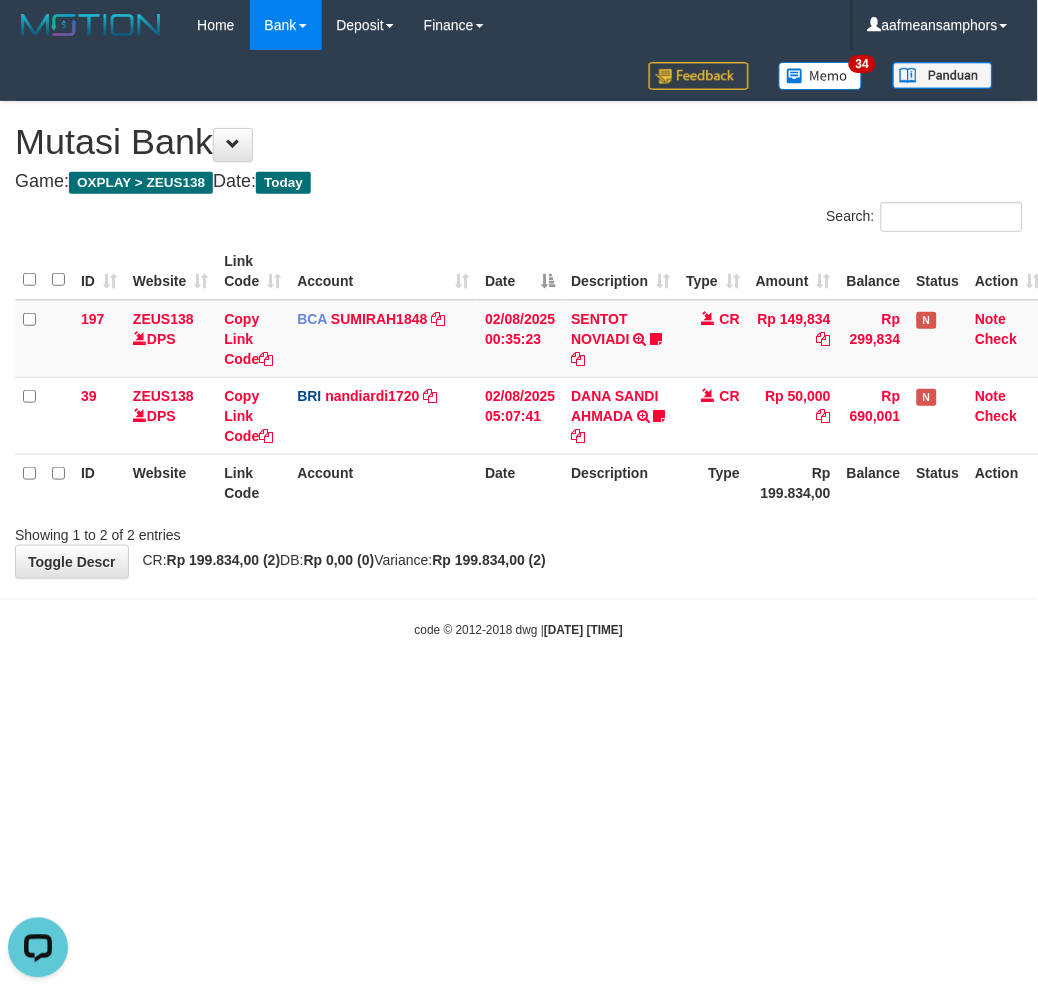 click on "Toggle navigation
Home
Bank
Account List
Load
By Website
Group
[OXPLAY]													ZEUS138
By Load Group (DPS)
Sync" at bounding box center (519, 345) 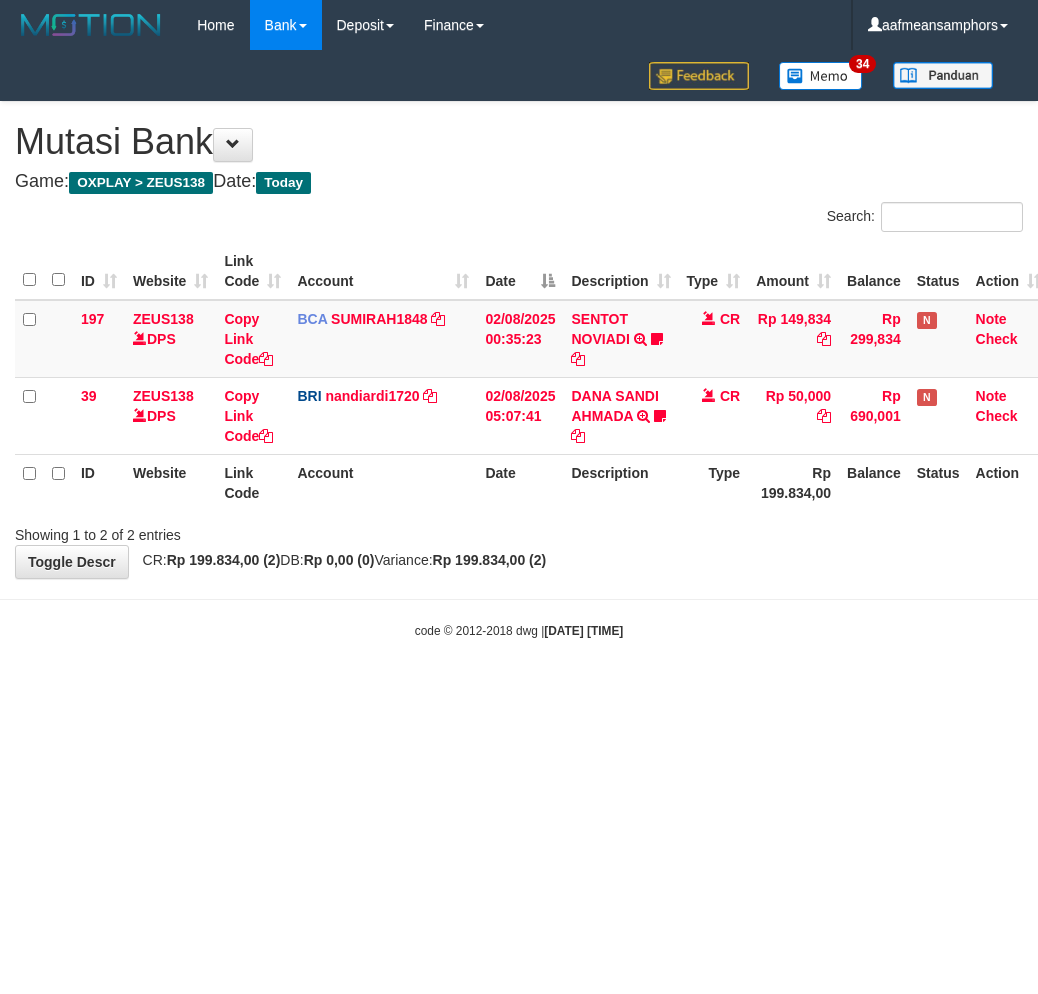 scroll, scrollTop: 0, scrollLeft: 0, axis: both 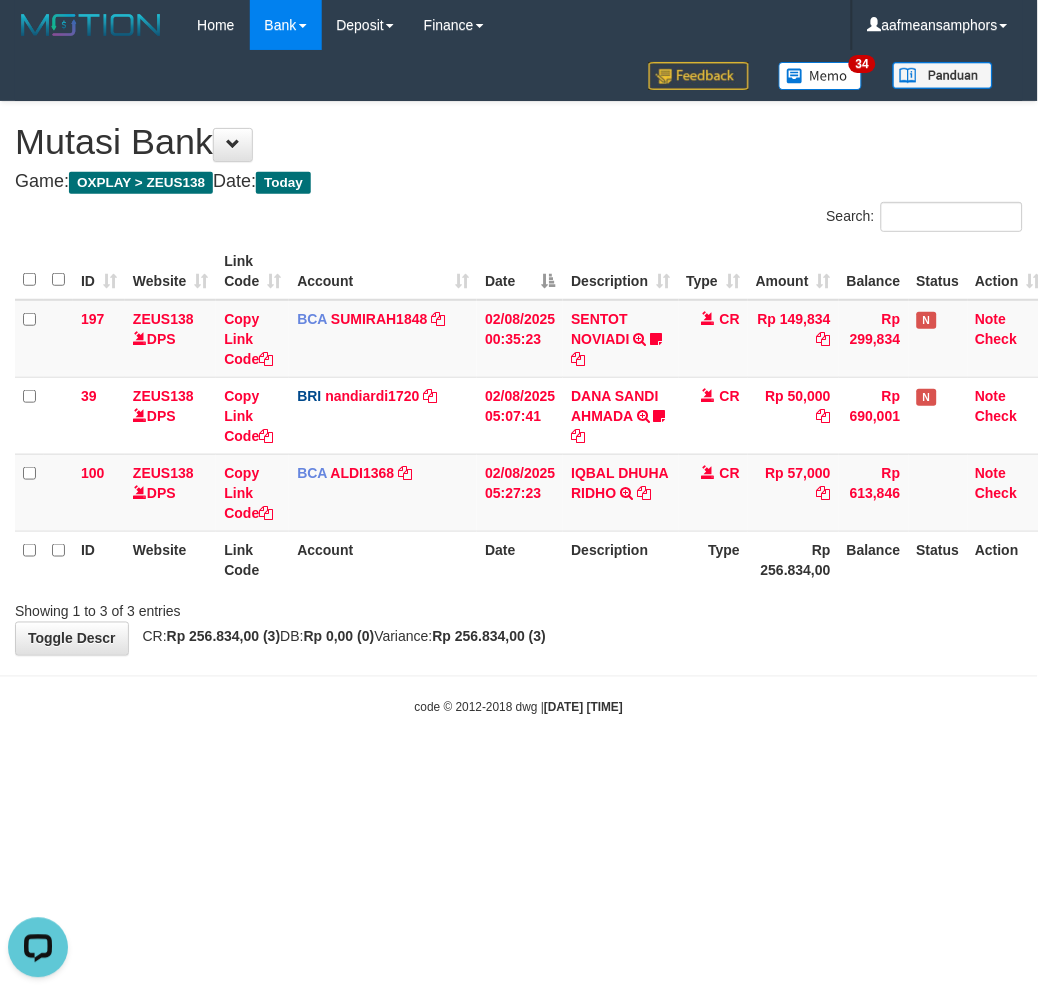 drag, startPoint x: 677, startPoint y: 750, endPoint x: 675, endPoint y: 737, distance: 13.152946 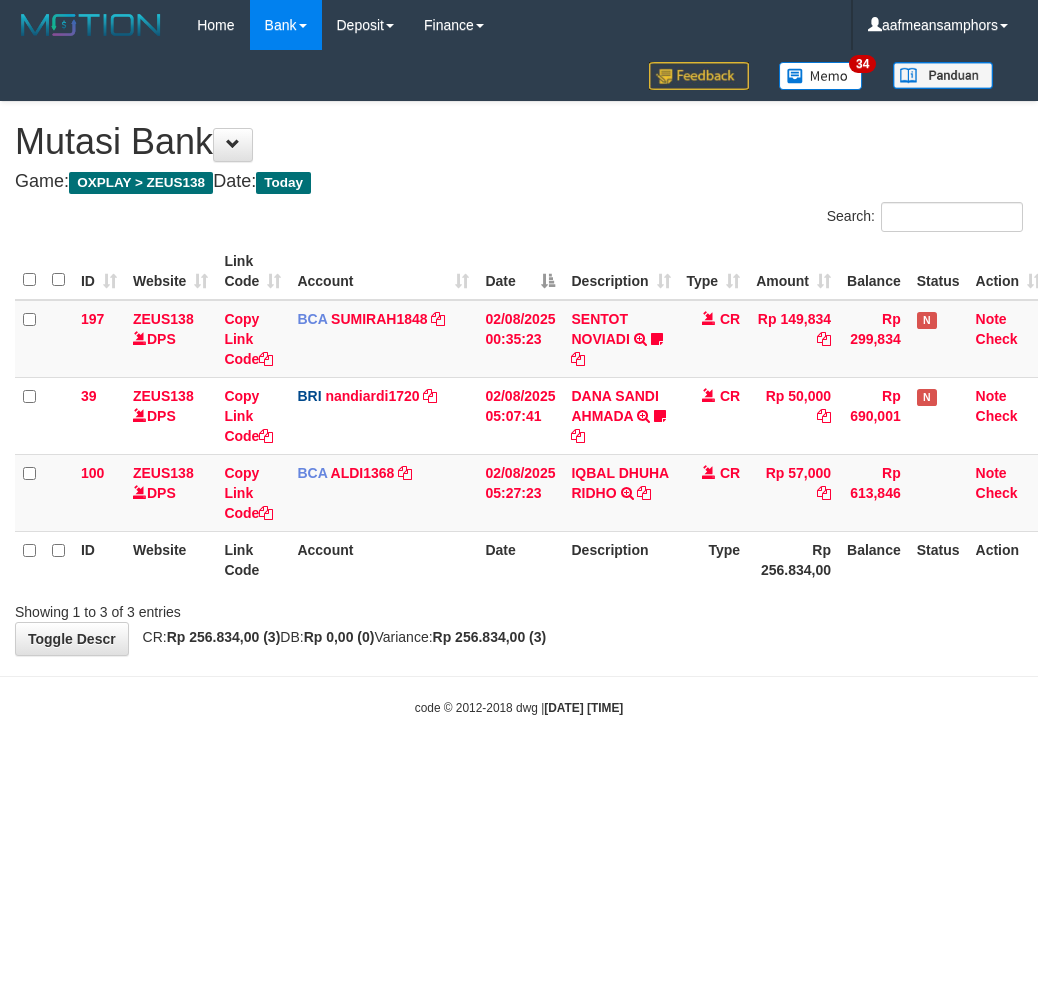 scroll, scrollTop: 0, scrollLeft: 0, axis: both 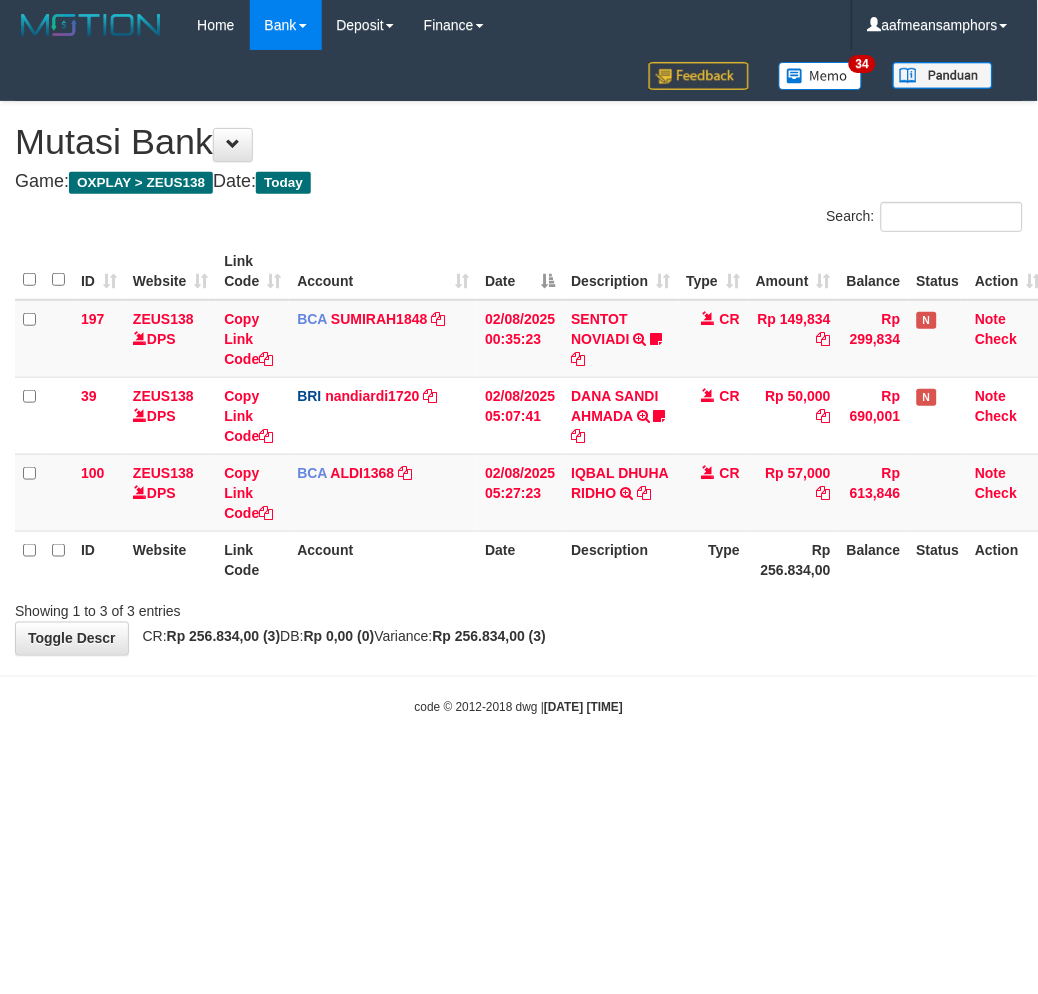 click on "Toggle navigation
Home
Bank
Account List
Load
By Website
Group
[OXPLAY]													ZEUS138
By Load Group (DPS)" at bounding box center (519, 383) 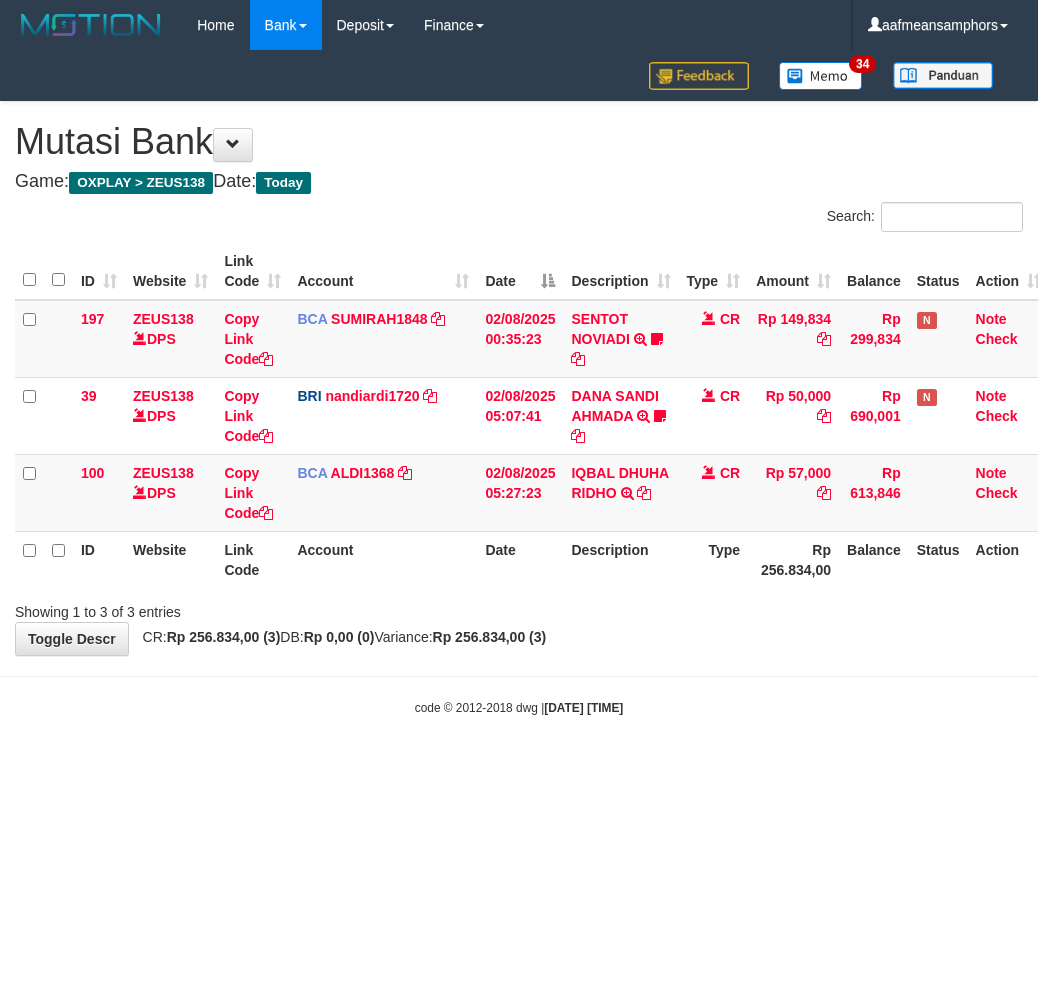 scroll, scrollTop: 0, scrollLeft: 0, axis: both 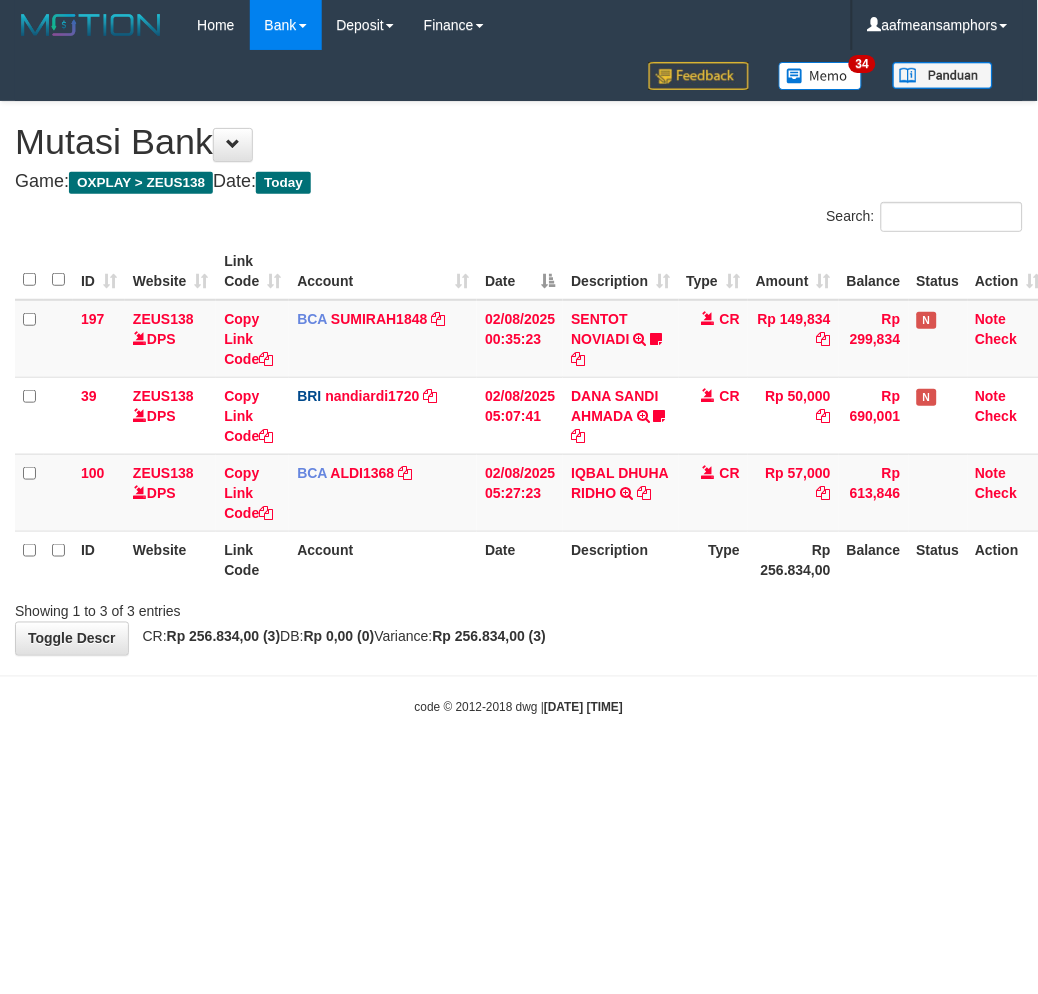click on "Toggle navigation
Home
Bank
Account List
Load
By Website
Group
[OXPLAY]													ZEUS138
By Load Group (DPS)" at bounding box center (519, 383) 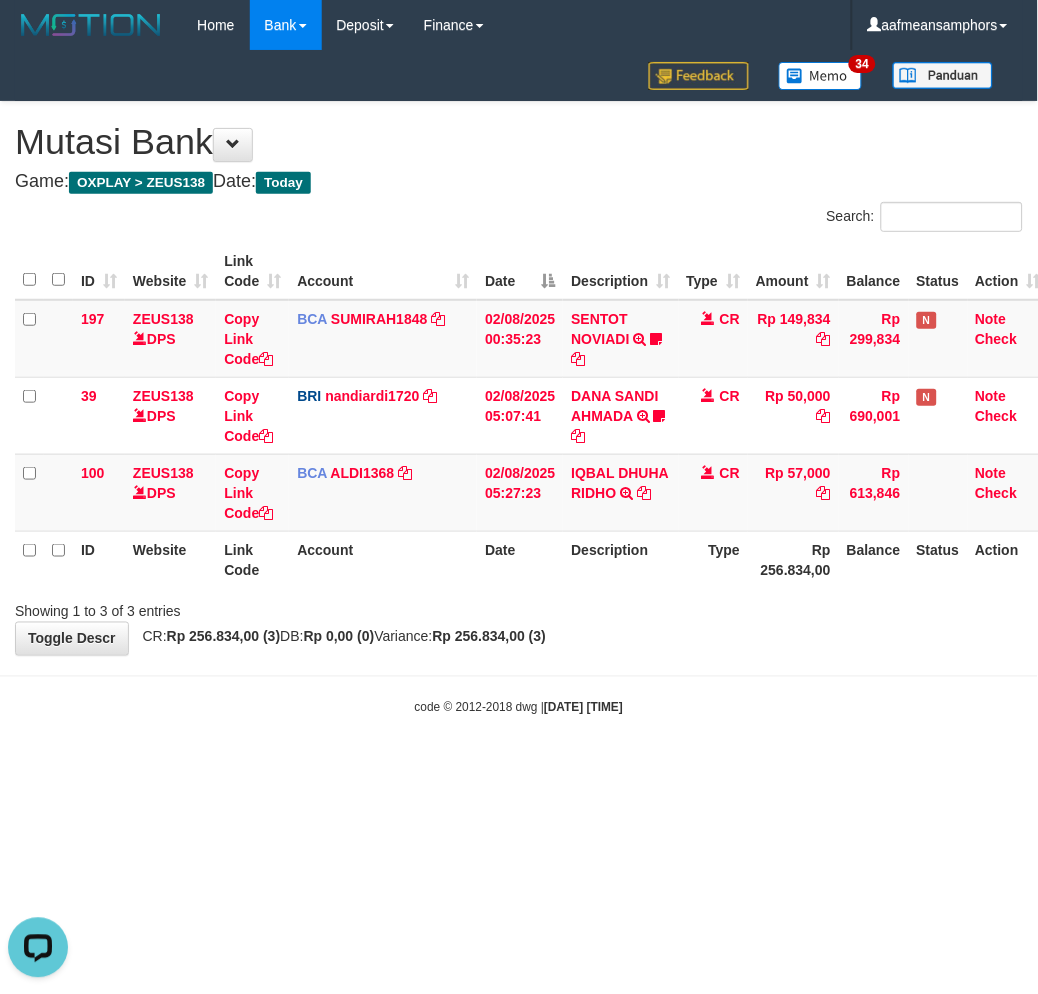 scroll, scrollTop: 0, scrollLeft: 0, axis: both 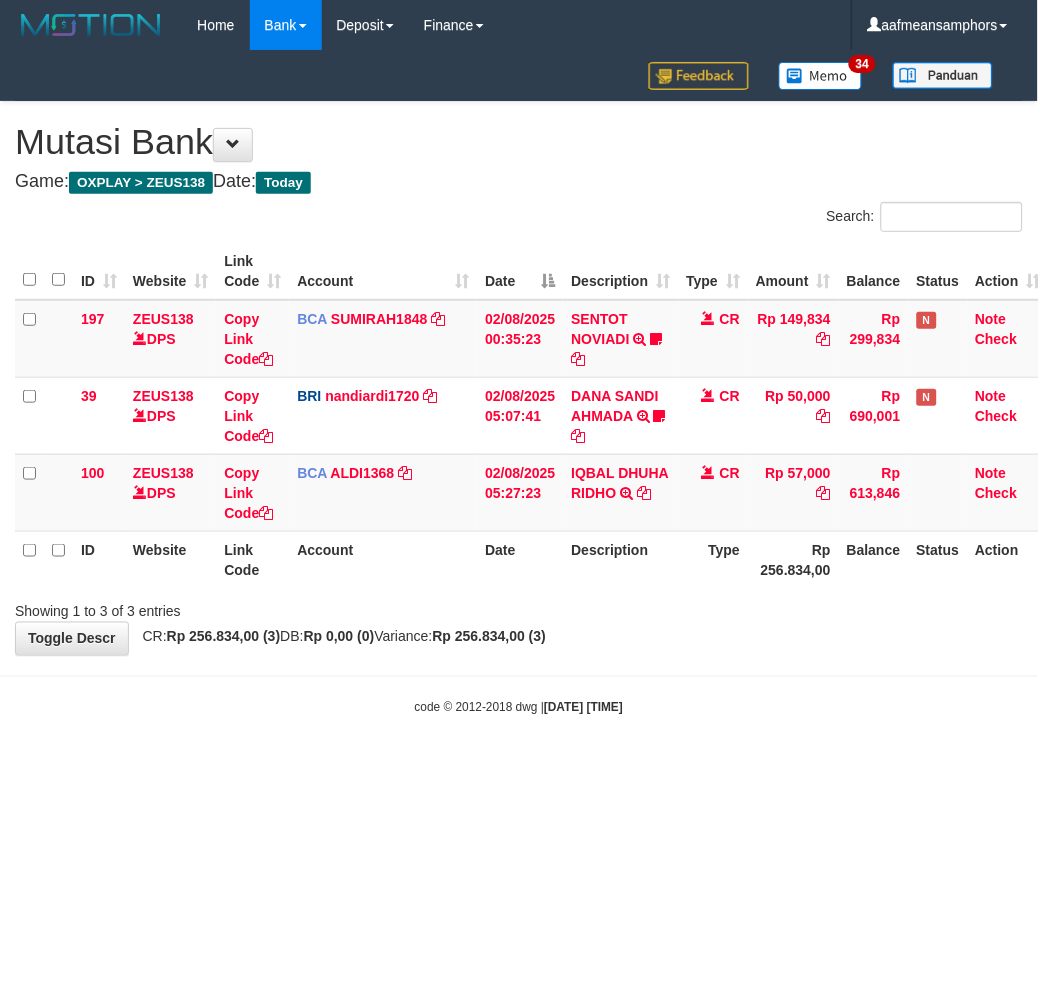 click on "Toggle navigation
Home
Bank
Account List
Load
By Website
Group
[OXPLAY]													ZEUS138
By Load Group (DPS)" at bounding box center [519, 383] 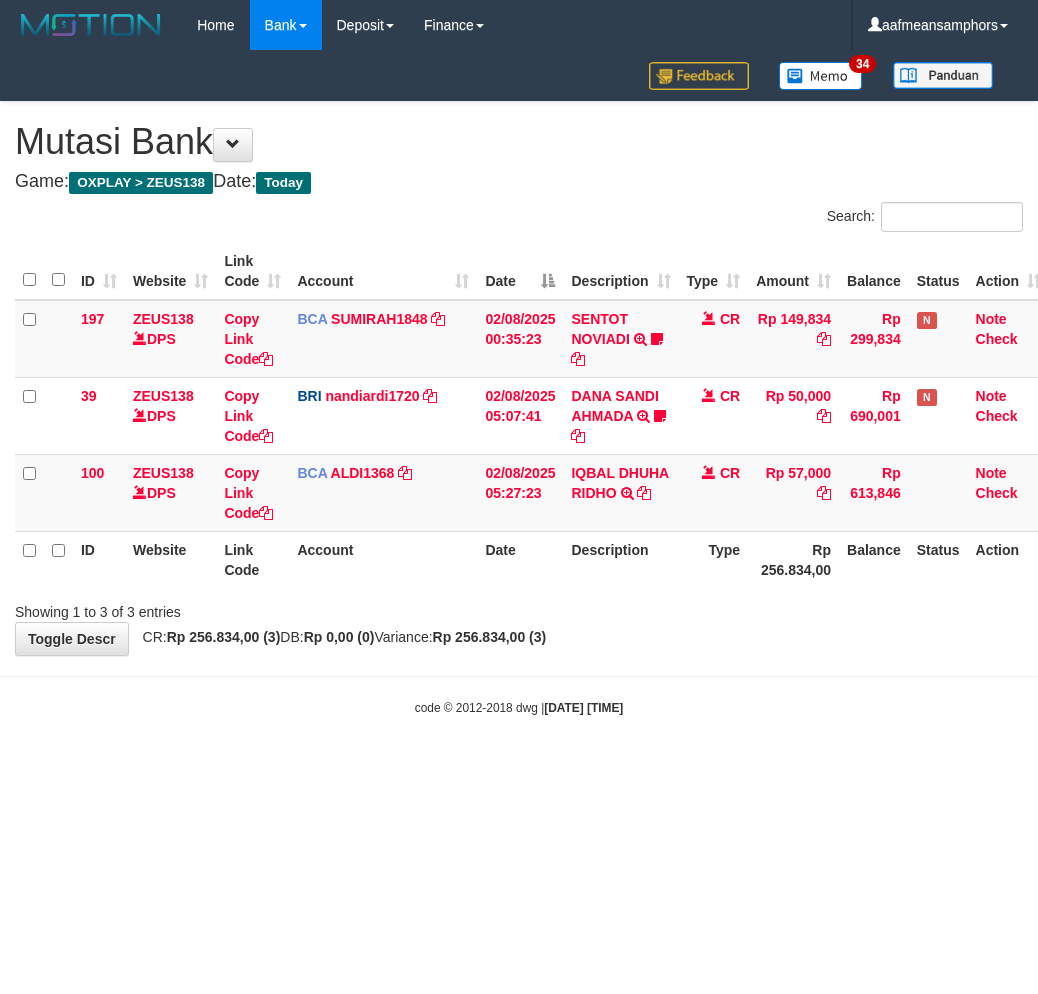 scroll, scrollTop: 0, scrollLeft: 0, axis: both 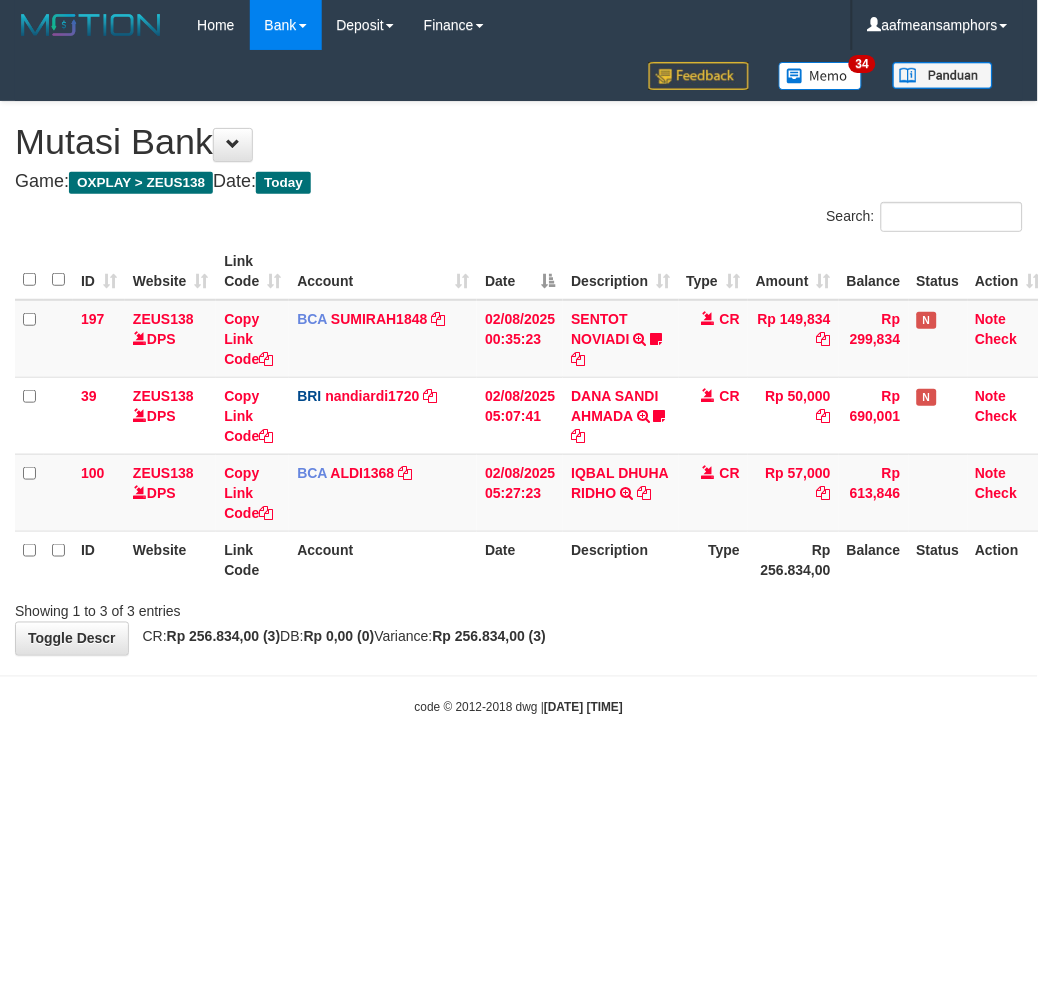 drag, startPoint x: 636, startPoint y: 776, endPoint x: 621, endPoint y: 778, distance: 15.132746 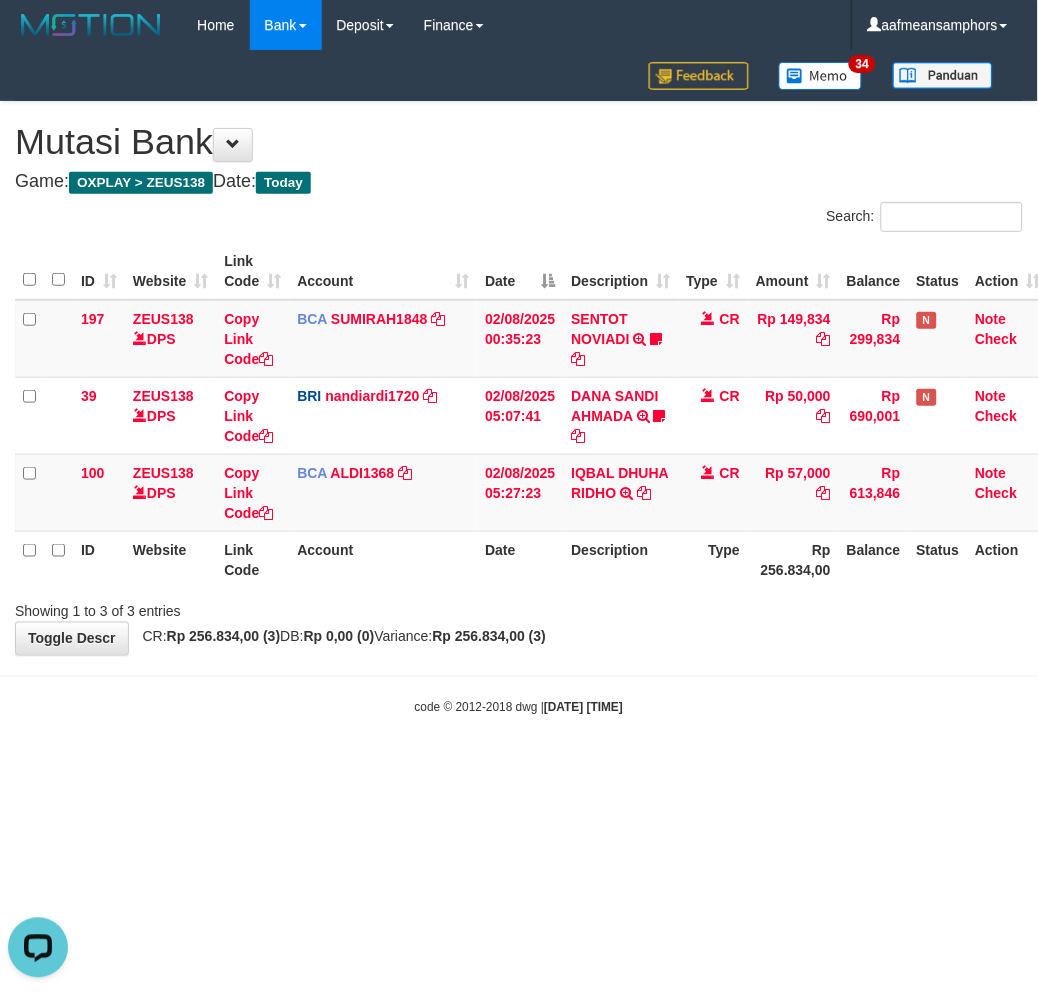 drag, startPoint x: 621, startPoint y: 778, endPoint x: 646, endPoint y: 754, distance: 34.655445 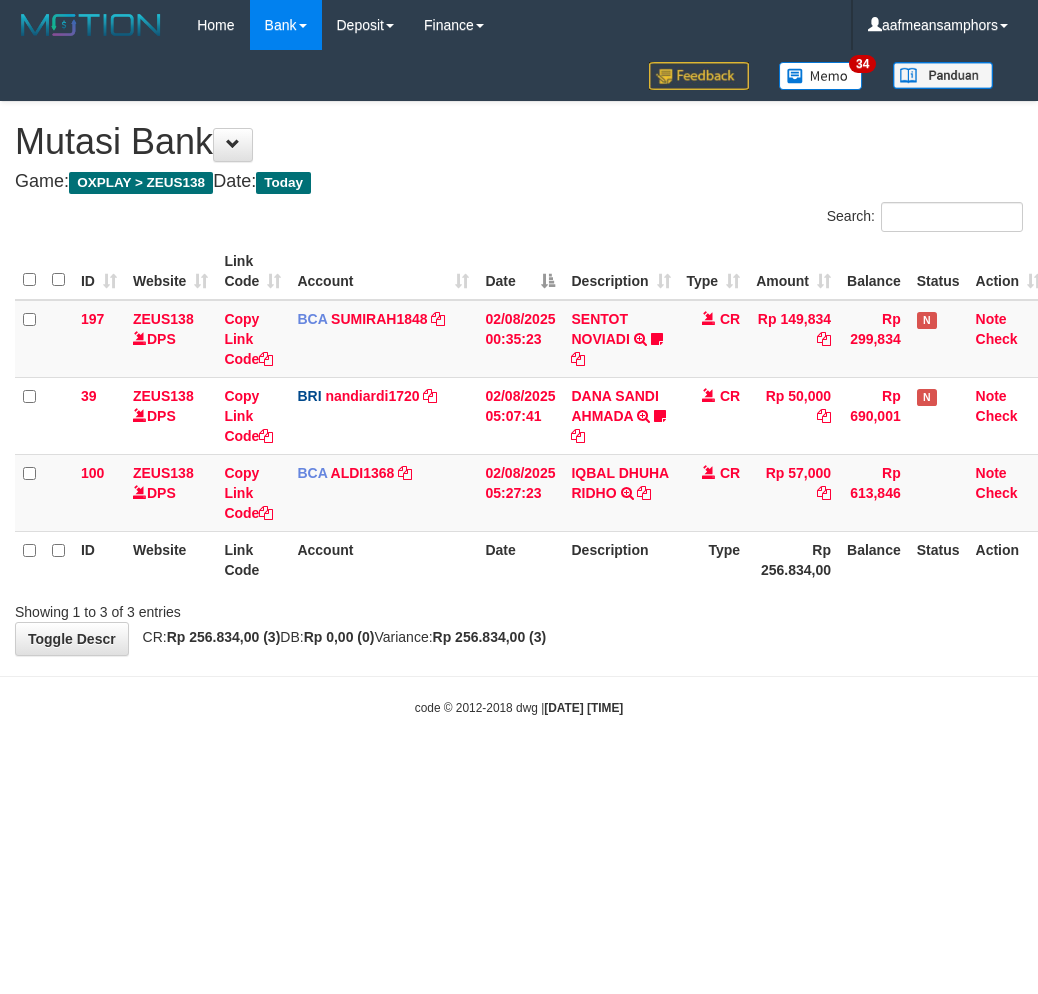 scroll, scrollTop: 0, scrollLeft: 0, axis: both 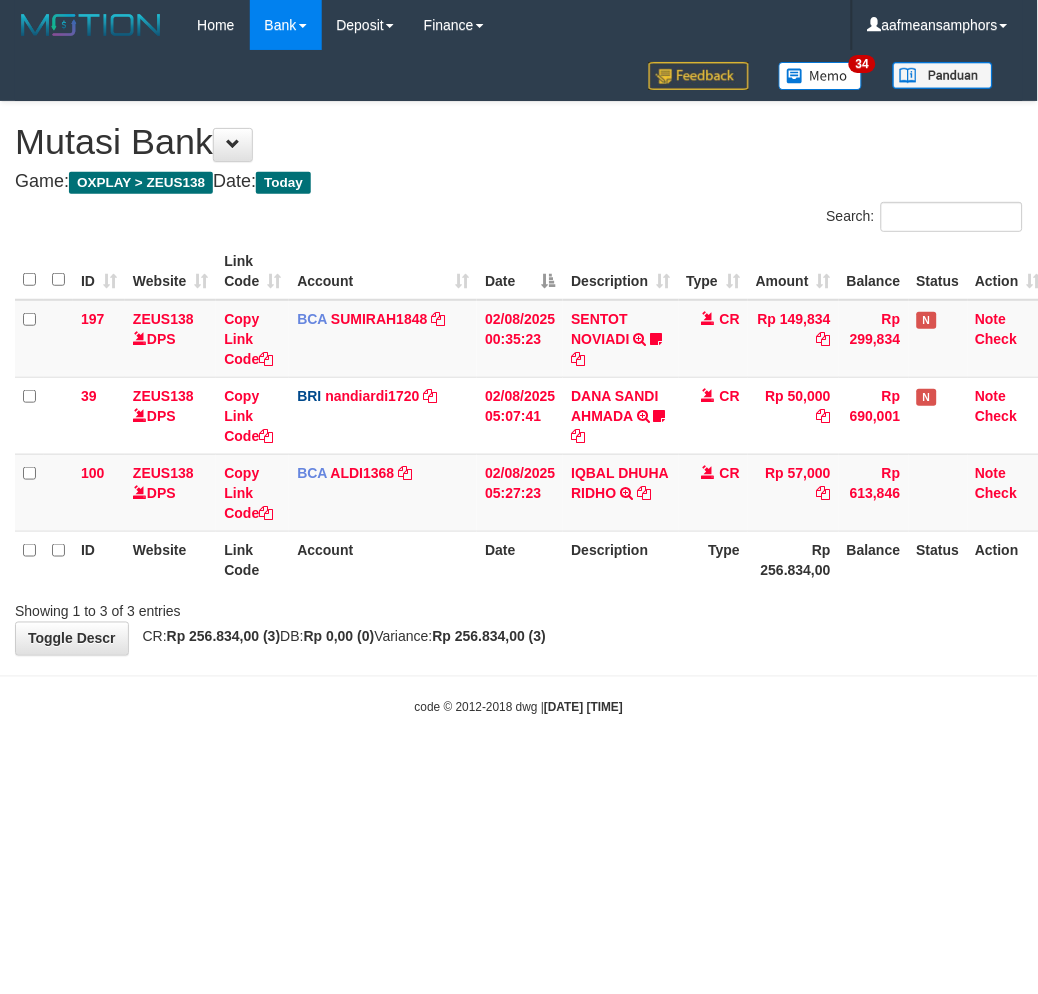 click on "Toggle navigation
Home
Bank
Account List
Load
By Website
Group
[OXPLAY]													ZEUS138
By Load Group (DPS)
Sync" at bounding box center [519, 383] 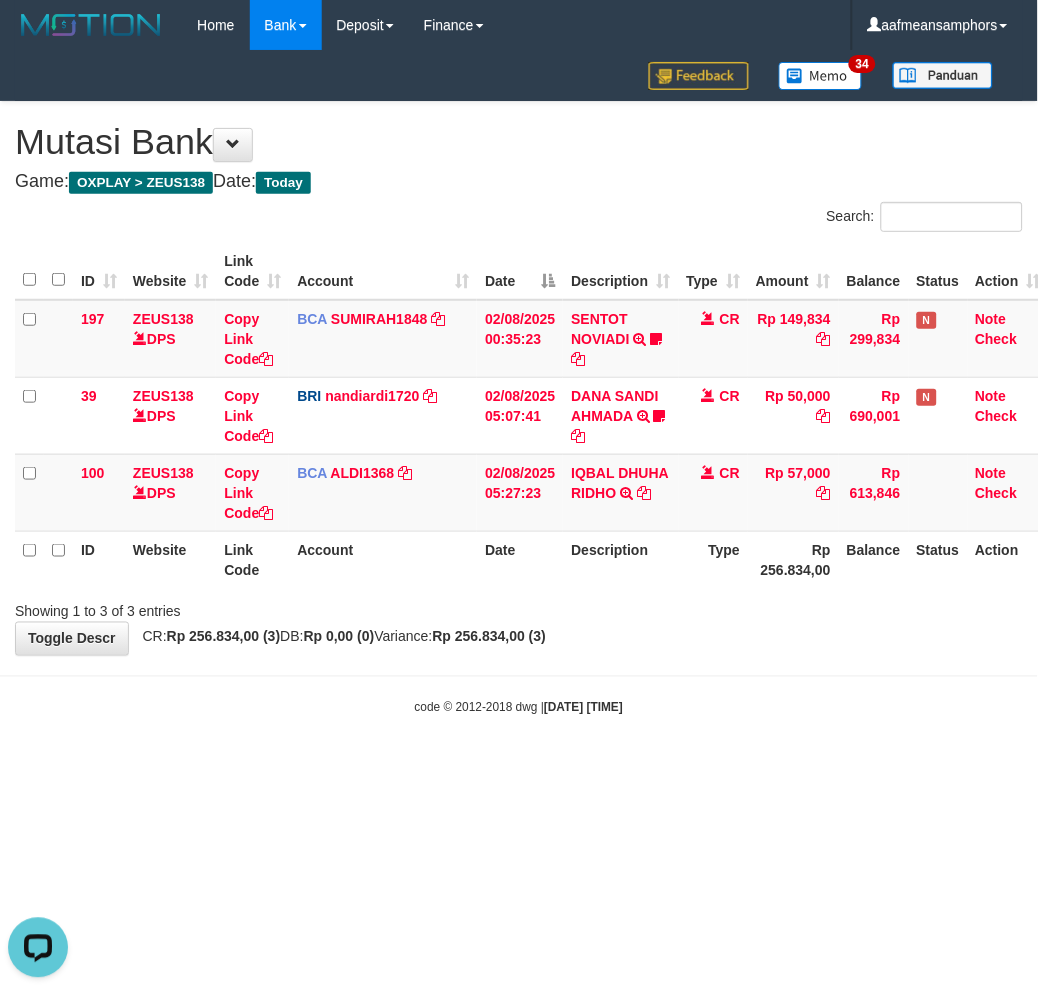 scroll, scrollTop: 0, scrollLeft: 0, axis: both 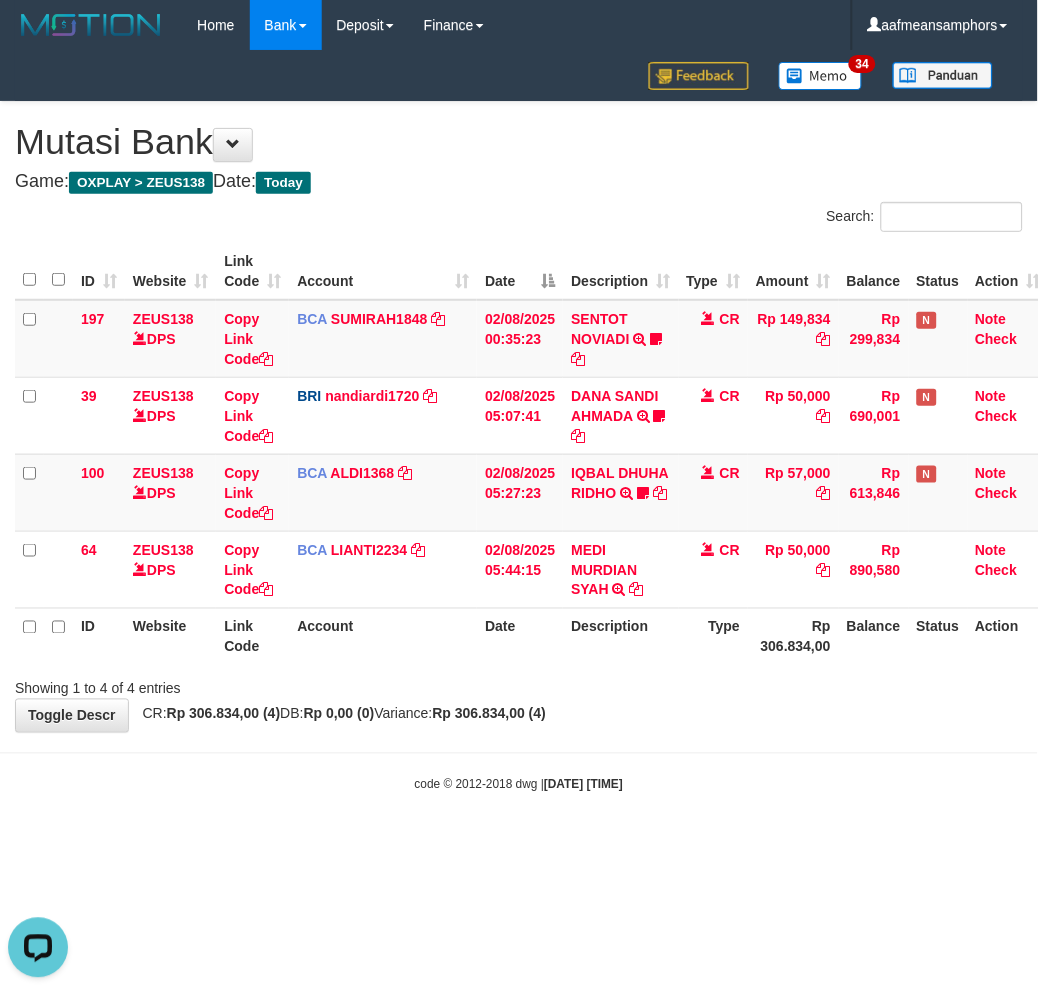 click on "code © 2012-2018 dwg |  2025/08/02 05:44:34" at bounding box center (519, 784) 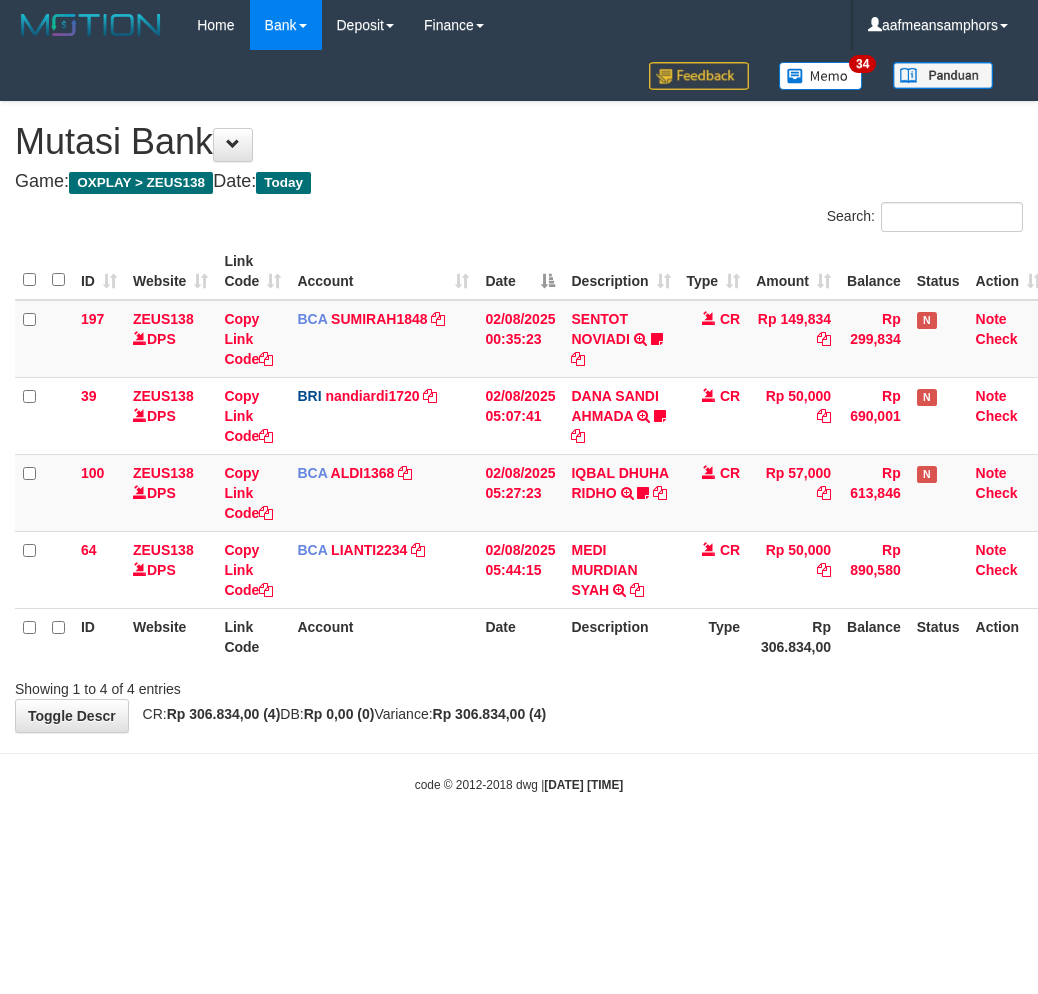 scroll, scrollTop: 0, scrollLeft: 0, axis: both 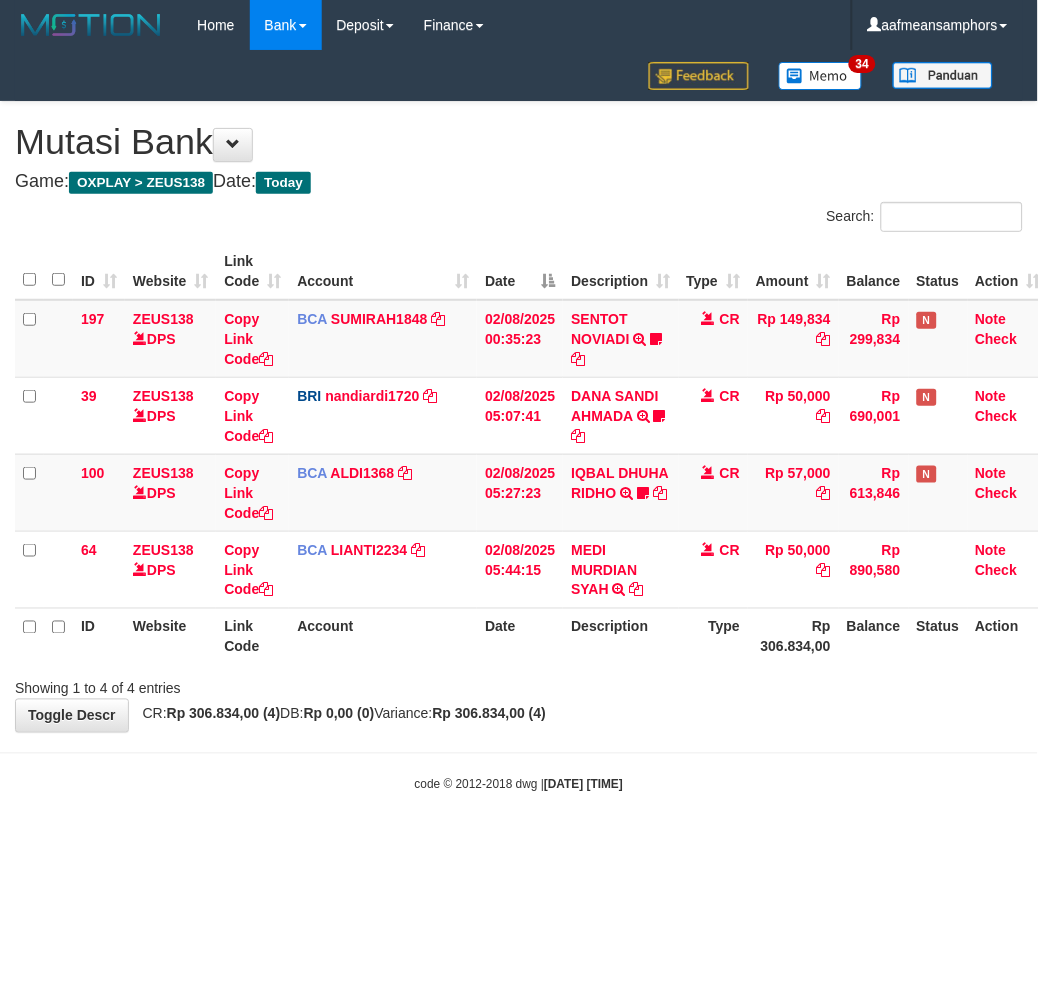 click on "Toggle navigation
Home
Bank
Account List
Load
By Website
Group
[OXPLAY]													ZEUS138
By Load Group (DPS)" at bounding box center (519, 422) 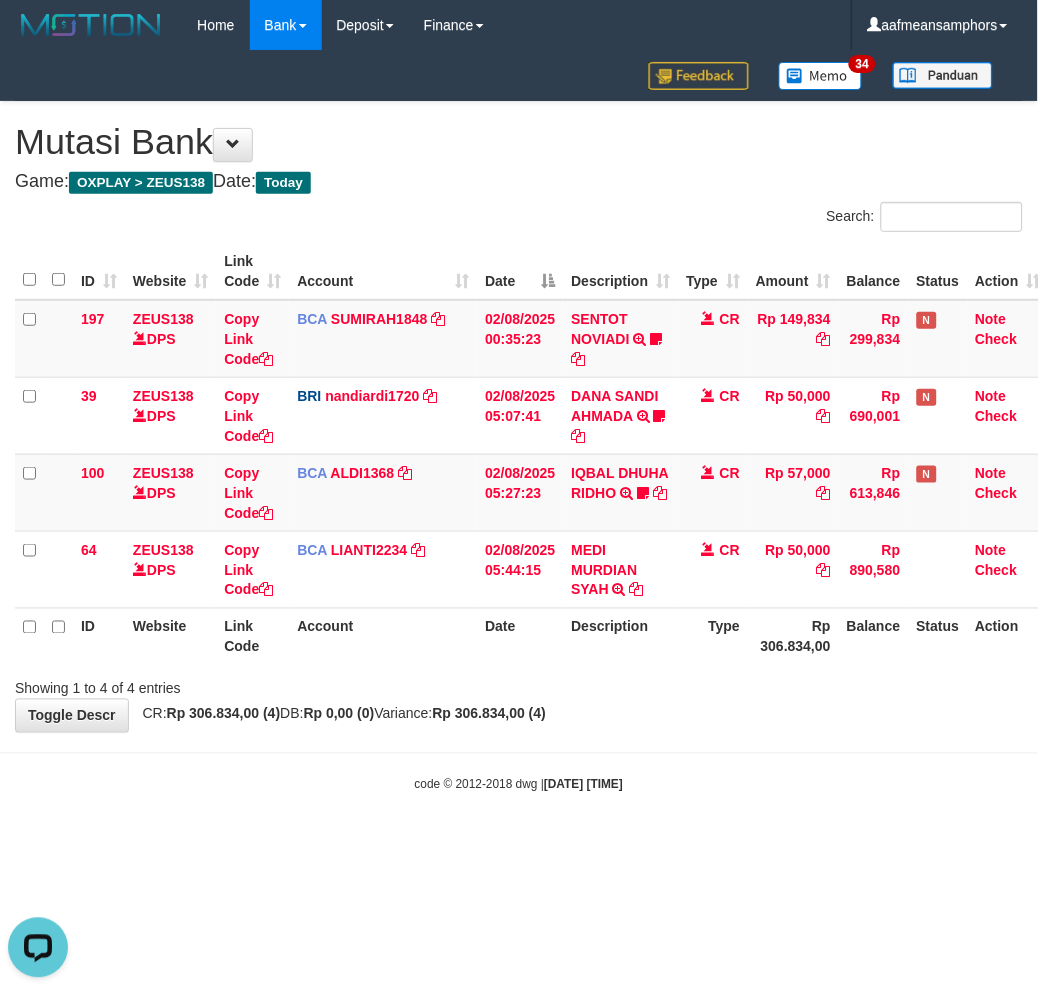 scroll, scrollTop: 0, scrollLeft: 0, axis: both 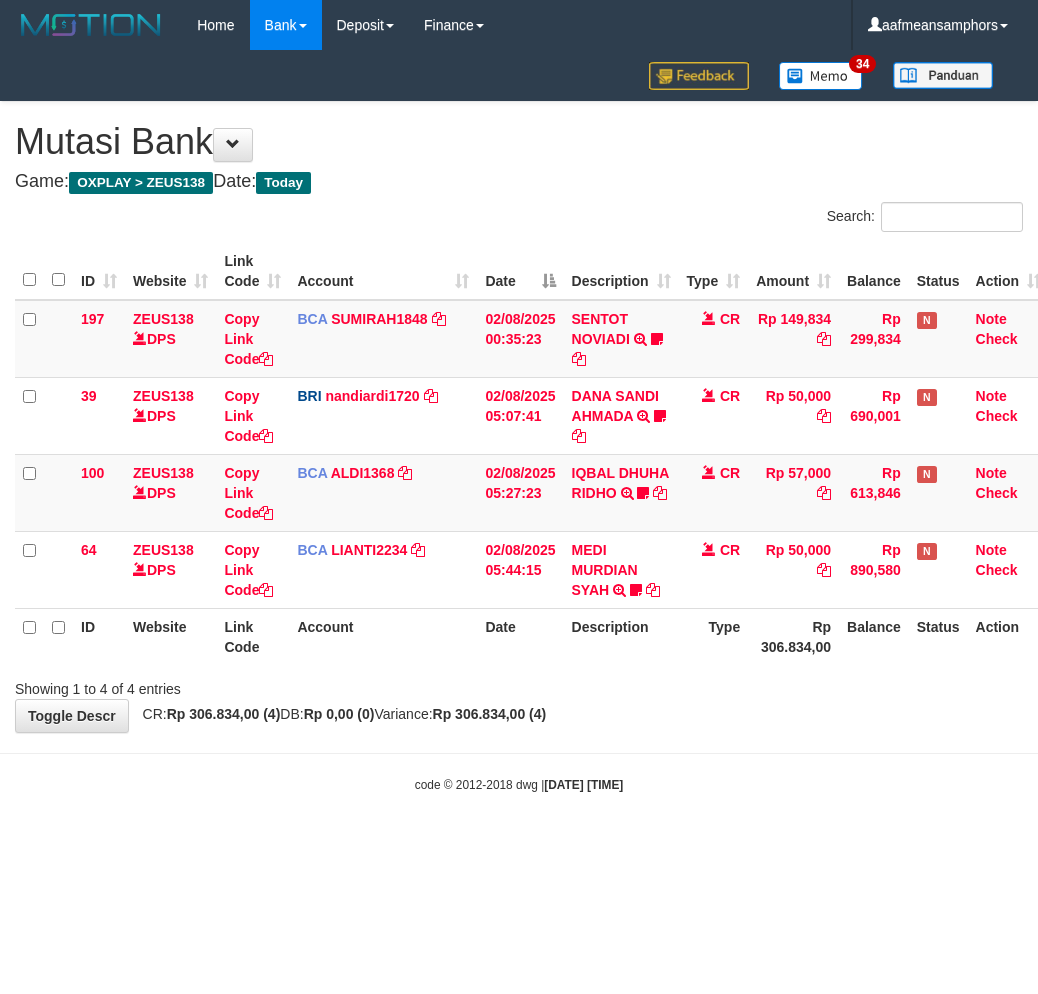 click on "Toggle navigation
Home
Bank
Account List
Load
By Website
Group
[OXPLAY]													ZEUS138
By Load Group (DPS)" at bounding box center (519, 422) 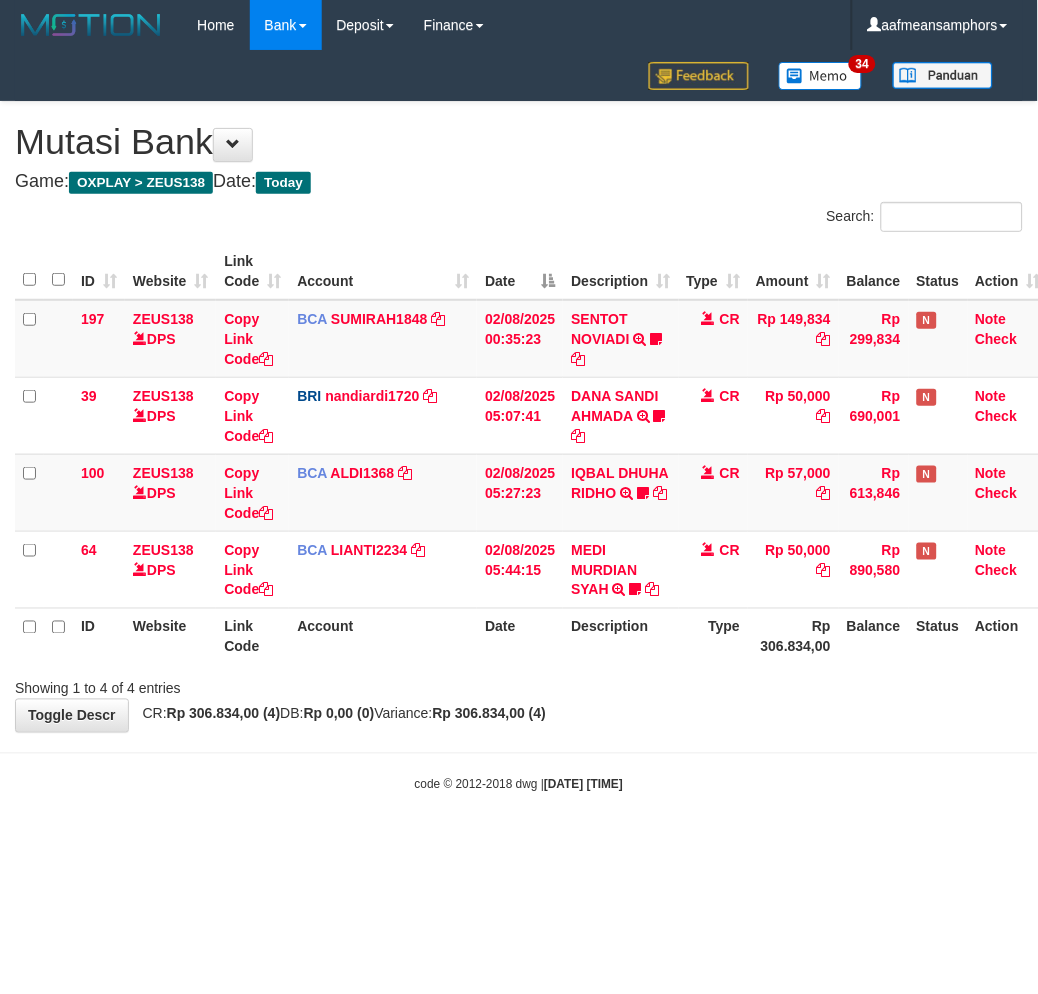 click on "Toggle navigation
Home
Bank
Account List
Load
By Website
Group
[OXPLAY]													ZEUS138
By Load Group (DPS)" at bounding box center (519, 422) 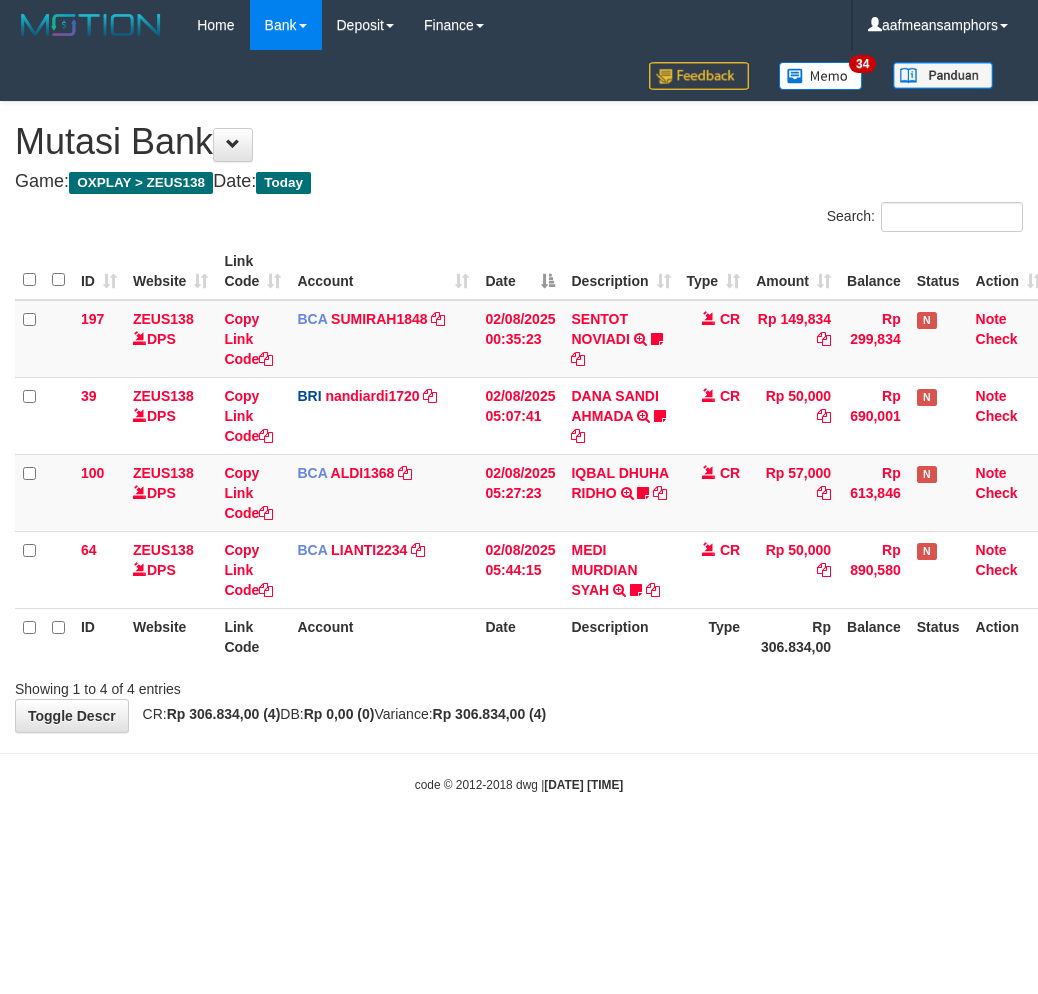 scroll, scrollTop: 0, scrollLeft: 0, axis: both 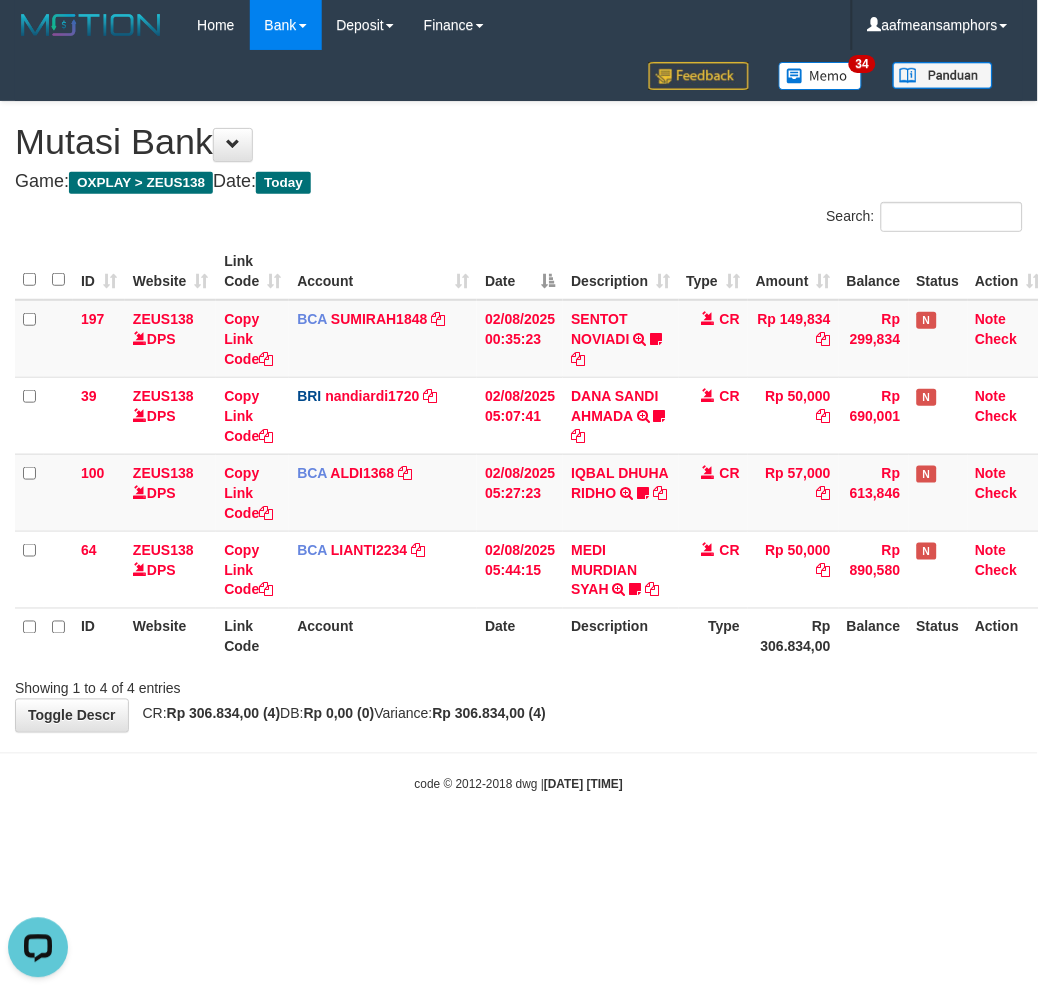click on "Toggle navigation
Home
Bank
Account List
Load
By Website
Group
[OXPLAY]													ZEUS138
By Load Group (DPS)
Sync" at bounding box center [519, 422] 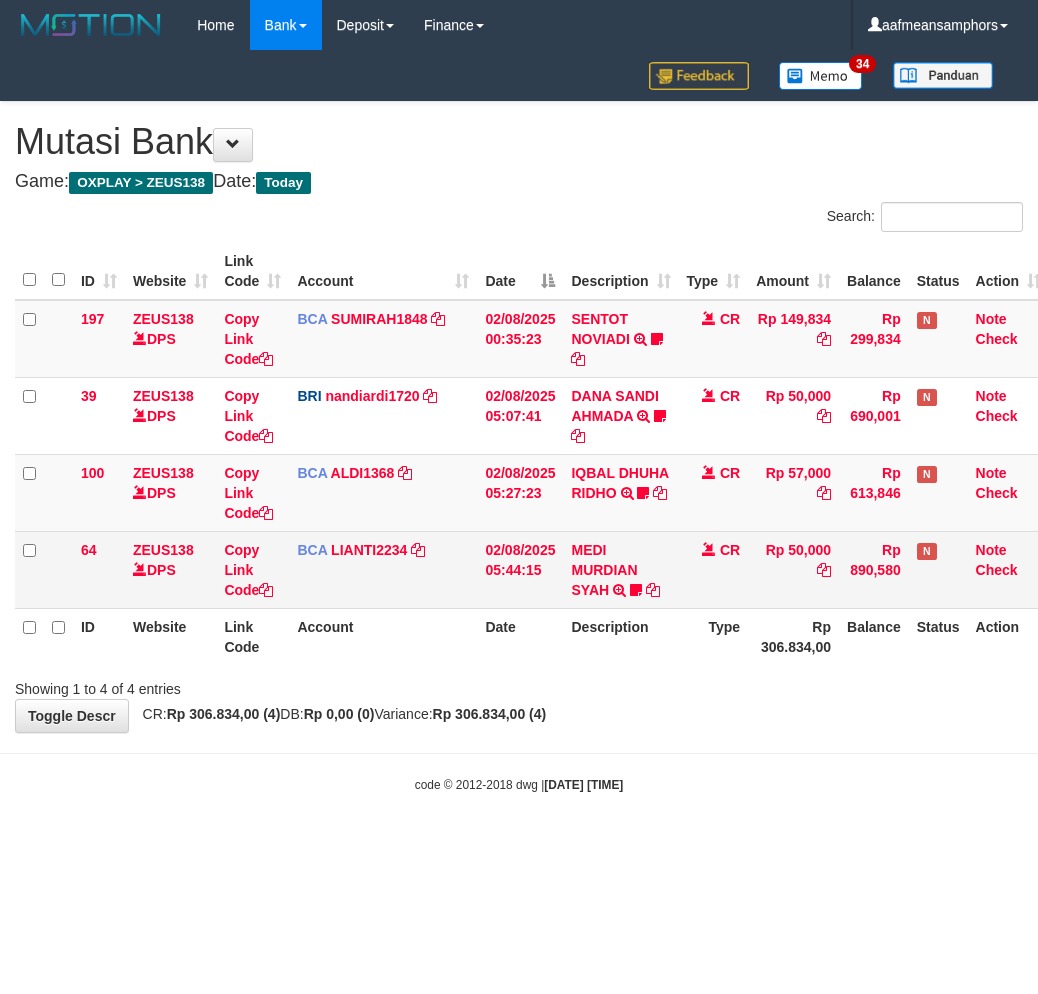 scroll, scrollTop: 0, scrollLeft: 0, axis: both 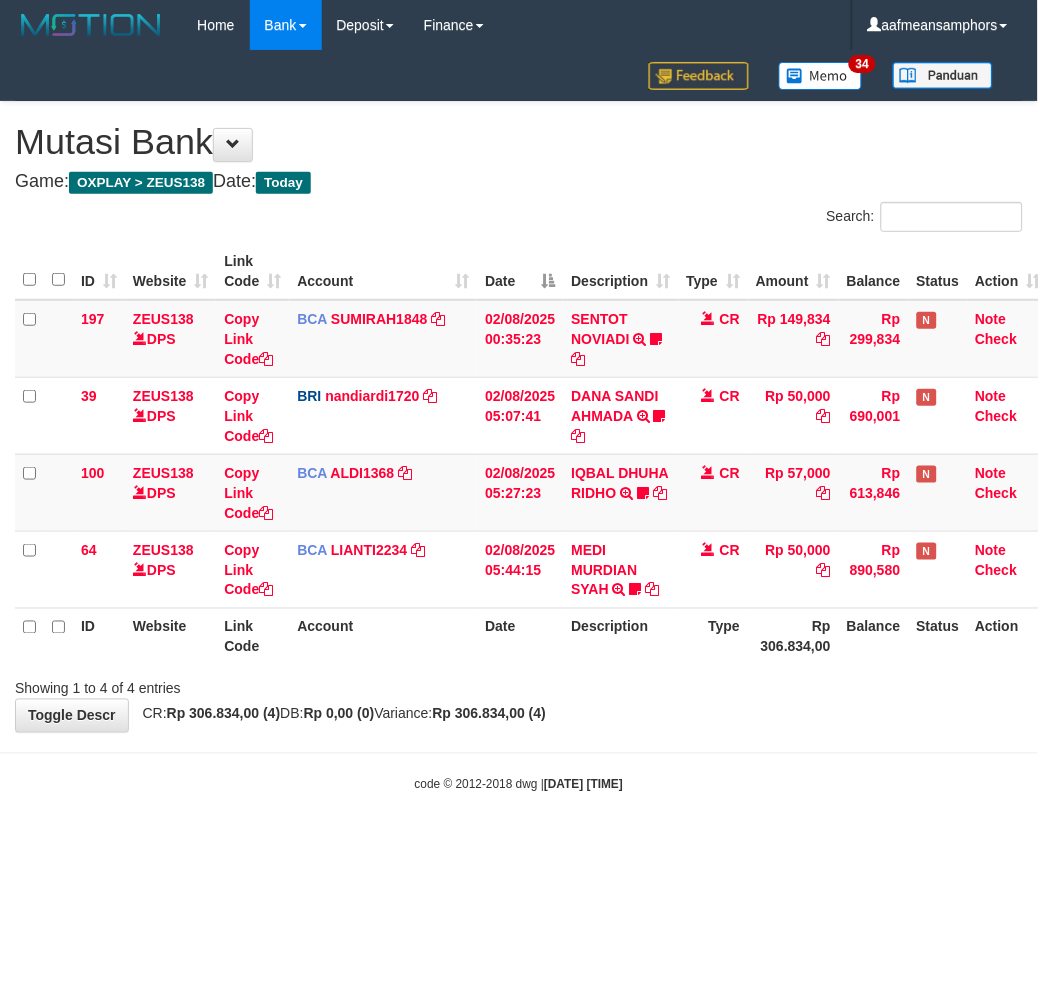click on "Toggle navigation
Home
Bank
Account List
Load
By Website
Group
[OXPLAY]													ZEUS138
By Load Group (DPS)
Sync" at bounding box center (519, 422) 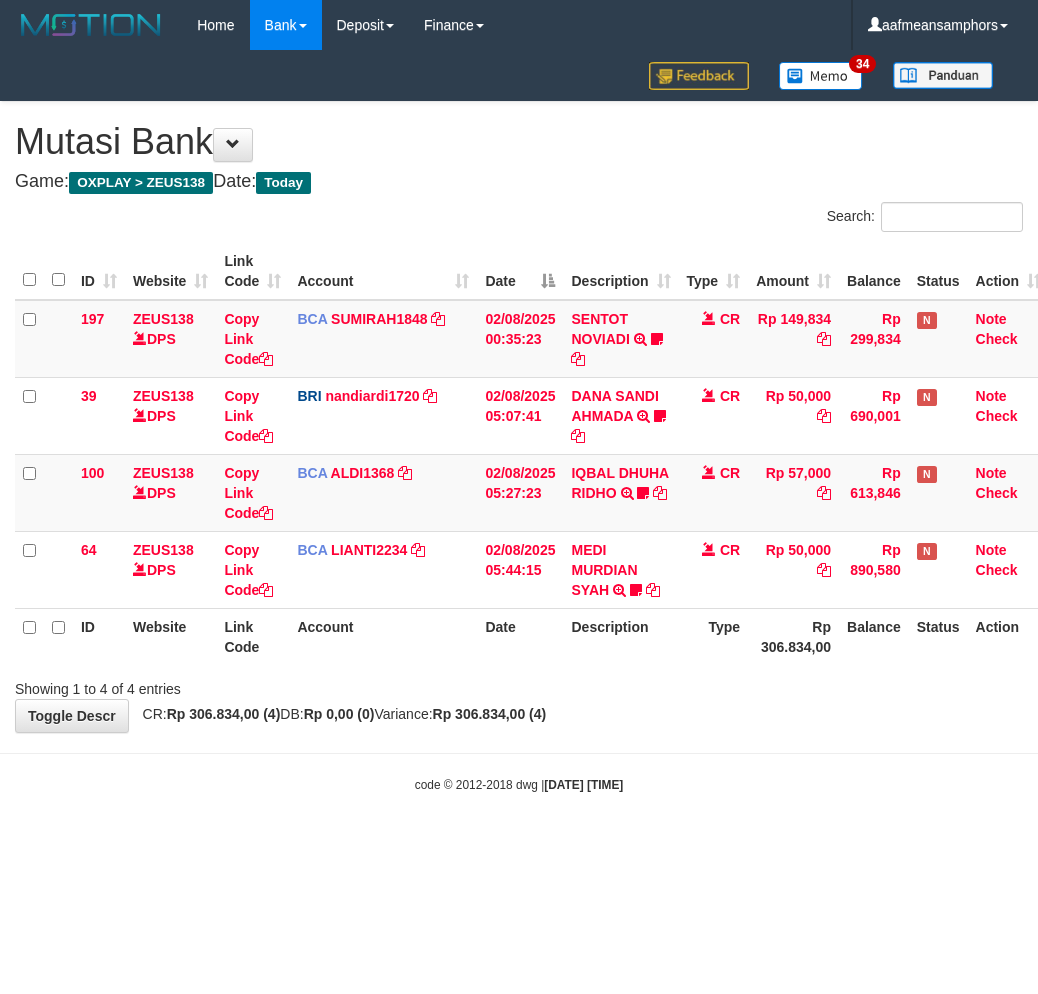 scroll, scrollTop: 0, scrollLeft: 0, axis: both 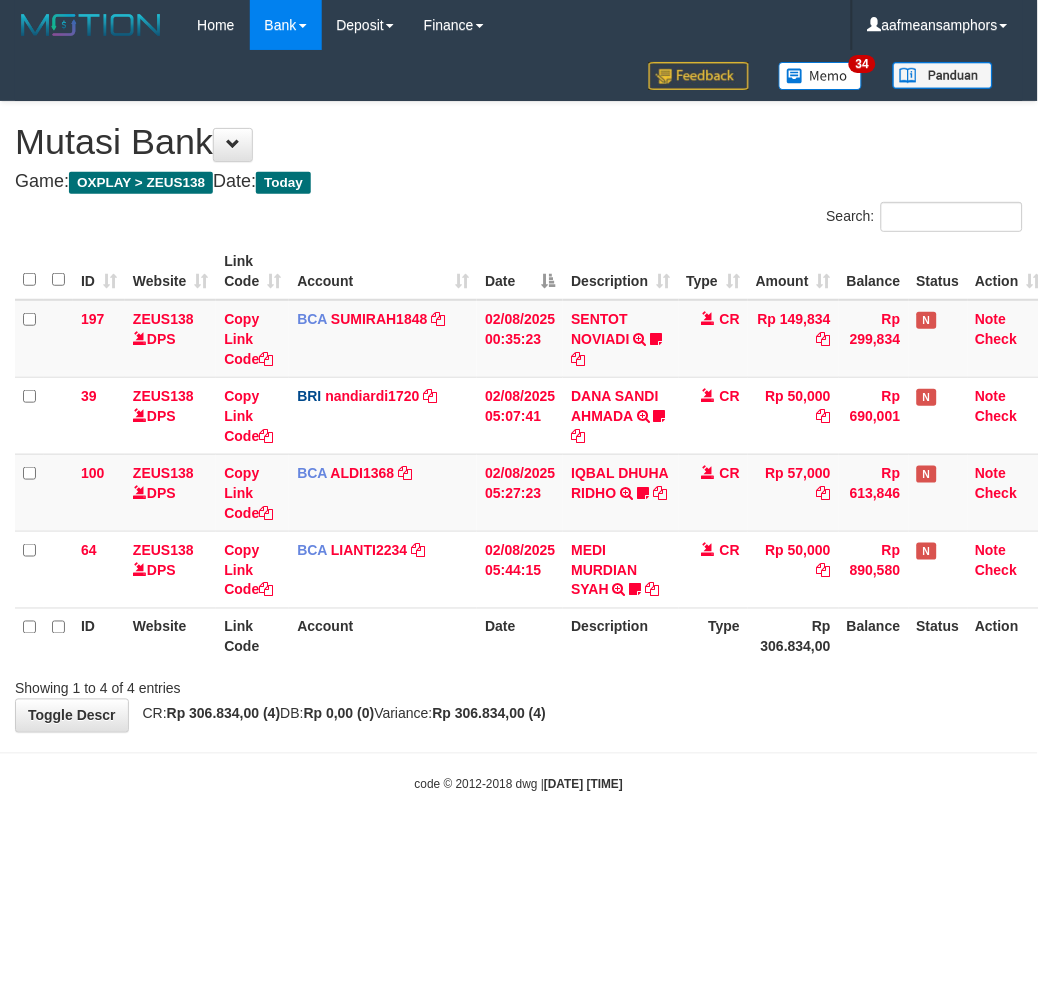 click on "code © 2012-2018 dwg |  [DATE] [TIME]" at bounding box center (519, 784) 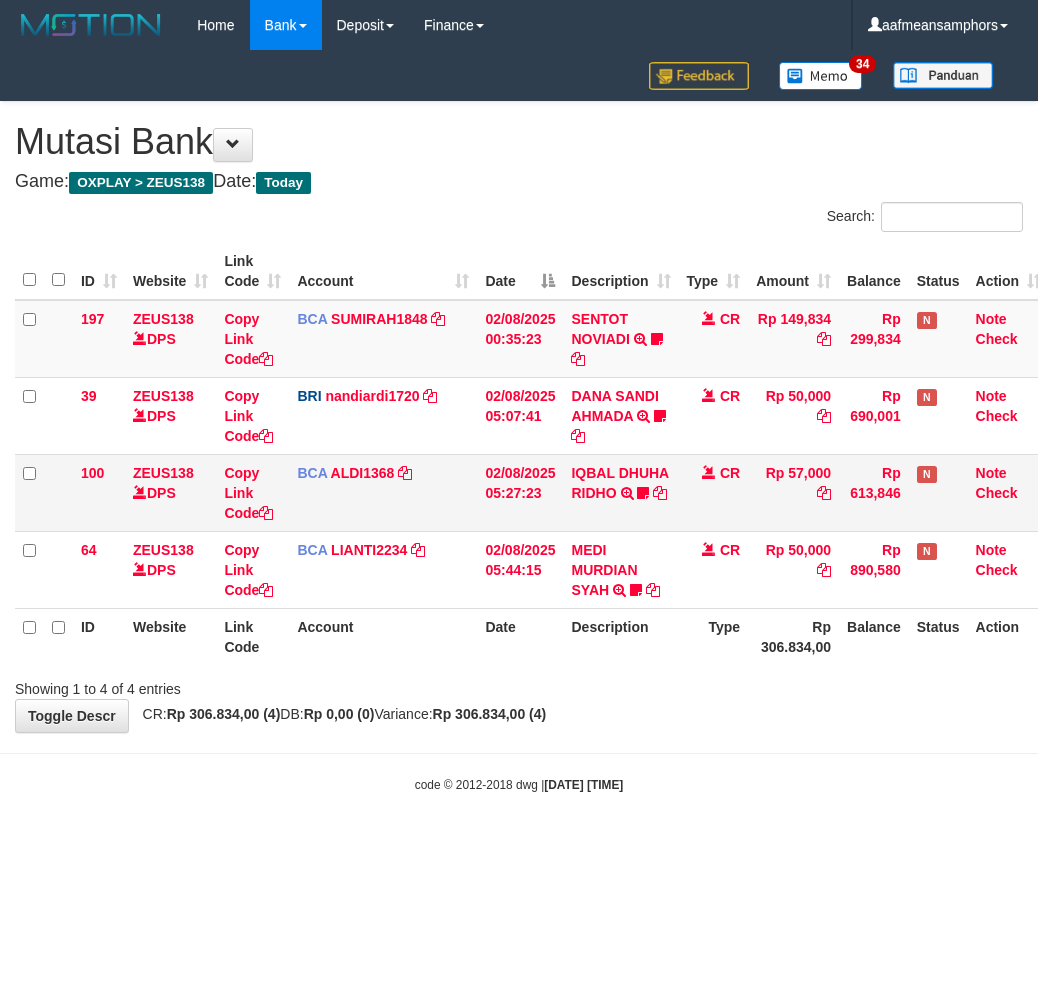 scroll, scrollTop: 0, scrollLeft: 0, axis: both 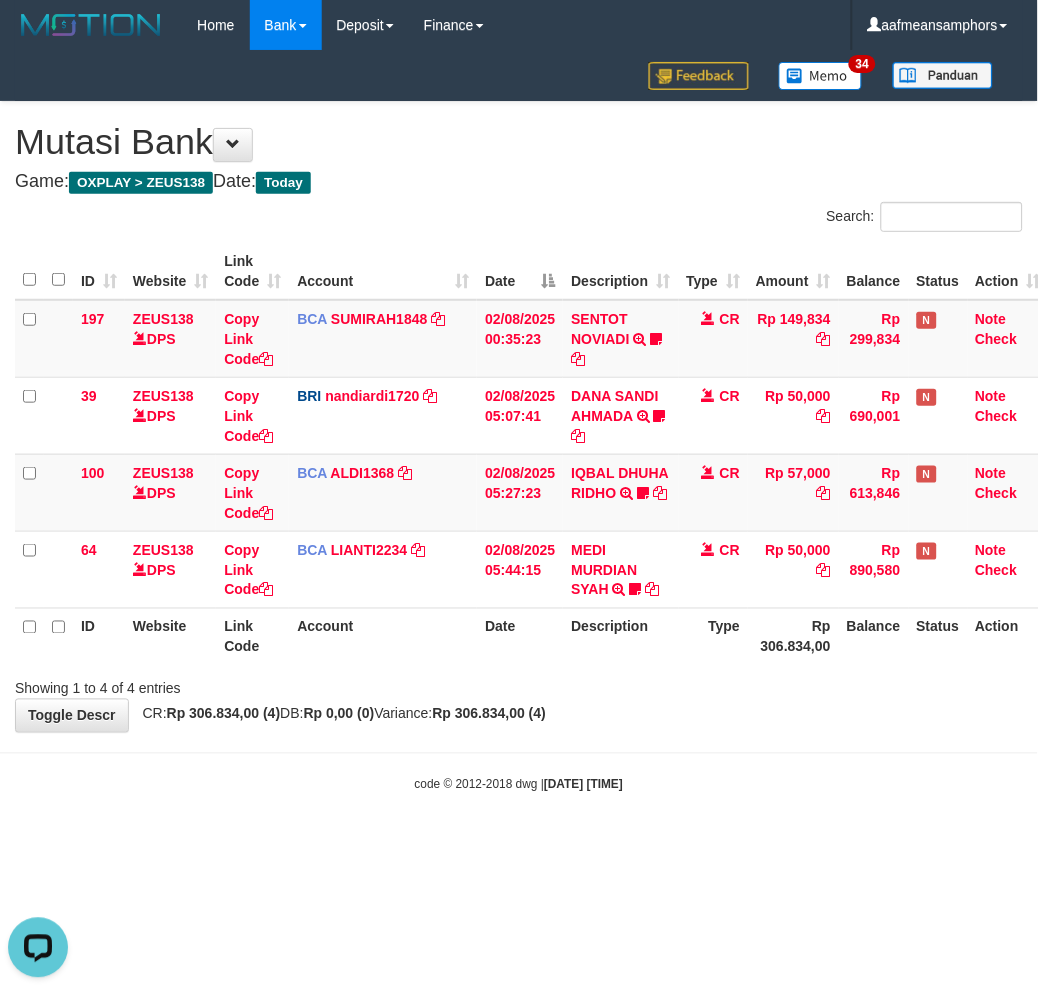 drag, startPoint x: 765, startPoint y: 758, endPoint x: 754, endPoint y: 758, distance: 11 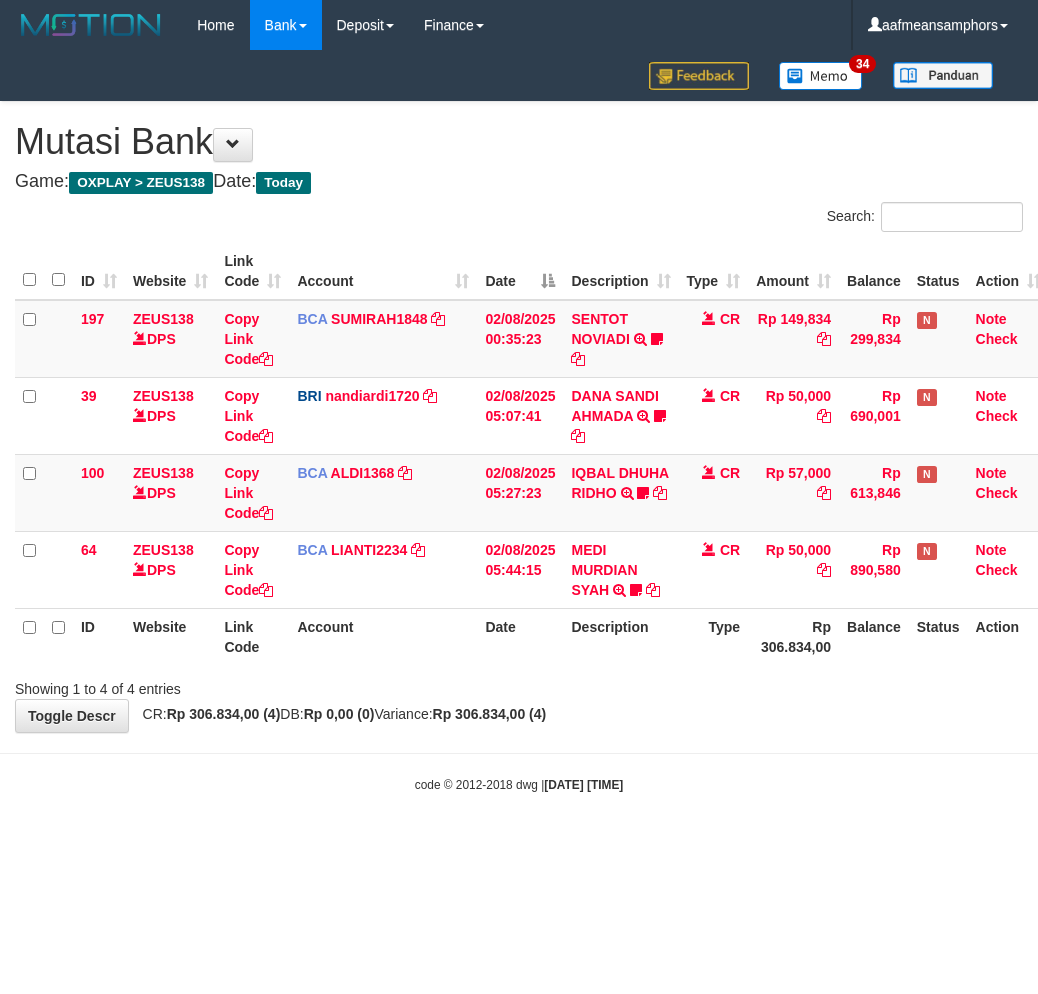 scroll, scrollTop: 0, scrollLeft: 0, axis: both 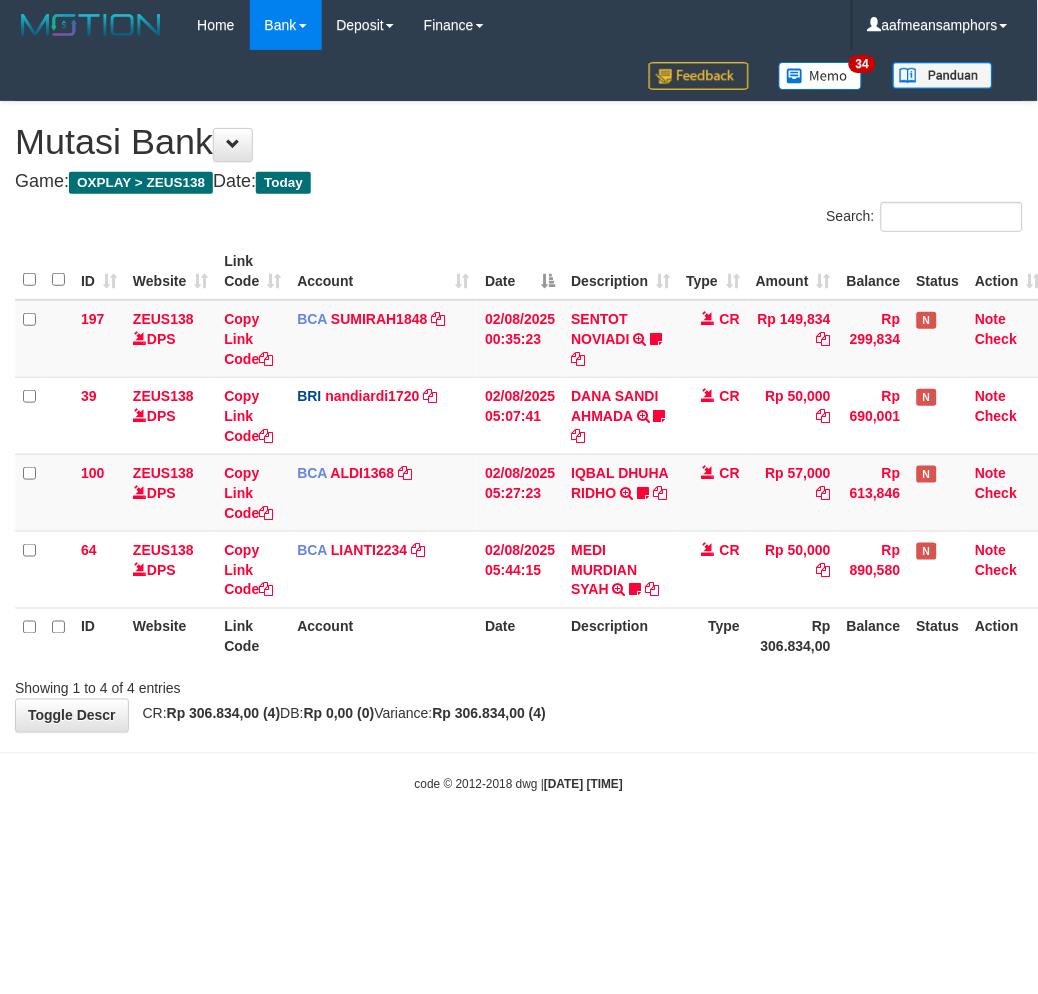 click on "**********" at bounding box center [519, 417] 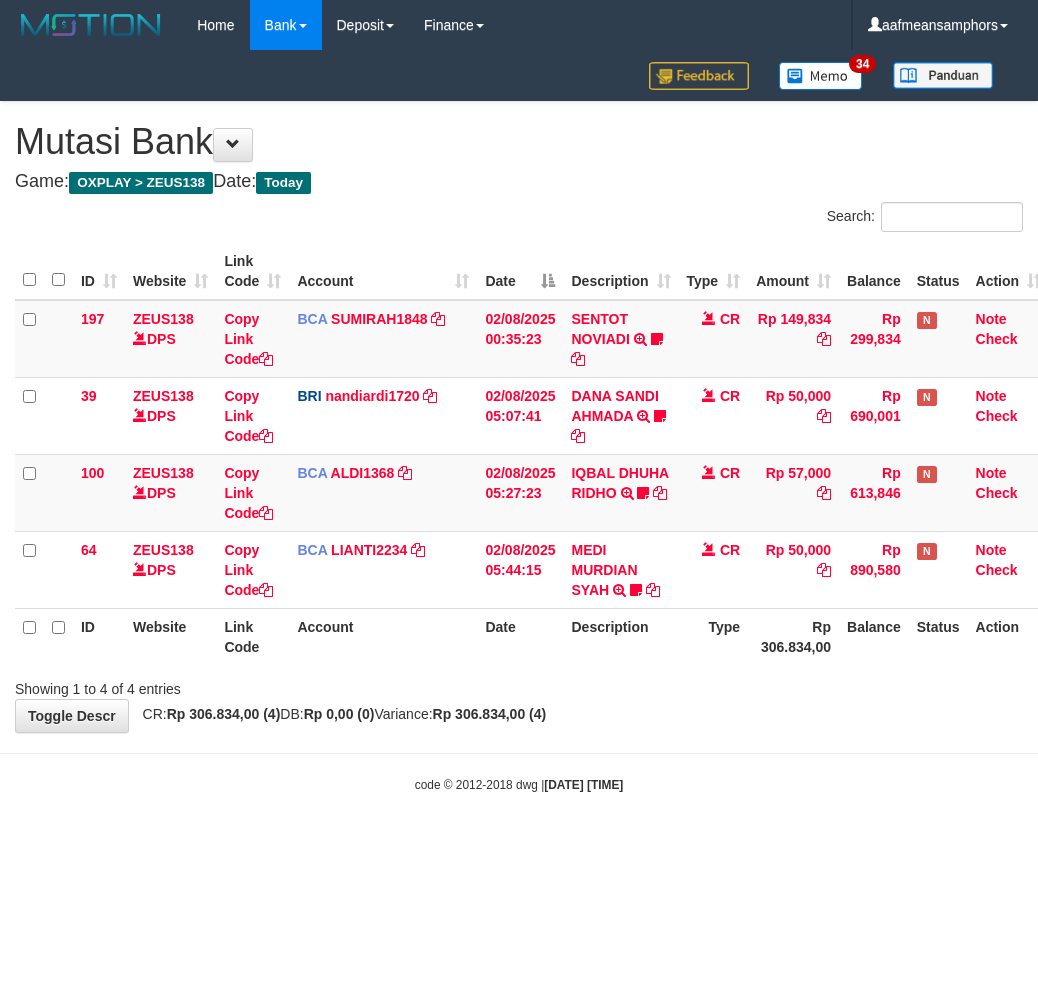 scroll, scrollTop: 0, scrollLeft: 0, axis: both 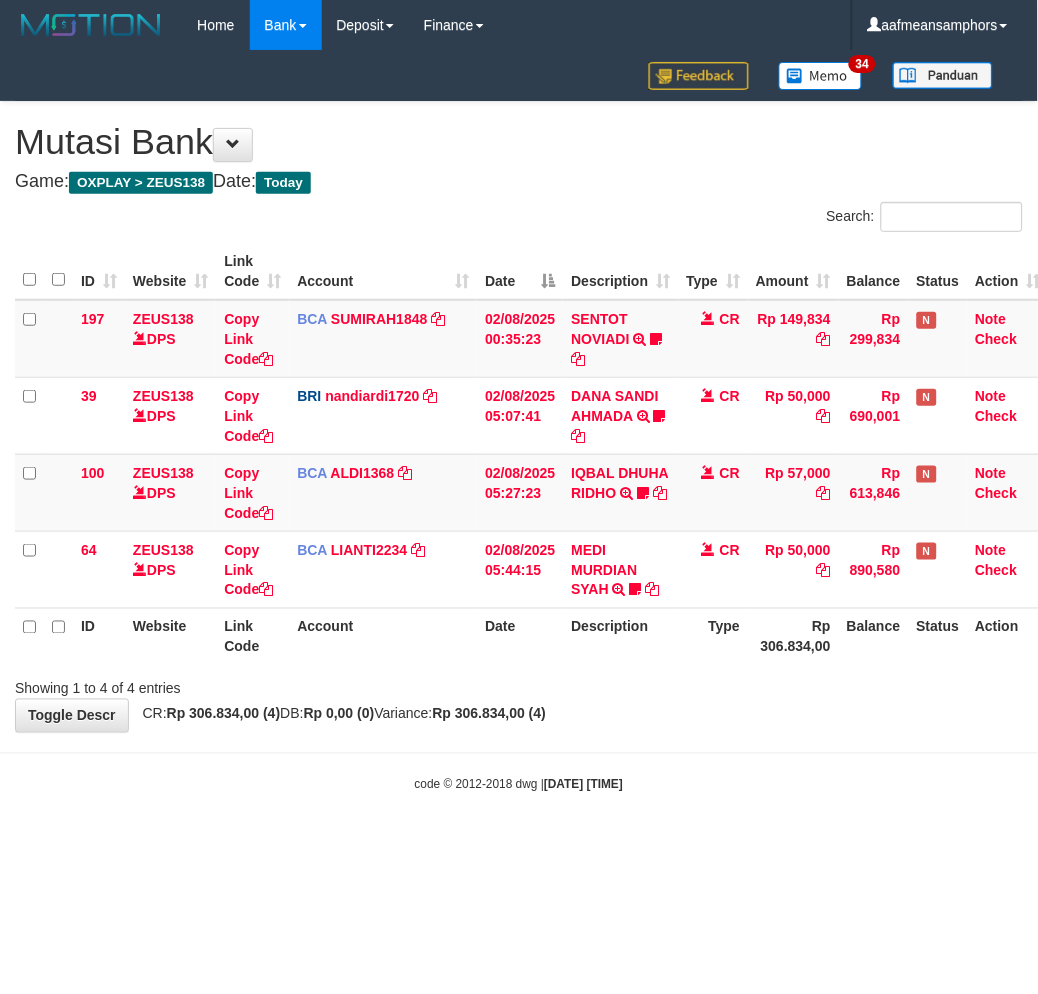 click on "**********" at bounding box center [519, 417] 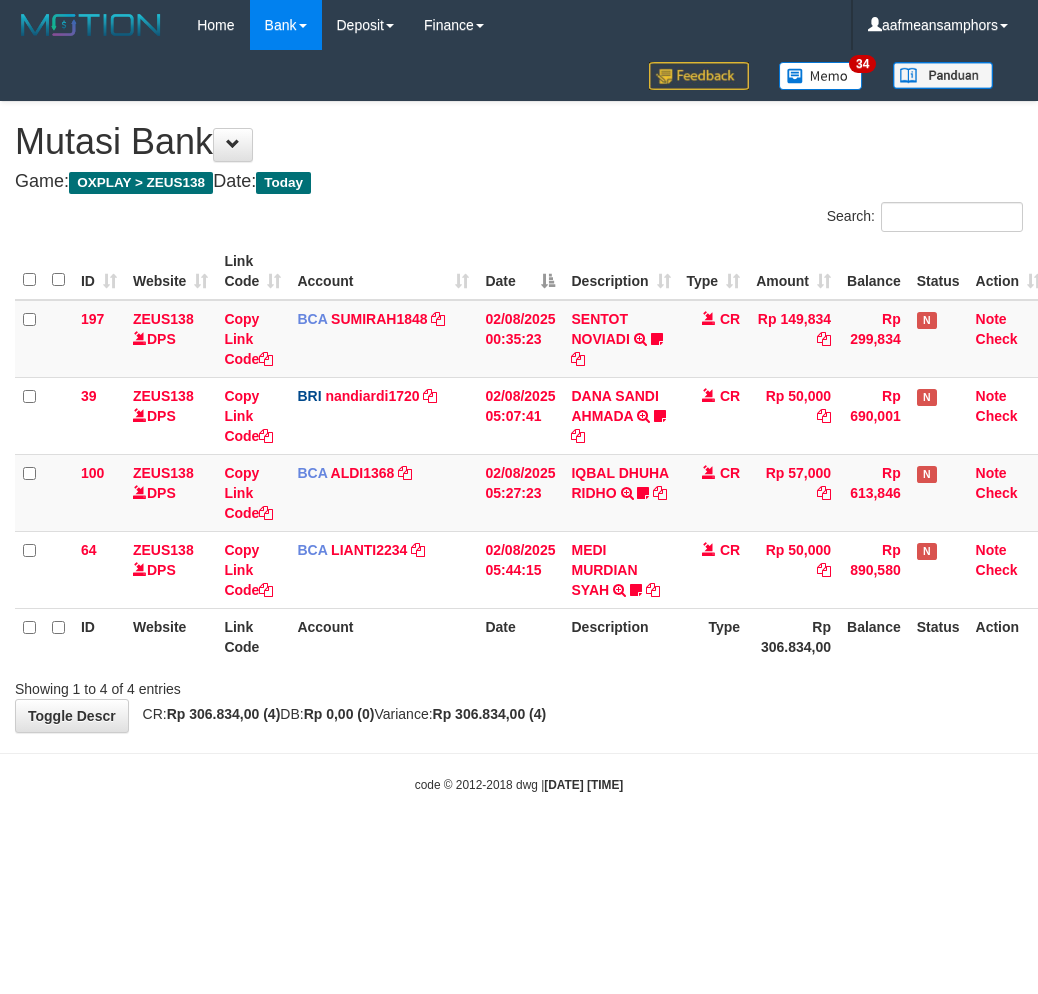 scroll, scrollTop: 0, scrollLeft: 0, axis: both 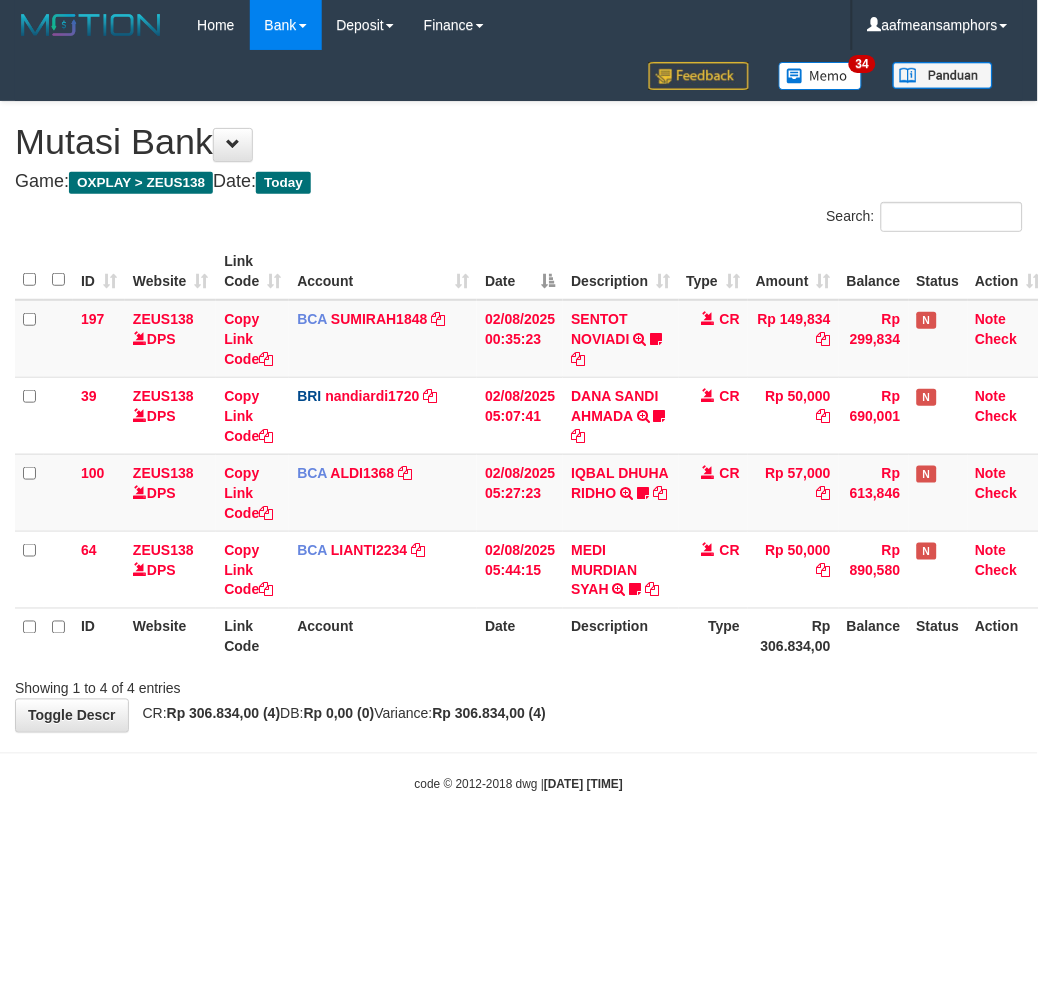 drag, startPoint x: 0, startPoint y: 0, endPoint x: 756, endPoint y: 705, distance: 1033.7123 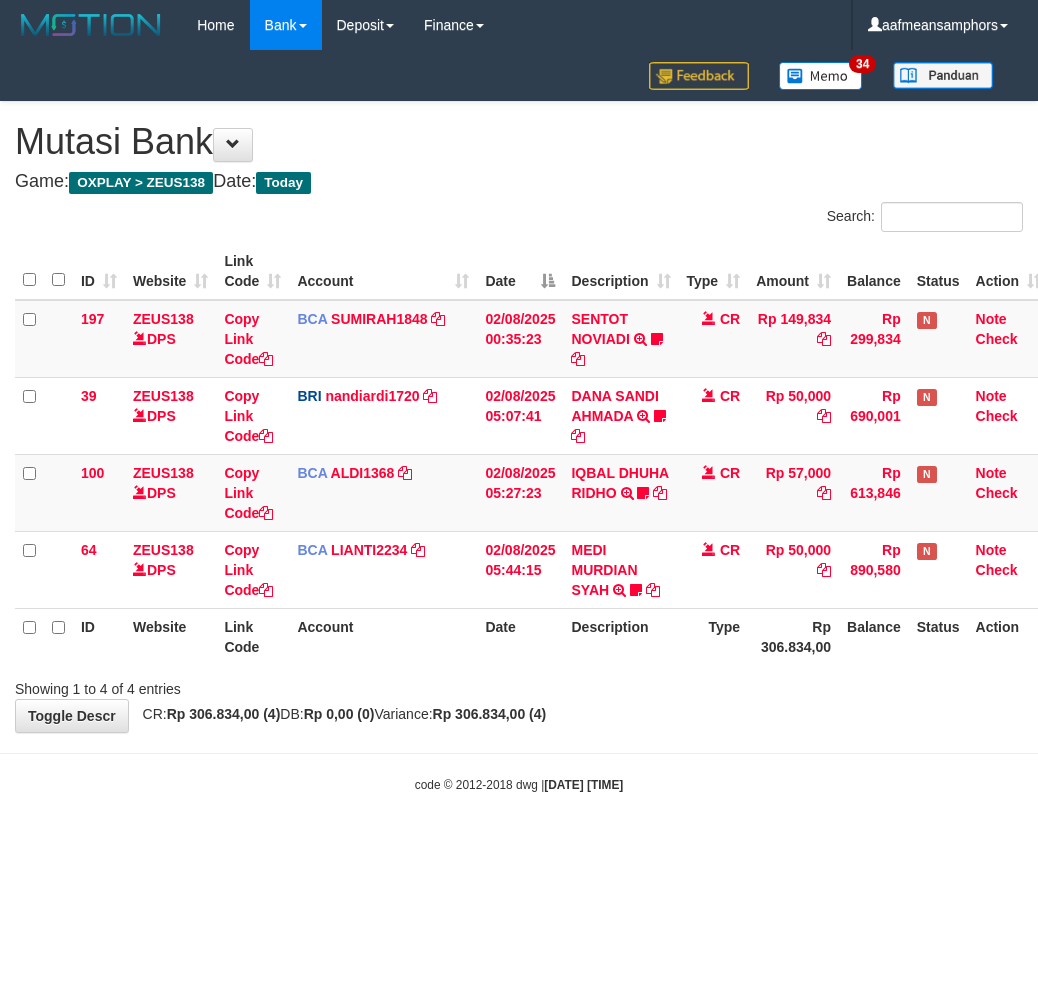 scroll, scrollTop: 0, scrollLeft: 0, axis: both 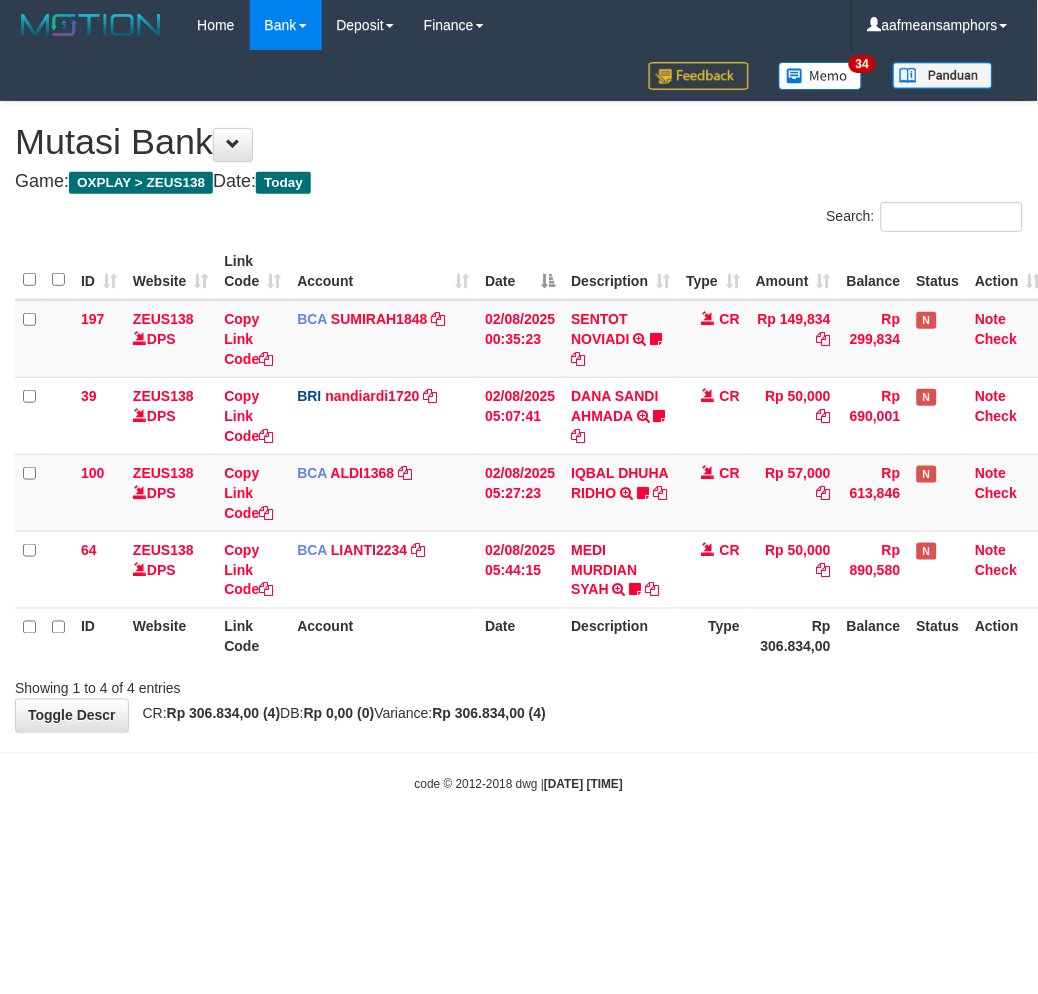 click on "Toggle navigation
Home
Bank
Account List
Load
By Website
Group
[OXPLAY]													ZEUS138
By Load Group (DPS)" at bounding box center [519, 422] 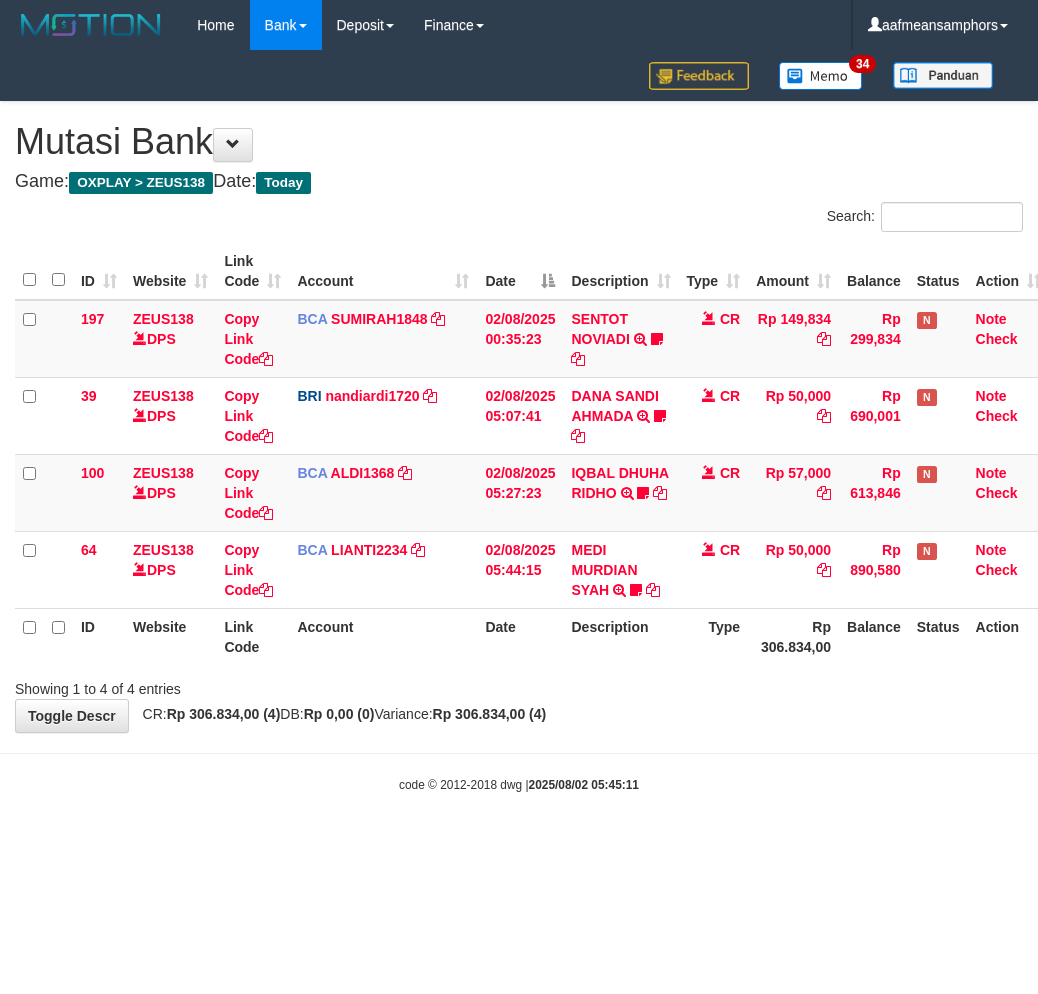 click on "Toggle navigation
Home
Bank
Account List
Load
By Website
Group
[OXPLAY]													ZEUS138
By Load Group (DPS)" at bounding box center [519, 422] 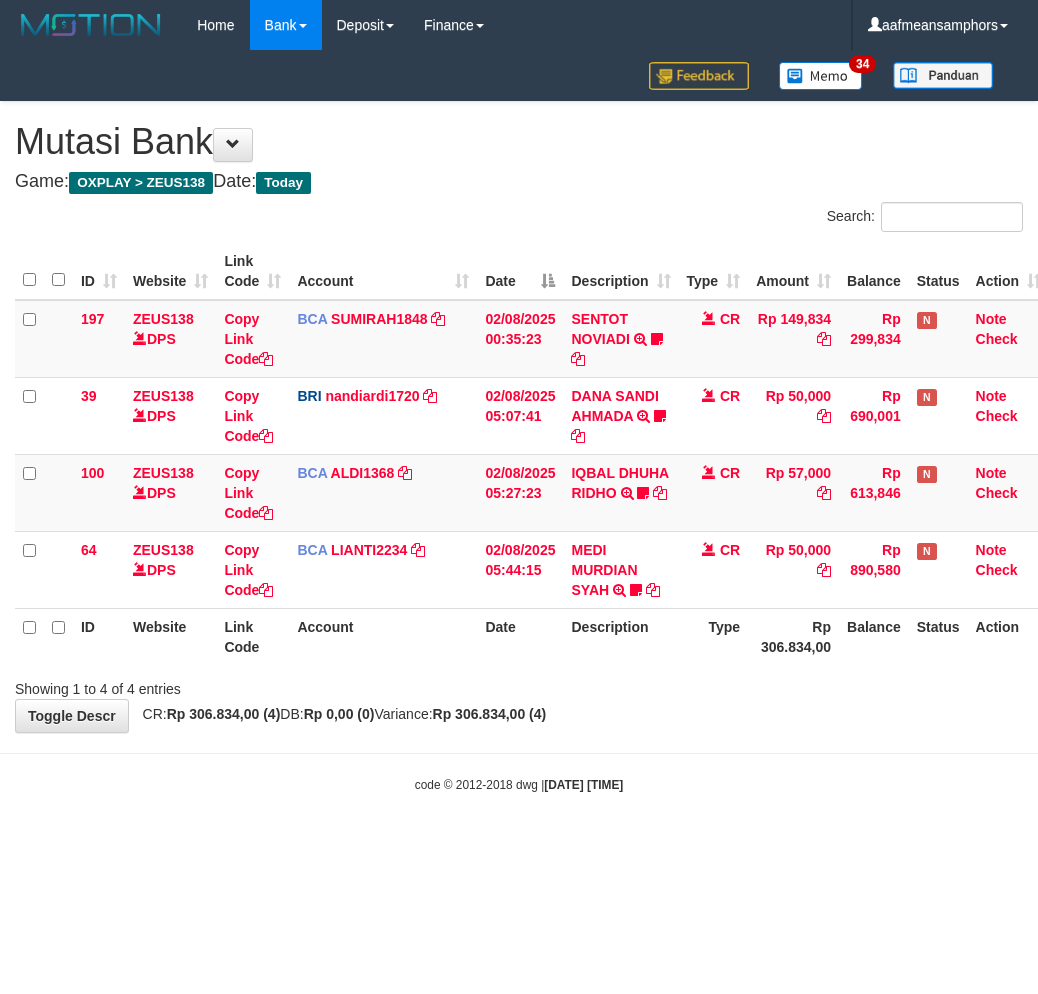 scroll, scrollTop: 0, scrollLeft: 0, axis: both 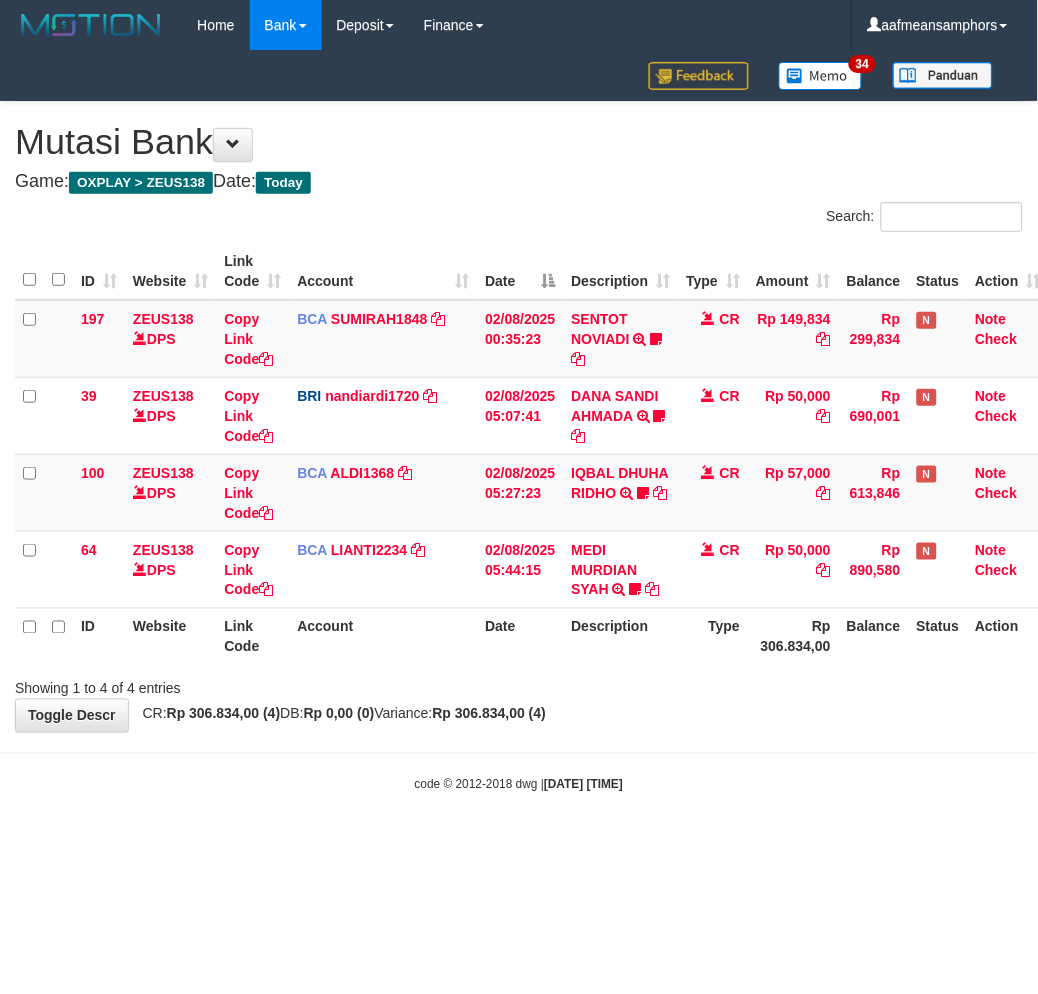 click on "Showing 1 to 4 of 4 entries" at bounding box center [519, 685] 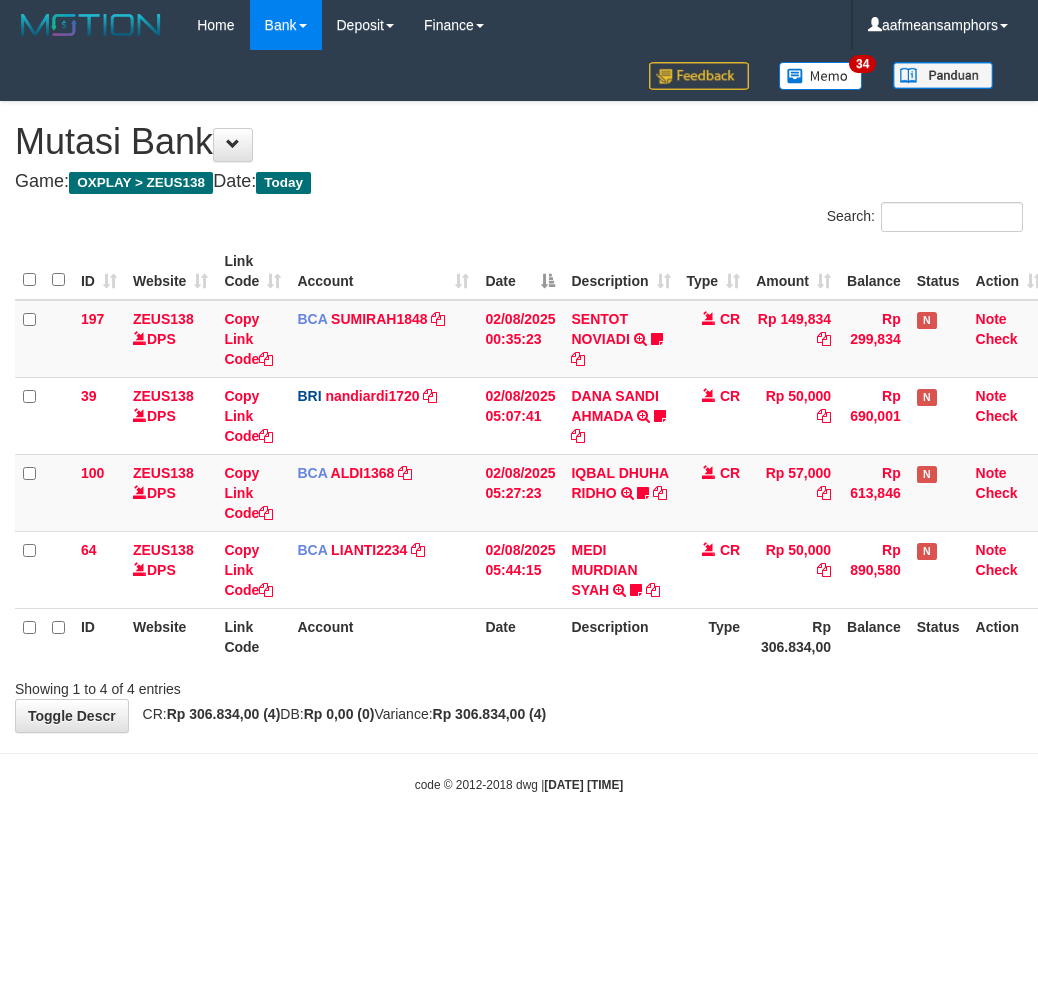 scroll, scrollTop: 0, scrollLeft: 0, axis: both 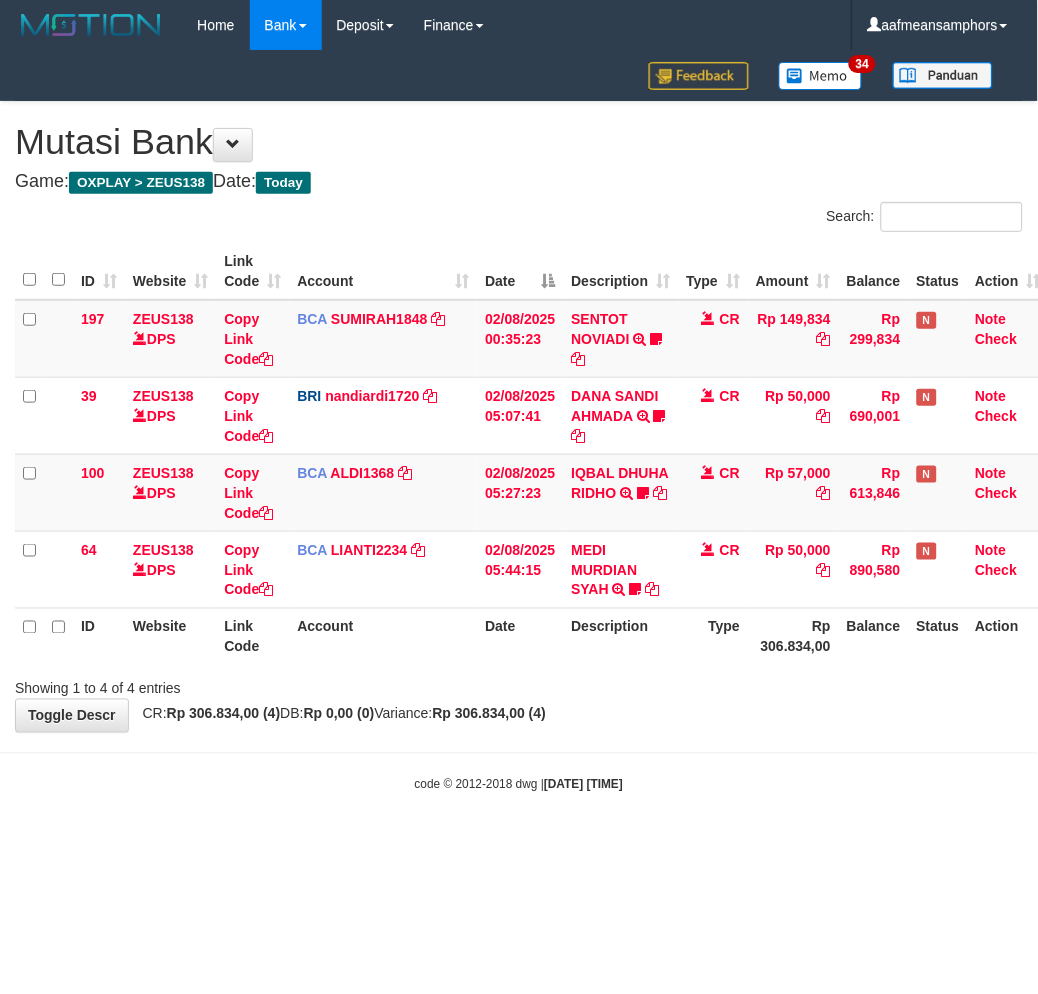 click on "**********" at bounding box center [519, 417] 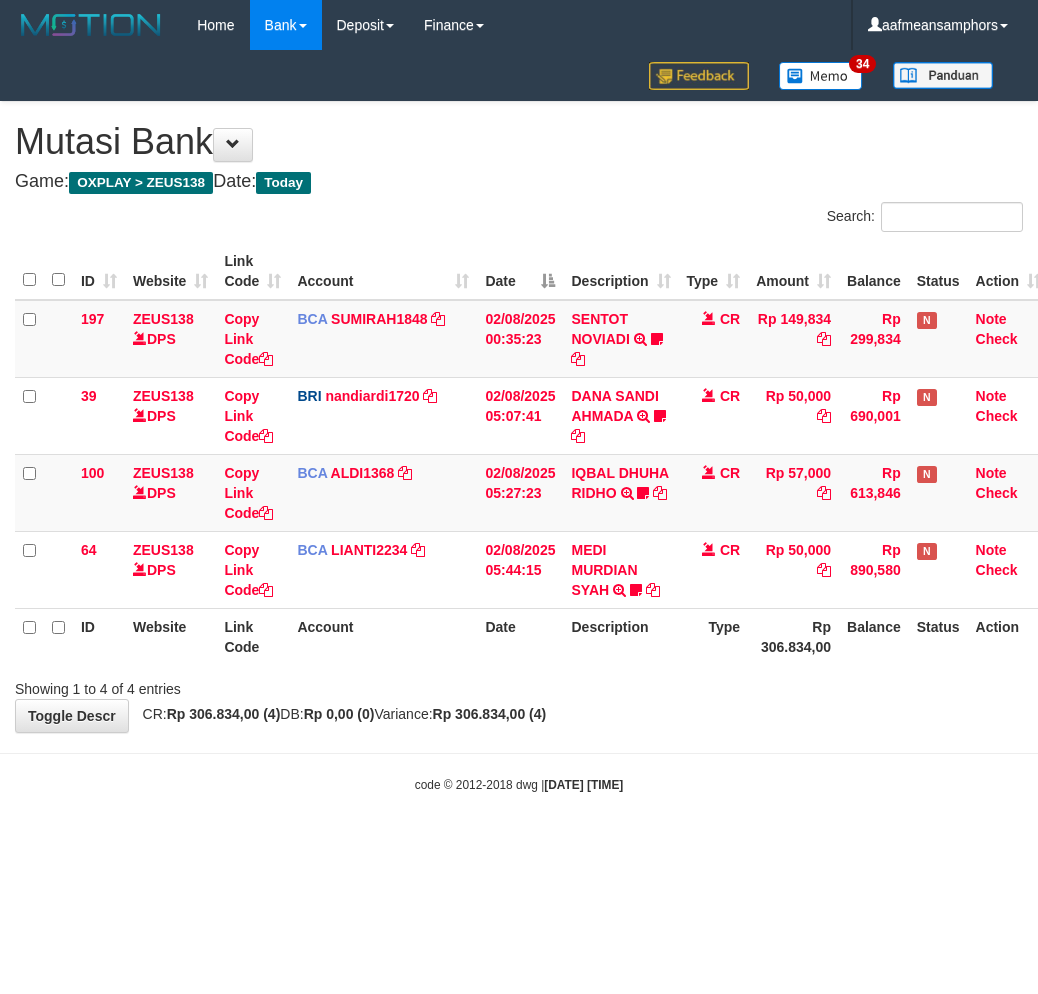 scroll, scrollTop: 0, scrollLeft: 0, axis: both 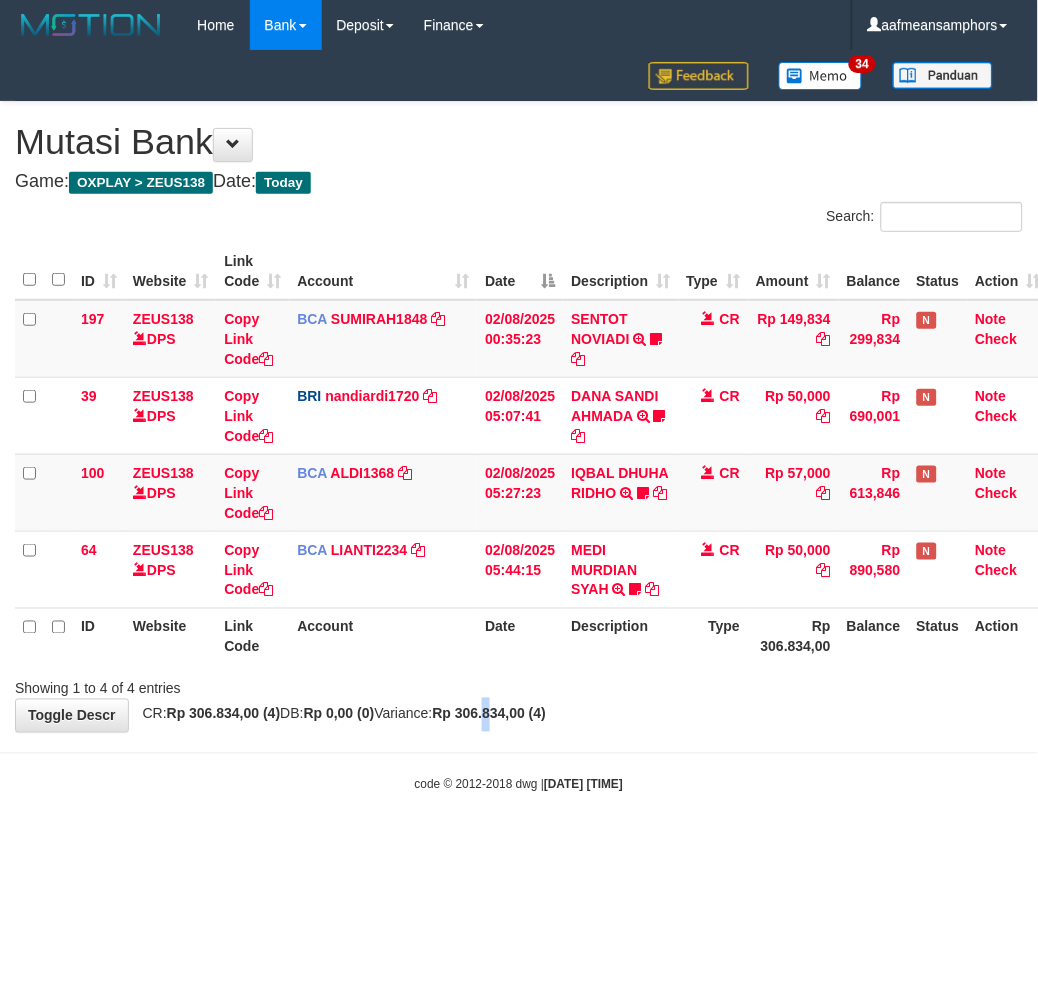 click on "Rp 306.834,00 (4)" at bounding box center (490, 714) 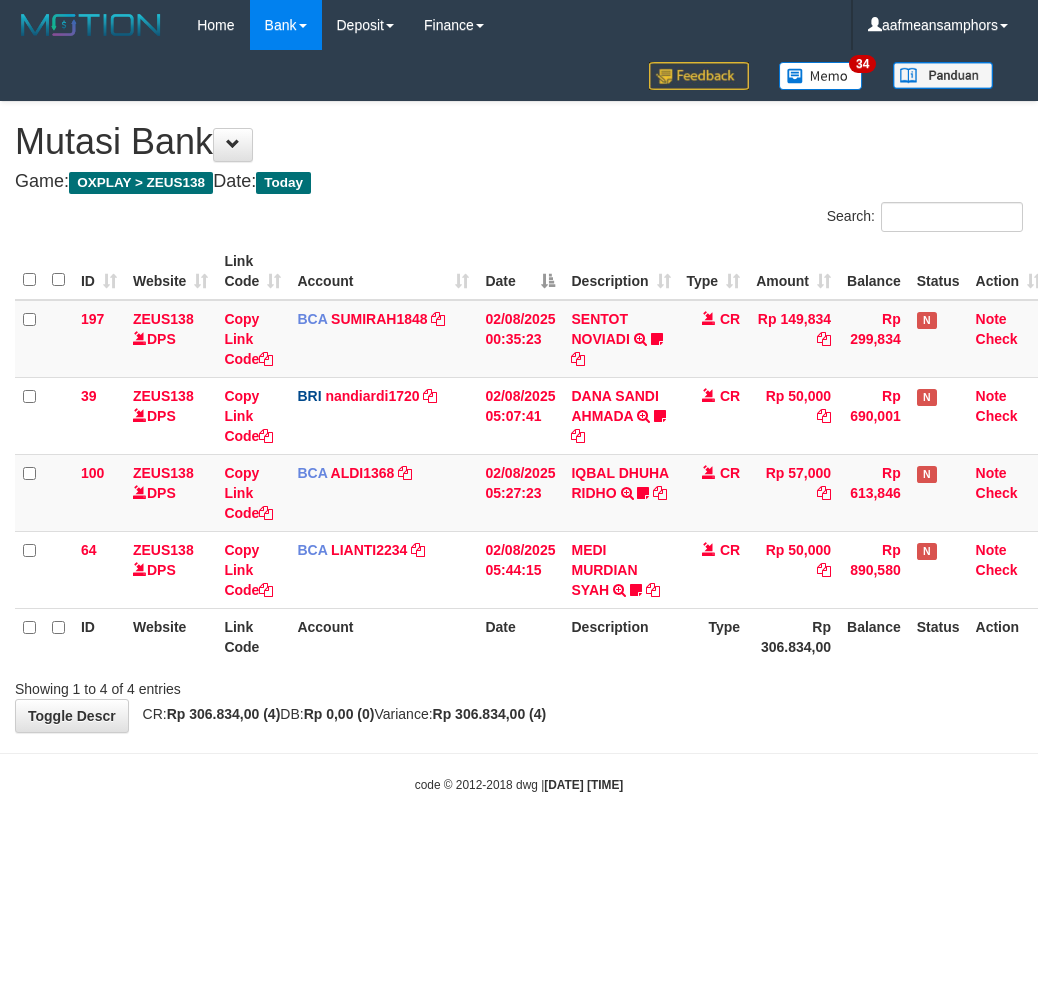 scroll, scrollTop: 0, scrollLeft: 0, axis: both 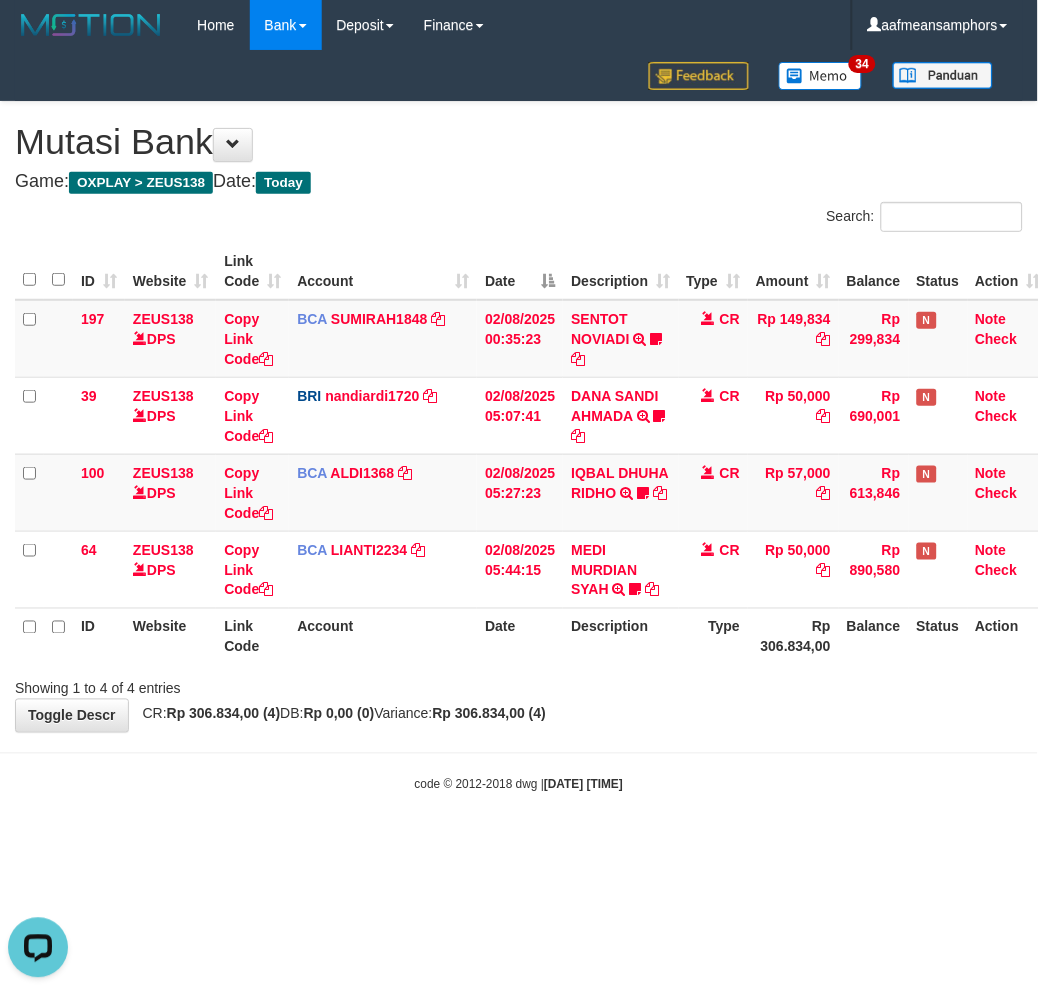 drag, startPoint x: 757, startPoint y: 701, endPoint x: 742, endPoint y: 696, distance: 15.811388 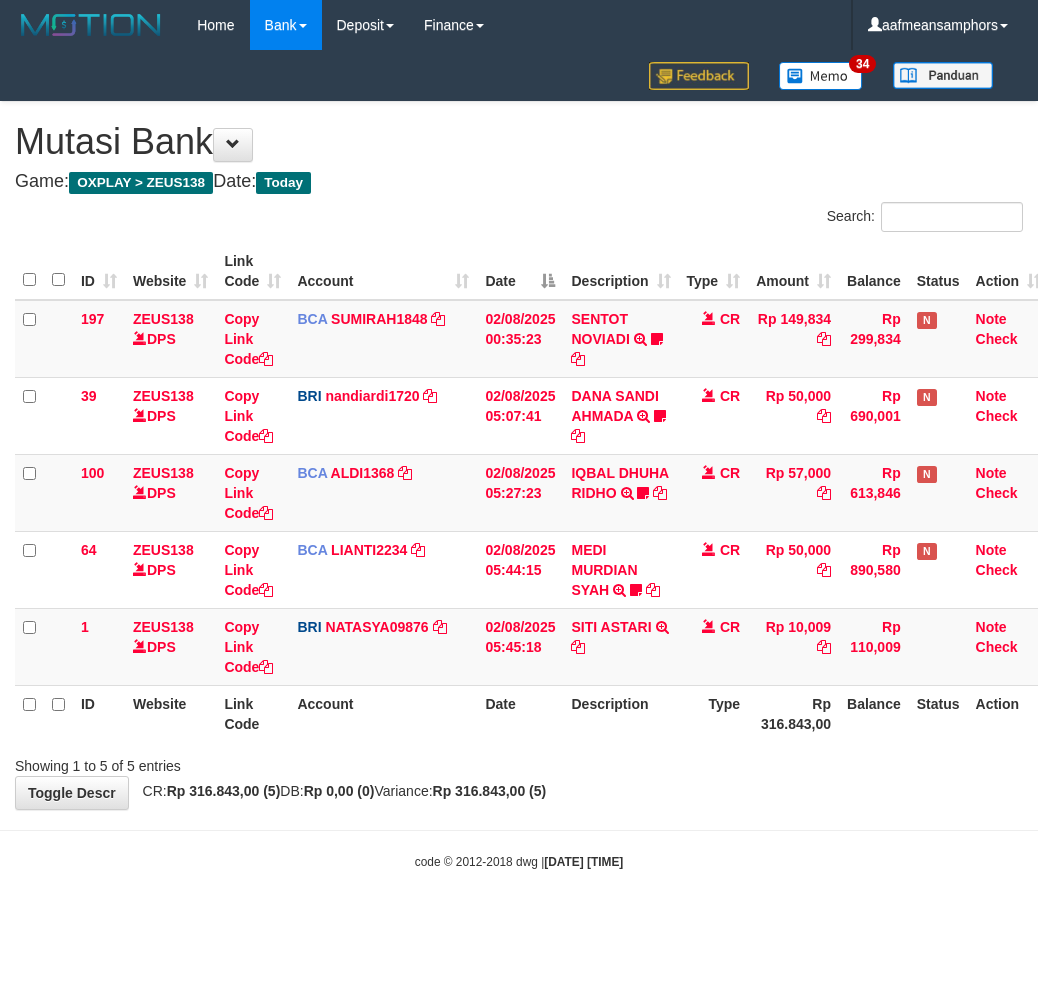 scroll, scrollTop: 0, scrollLeft: 0, axis: both 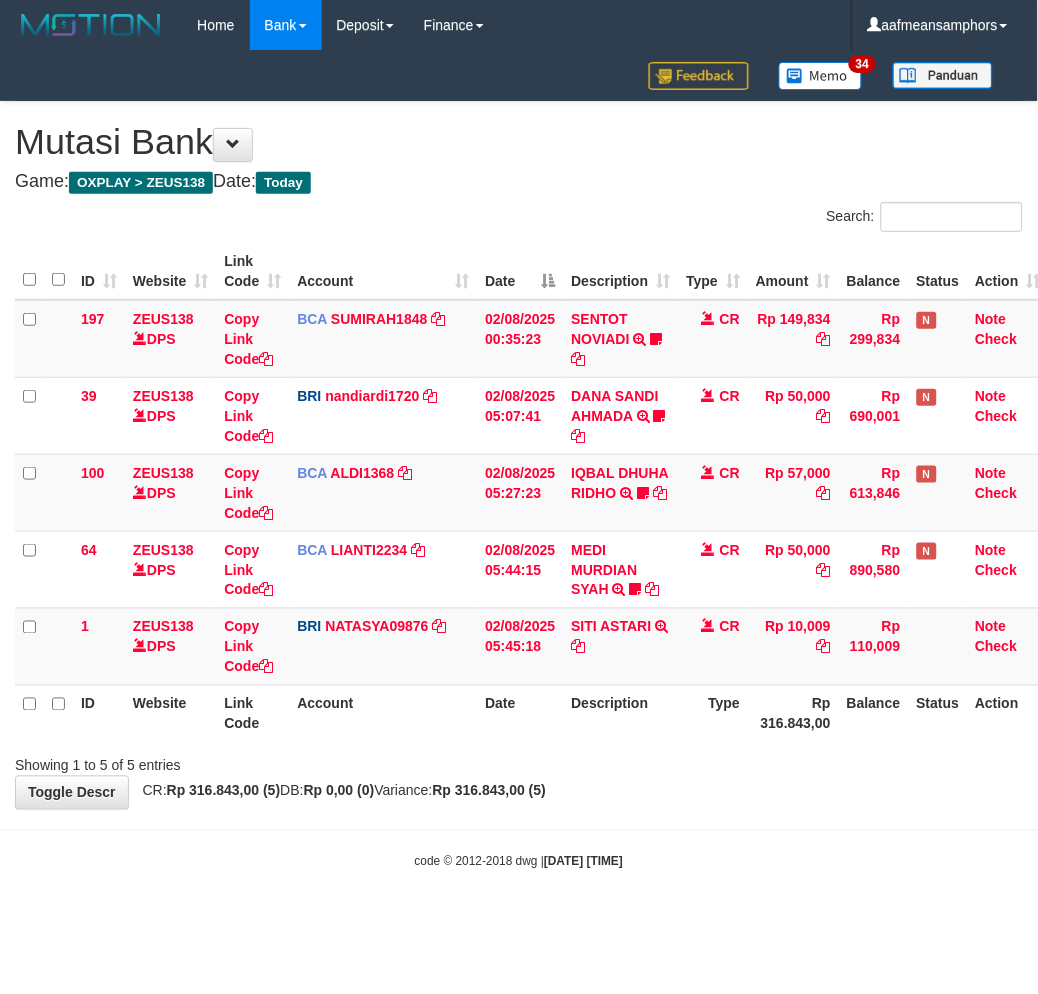 click on "Showing 1 to 5 of 5 entries" at bounding box center [519, 762] 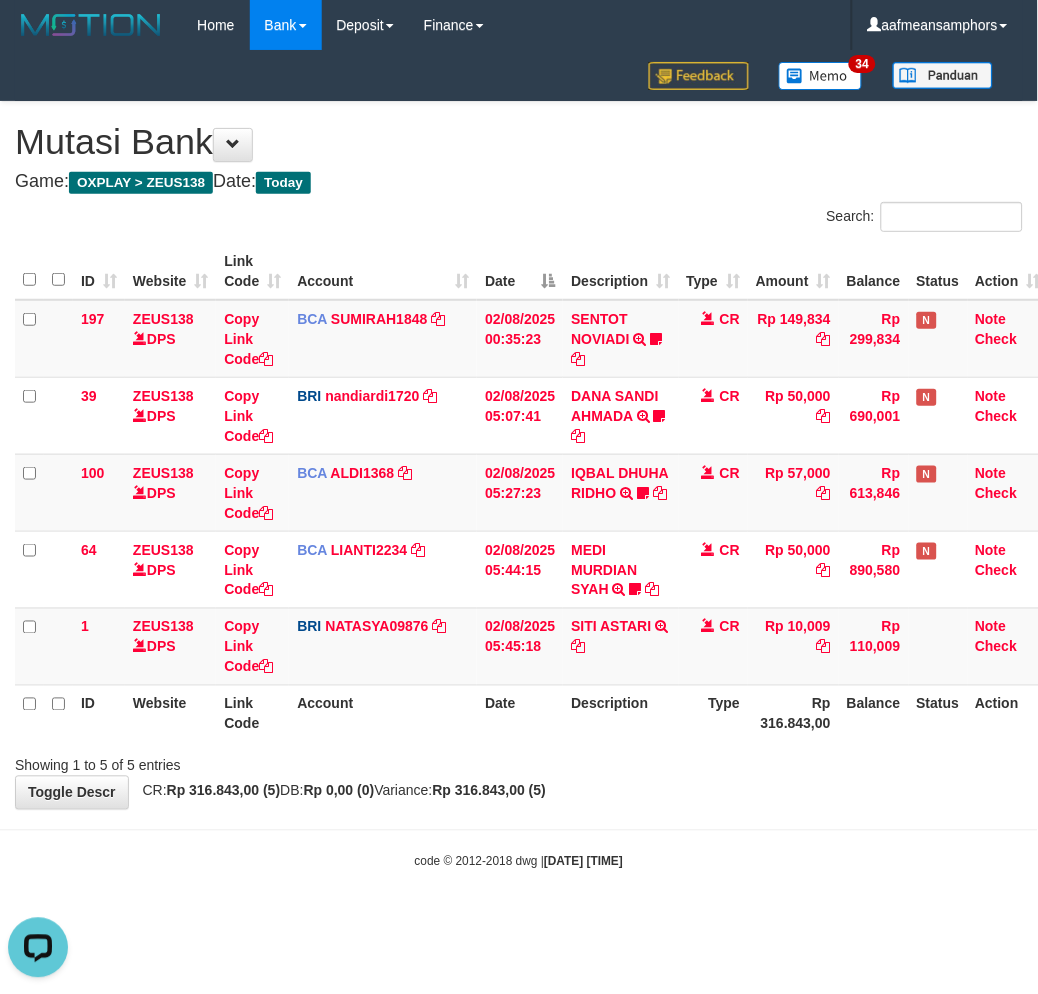 scroll, scrollTop: 0, scrollLeft: 0, axis: both 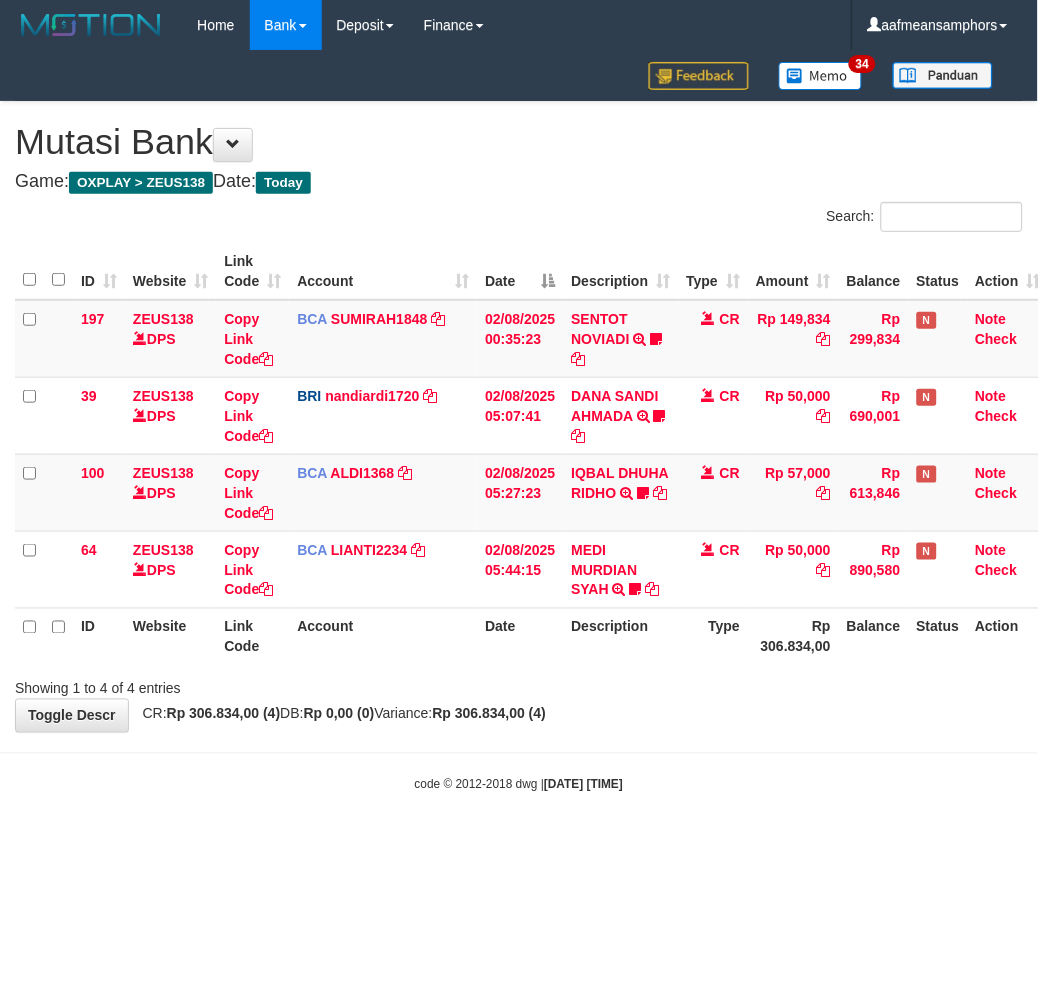 drag, startPoint x: 0, startPoint y: 0, endPoint x: 676, endPoint y: 791, distance: 1040.508 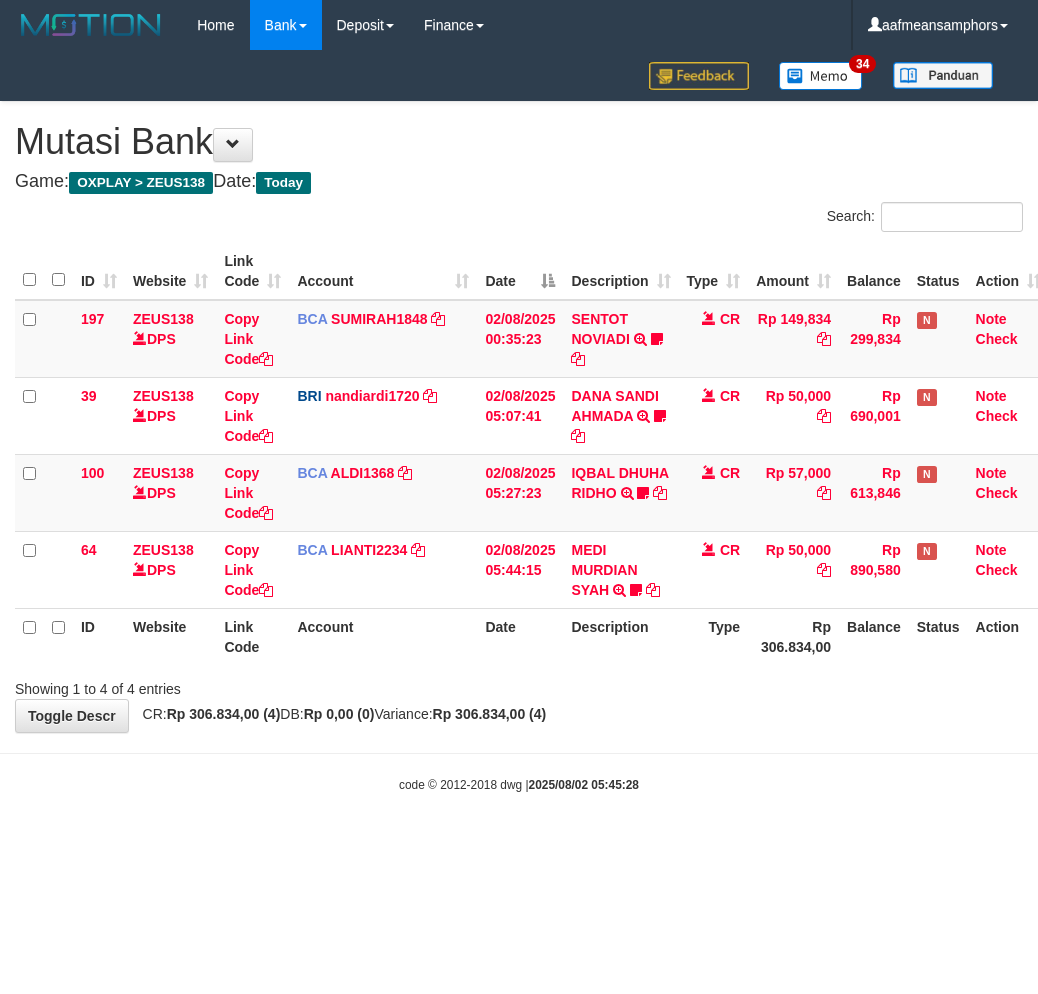 scroll, scrollTop: 0, scrollLeft: 0, axis: both 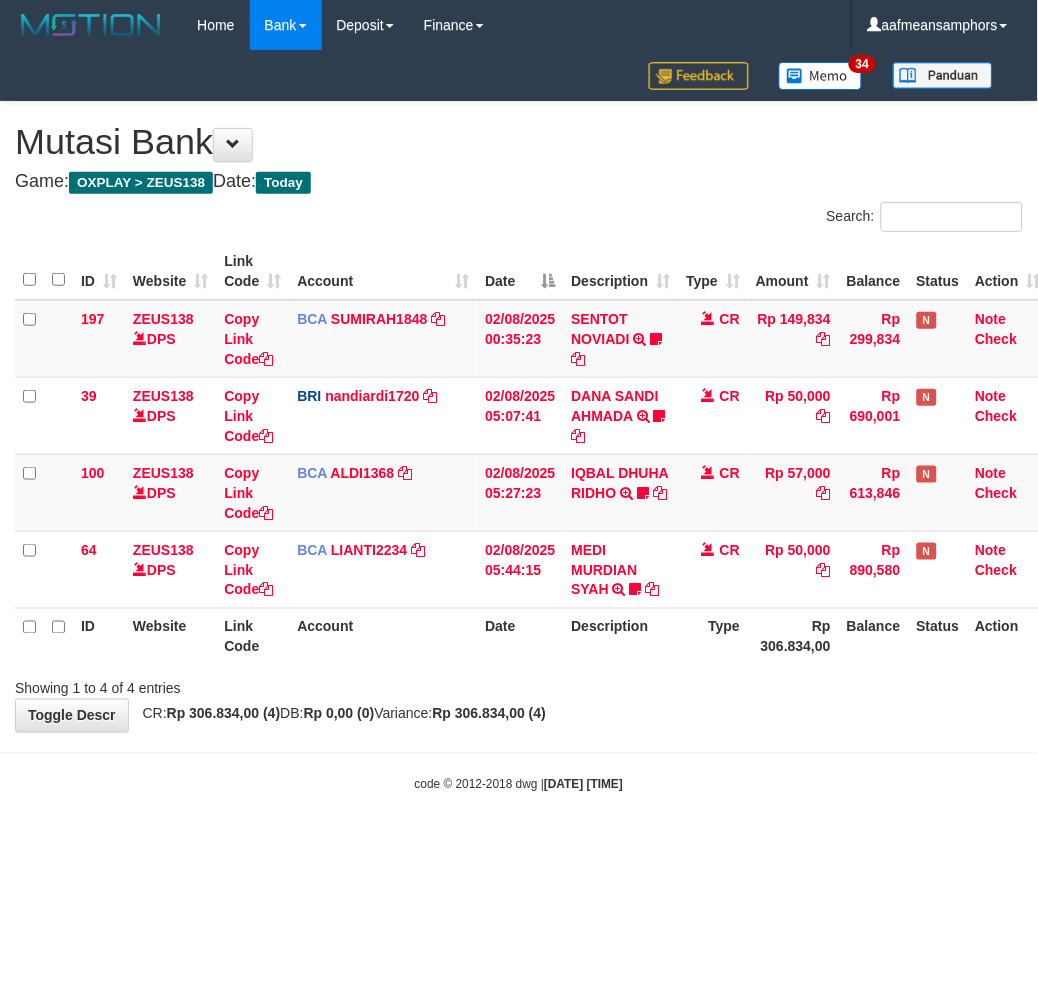 click on "Toggle navigation
Home
Bank
Account List
Load
By Website
Group
[OXPLAY]													ZEUS138
By Load Group (DPS)" at bounding box center [519, 422] 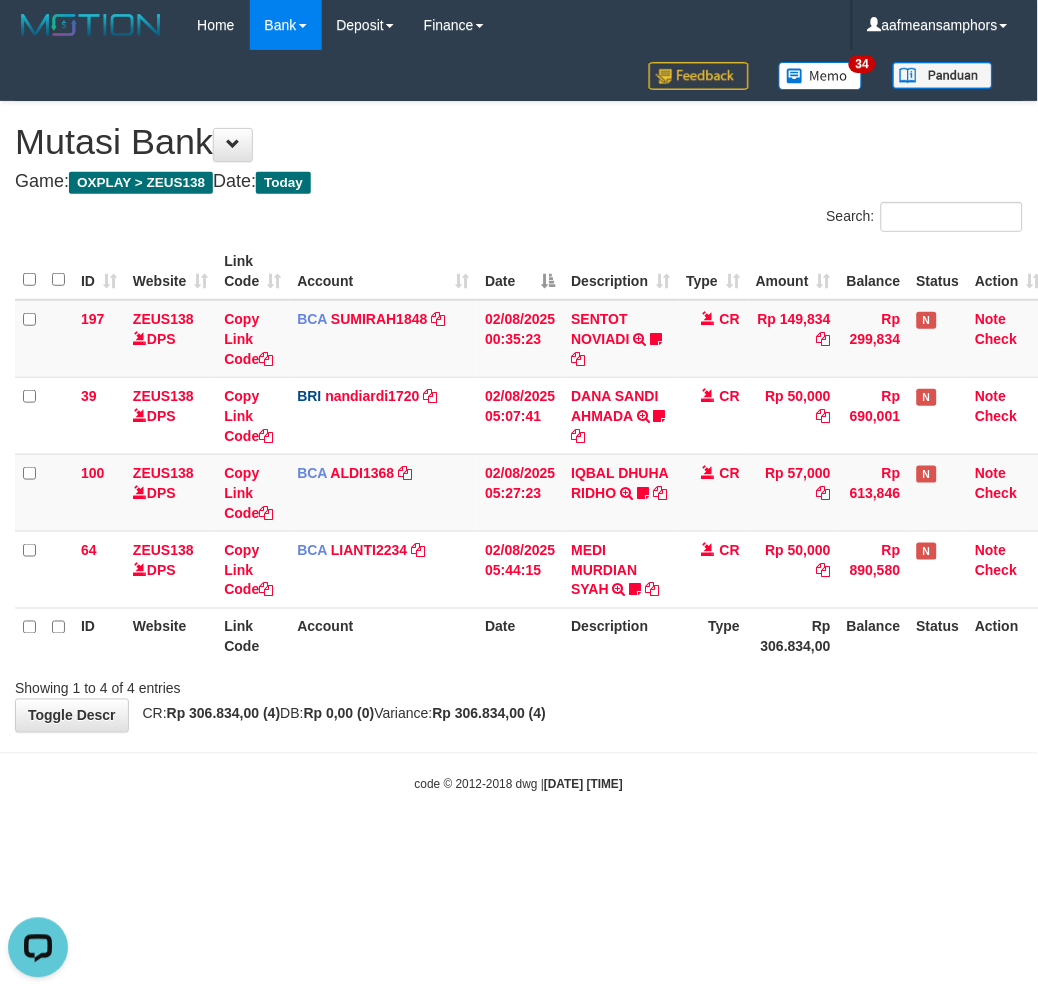 scroll, scrollTop: 0, scrollLeft: 0, axis: both 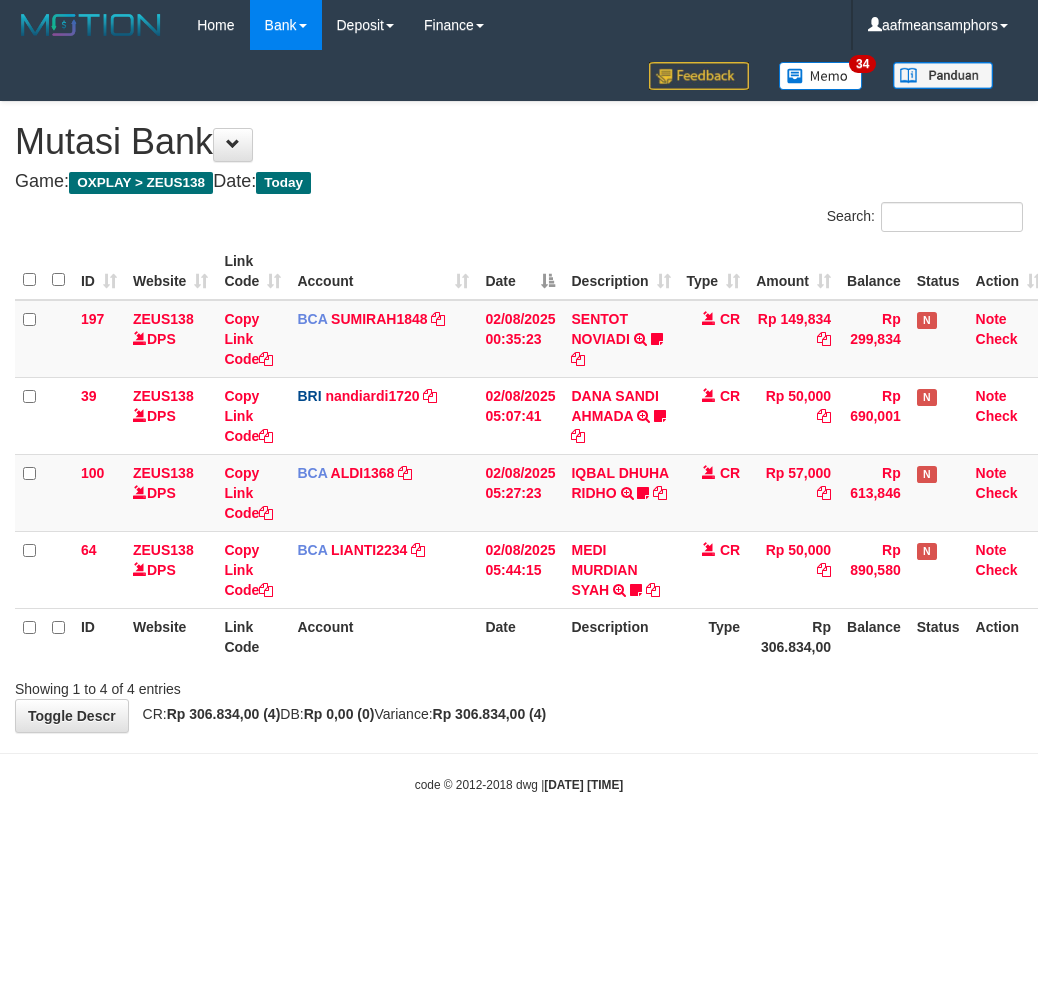 click on "code © 2012-2018 dwg |  [DATE] [TIME]" at bounding box center [519, 784] 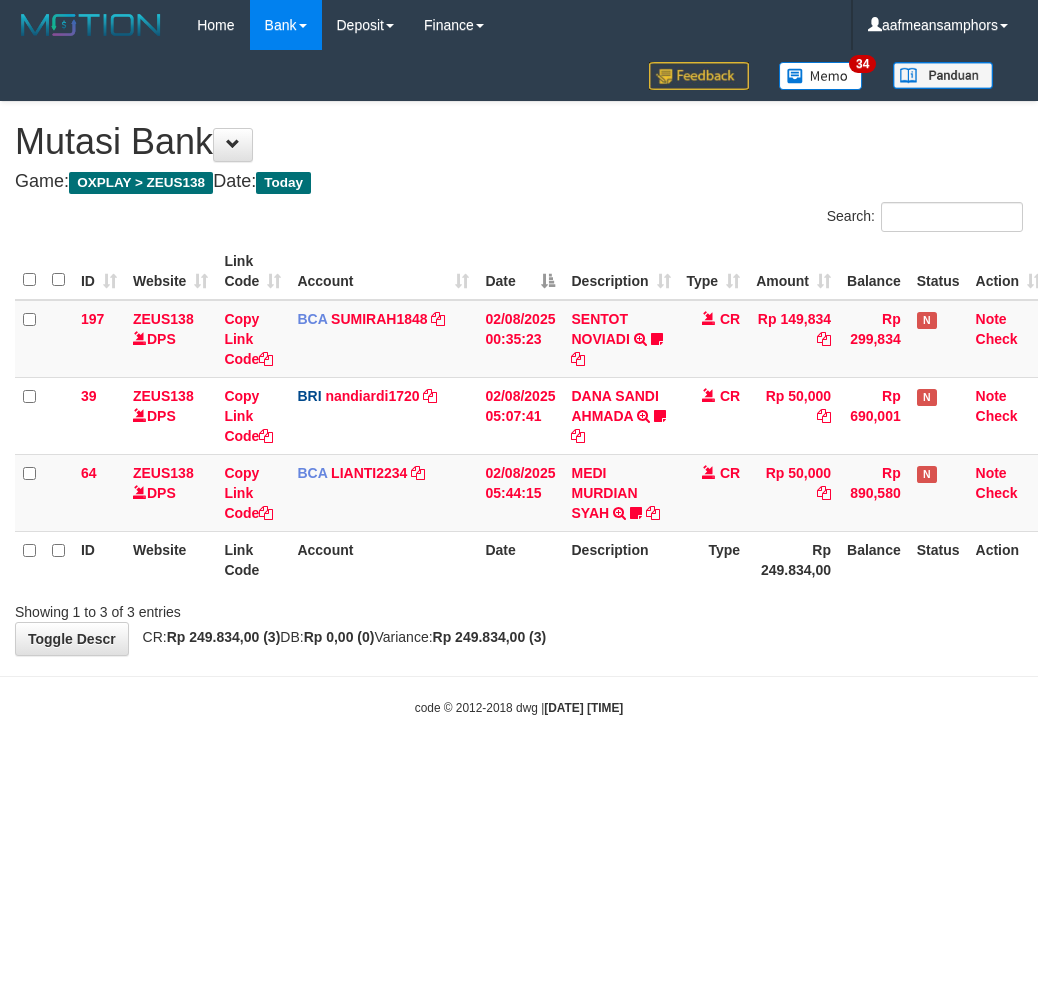 scroll, scrollTop: 0, scrollLeft: 0, axis: both 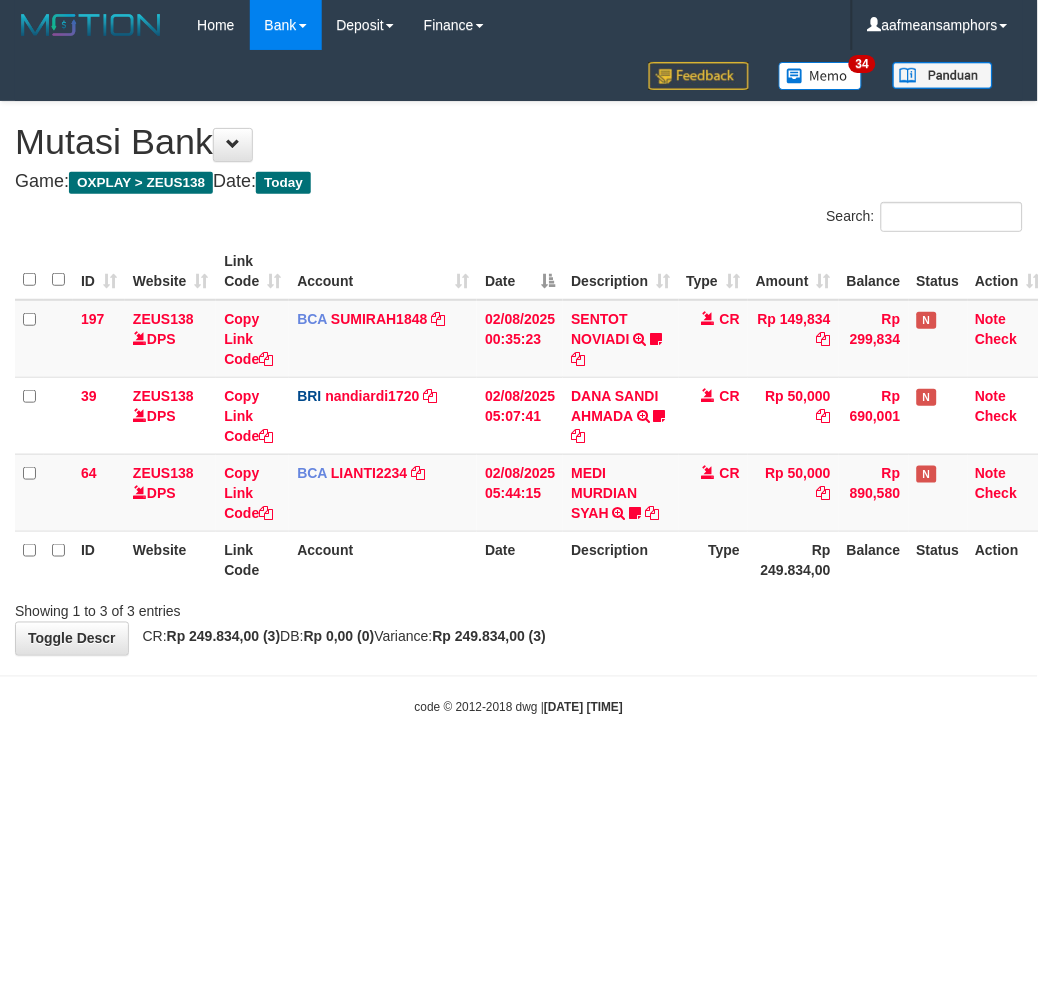 click on "Toggle navigation
Home
Bank
Account List
Load
By Website
Group
[OXPLAY]													ZEUS138
By Load Group (DPS)
Sync" at bounding box center (519, 383) 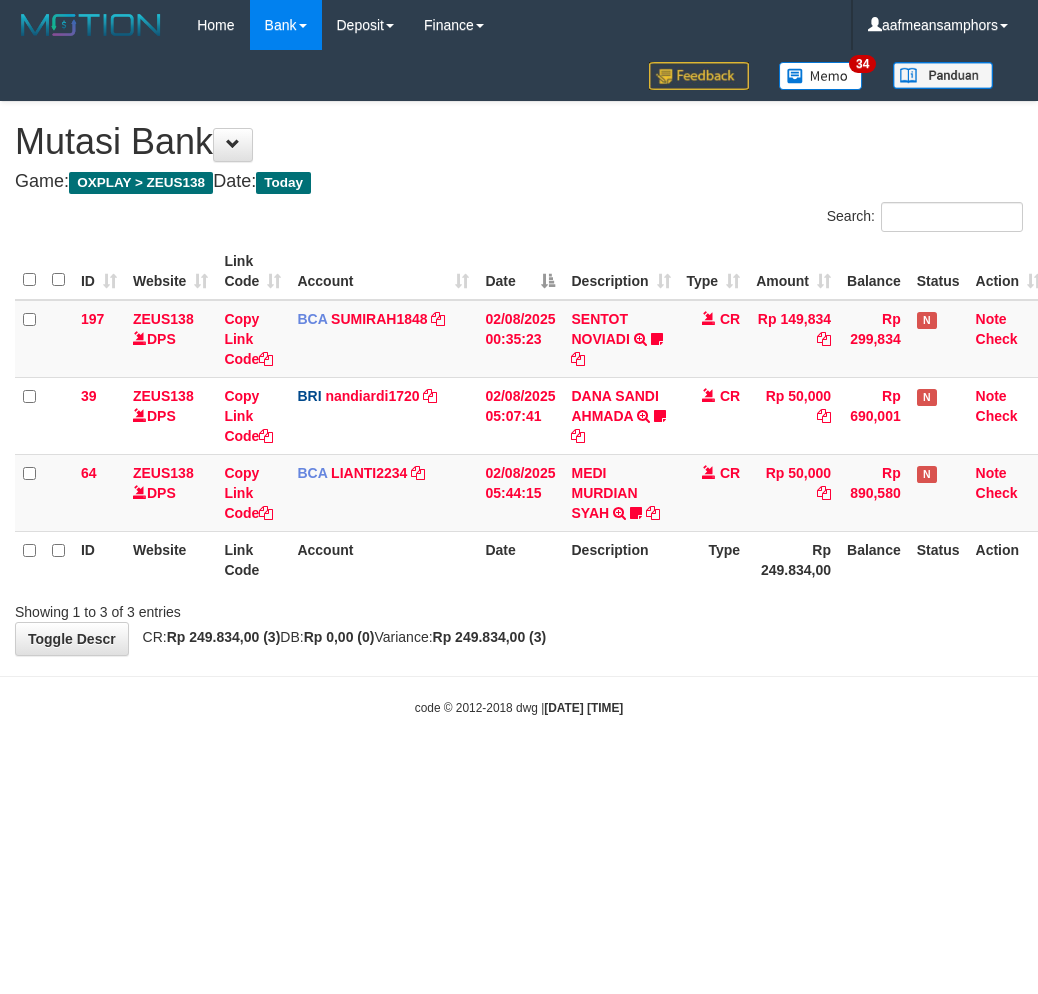 scroll, scrollTop: 0, scrollLeft: 0, axis: both 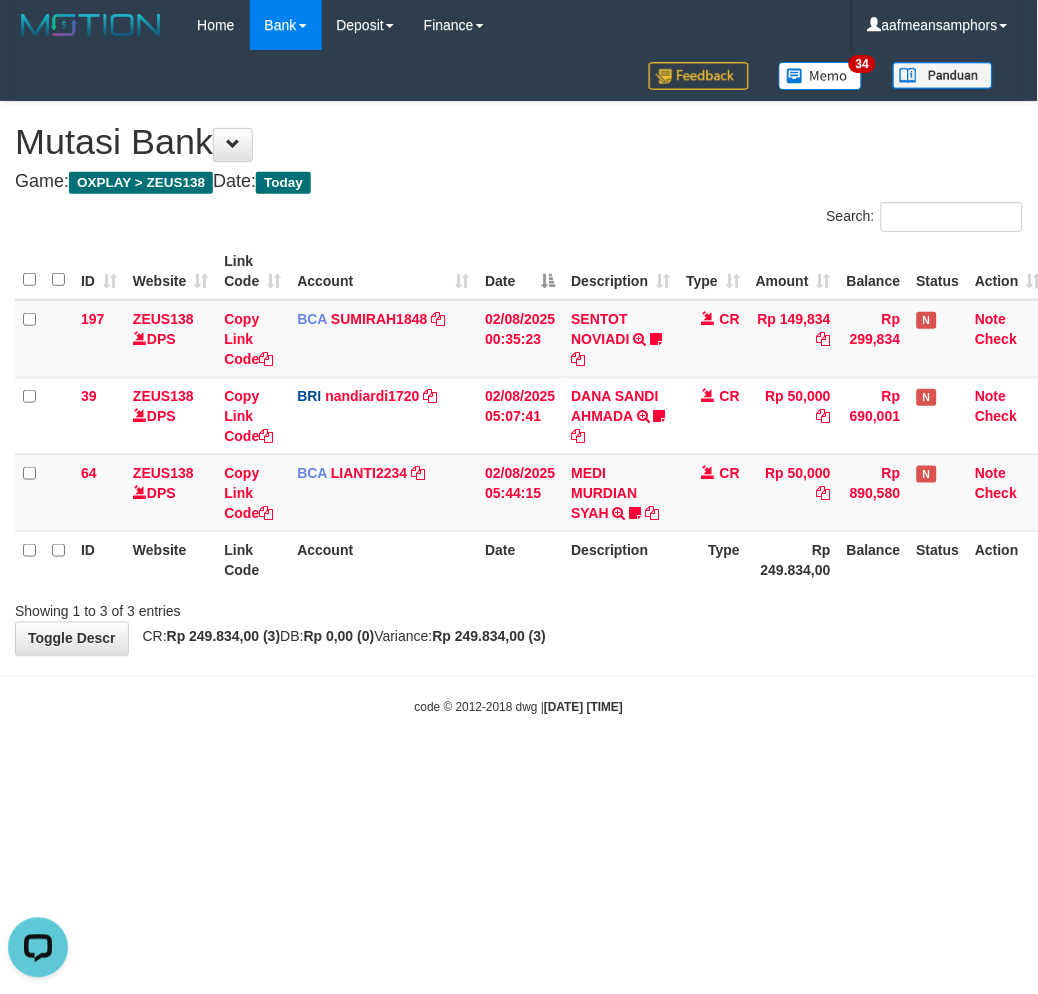 click on "Showing 1 to 3 of 3 entries" at bounding box center [519, 608] 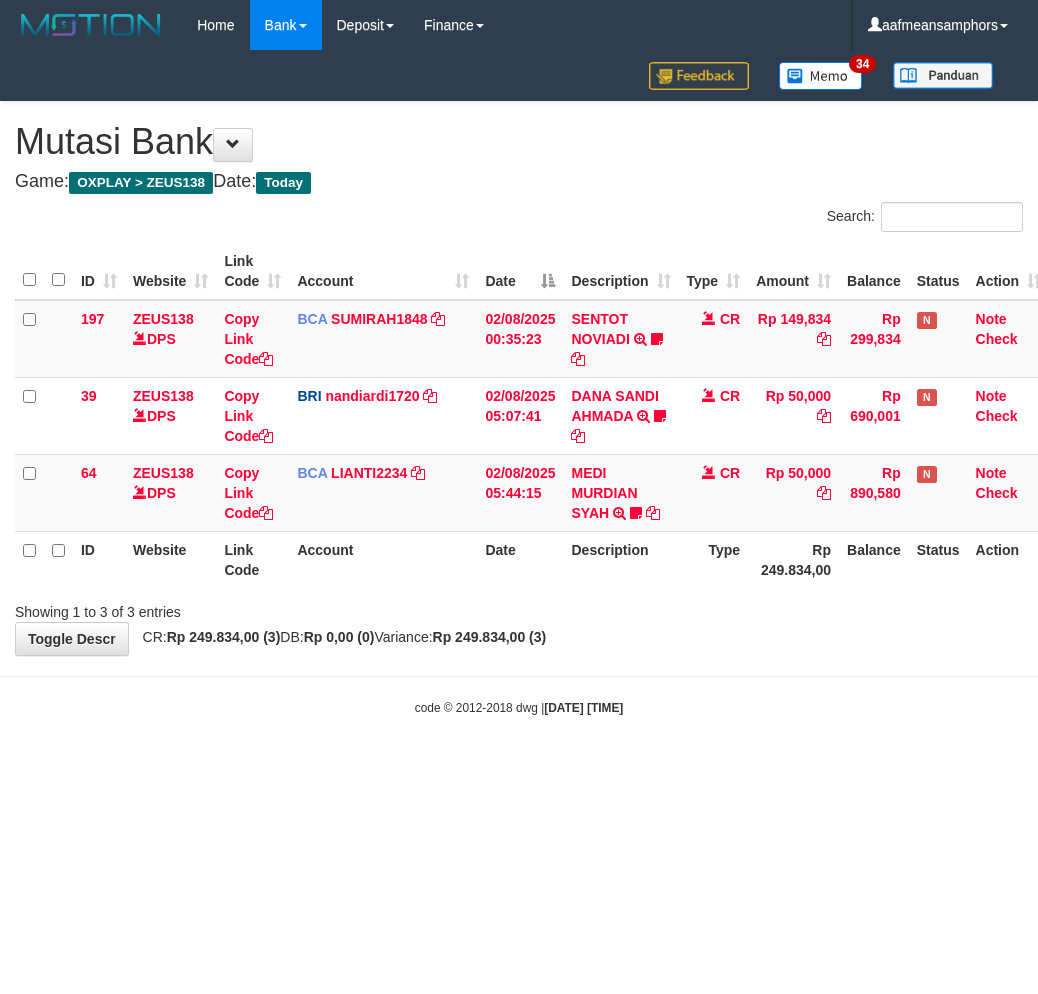 scroll, scrollTop: 0, scrollLeft: 0, axis: both 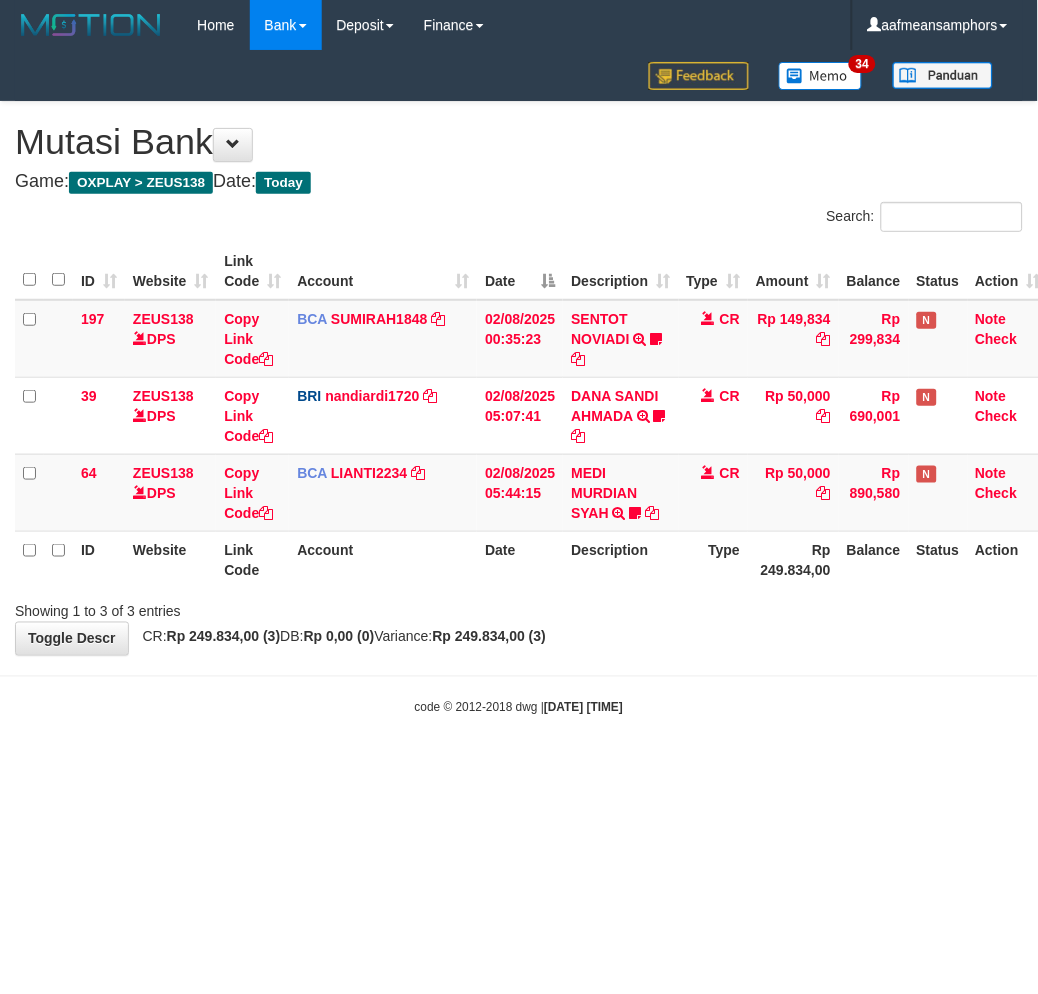 click on "Toggle navigation
Home
Bank
Account List
Load
By Website
Group
[OXPLAY]													ZEUS138
By Load Group (DPS)" at bounding box center [519, 383] 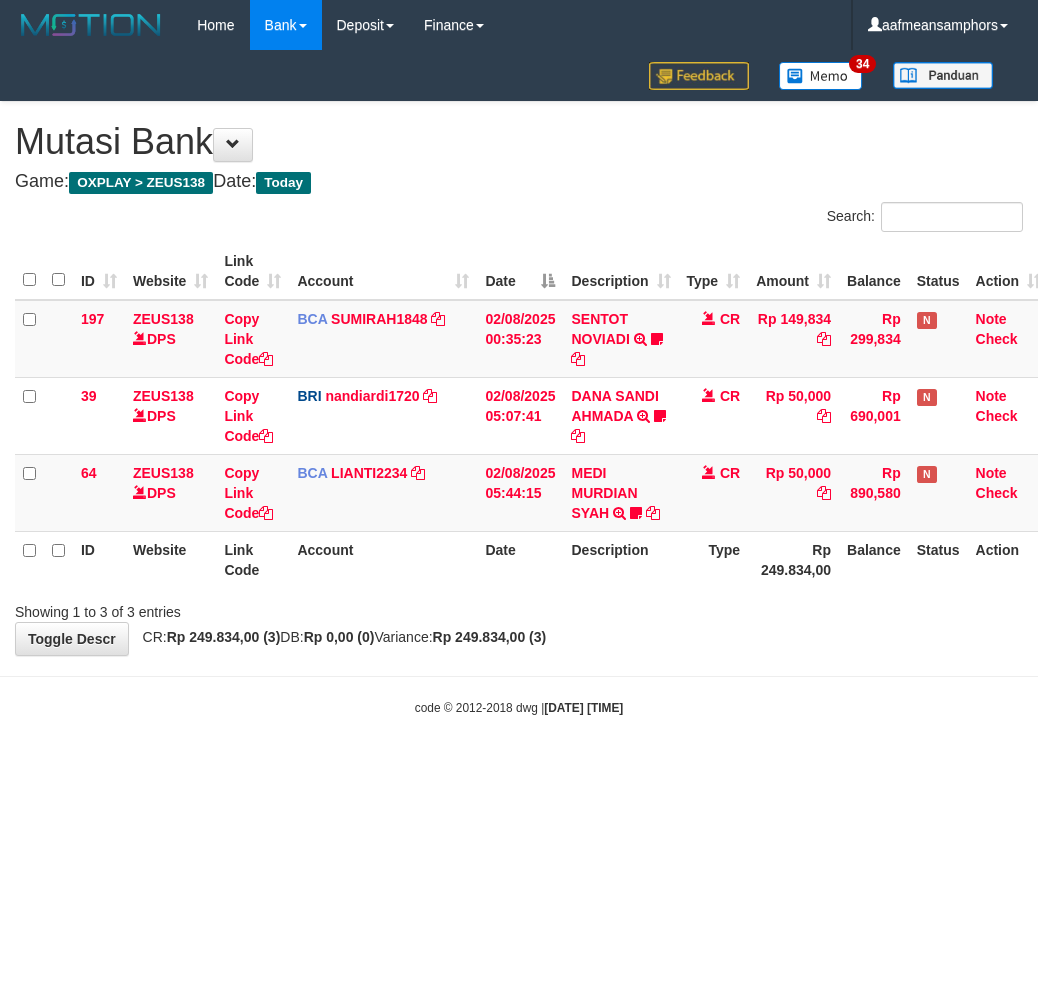 scroll, scrollTop: 0, scrollLeft: 0, axis: both 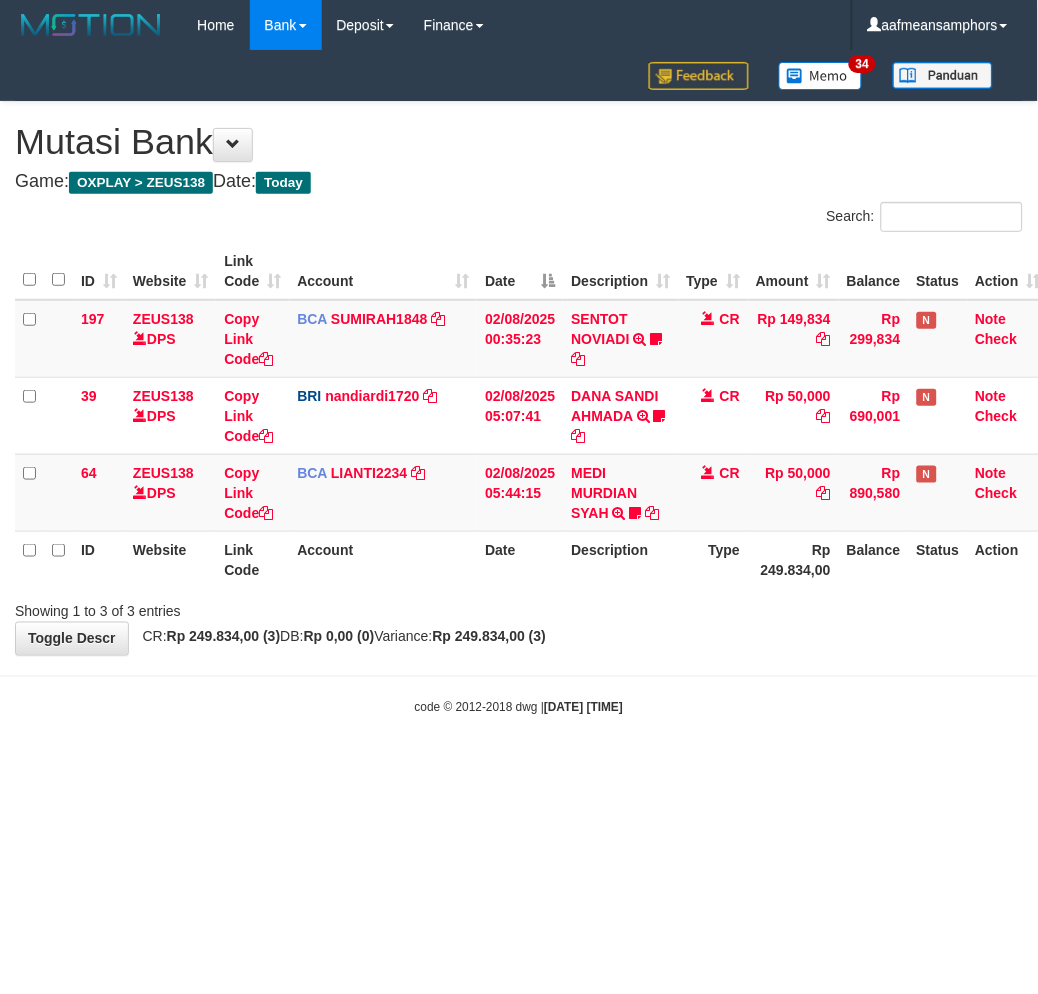 click on "**********" at bounding box center [519, 378] 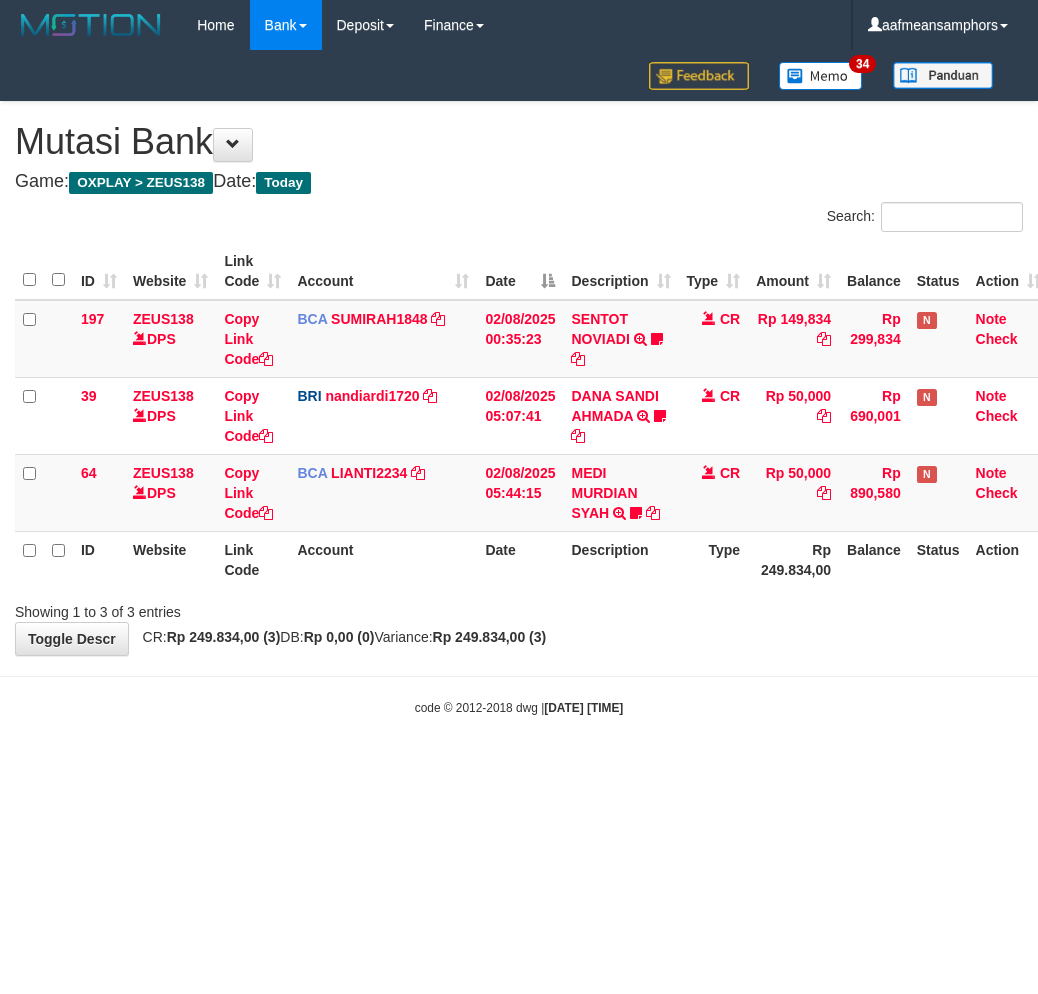 scroll, scrollTop: 0, scrollLeft: 0, axis: both 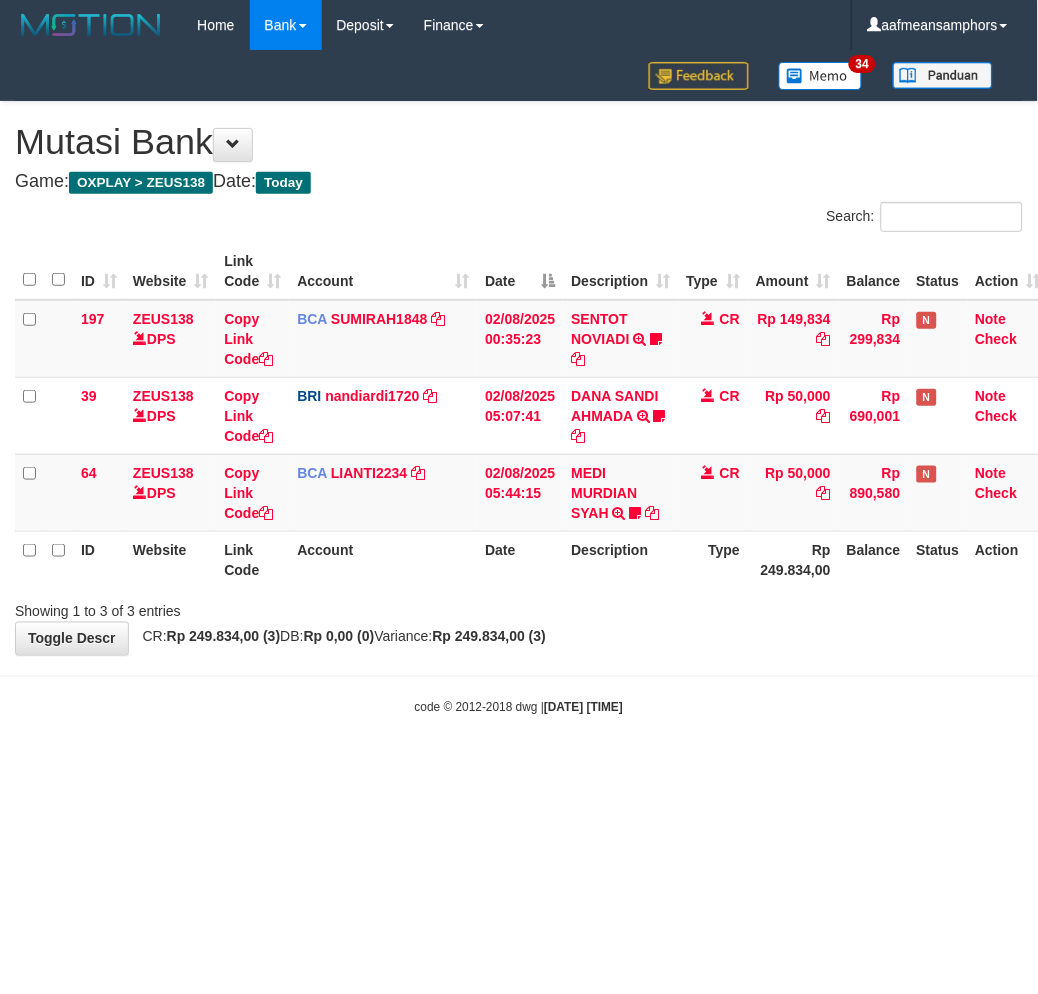 drag, startPoint x: 0, startPoint y: 0, endPoint x: 656, endPoint y: 665, distance: 934.10974 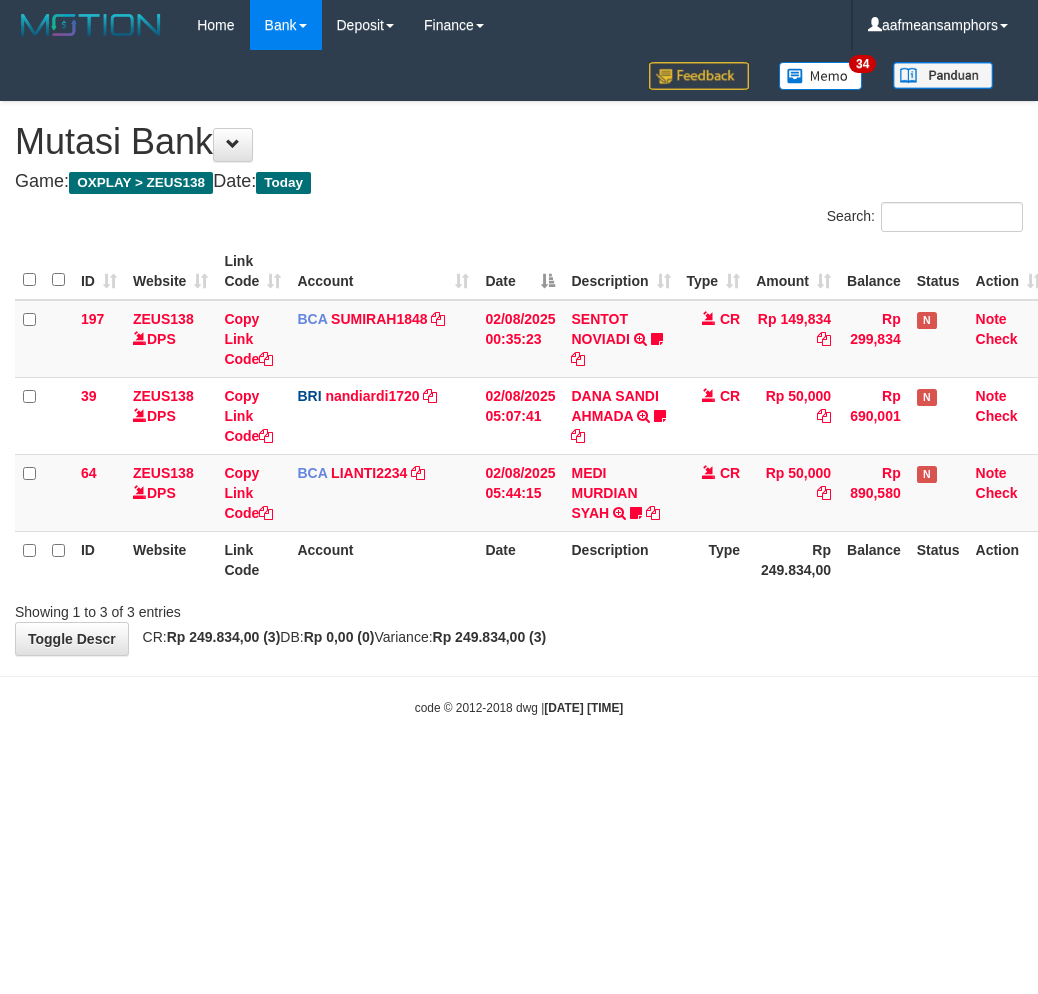 scroll, scrollTop: 0, scrollLeft: 0, axis: both 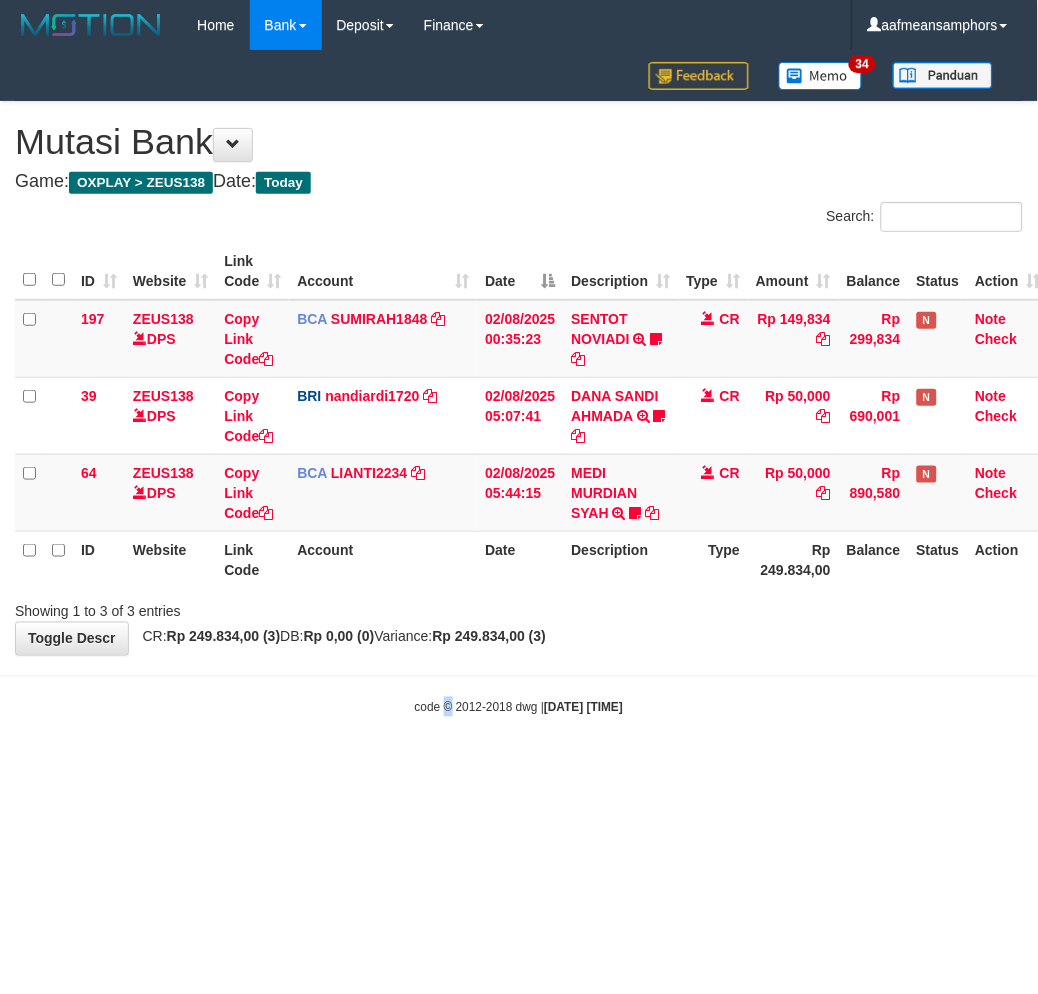 drag, startPoint x: 431, startPoint y: 770, endPoint x: 442, endPoint y: 773, distance: 11.401754 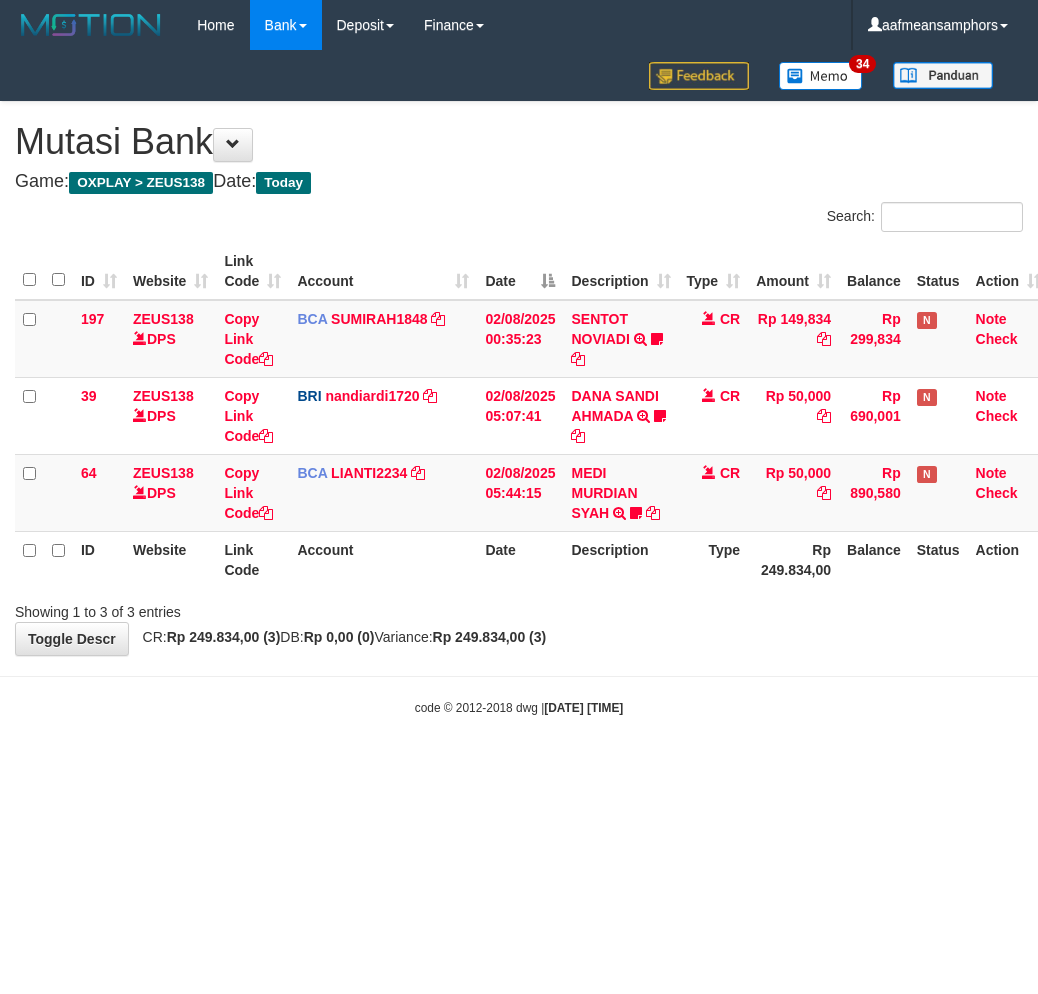 scroll, scrollTop: 0, scrollLeft: 0, axis: both 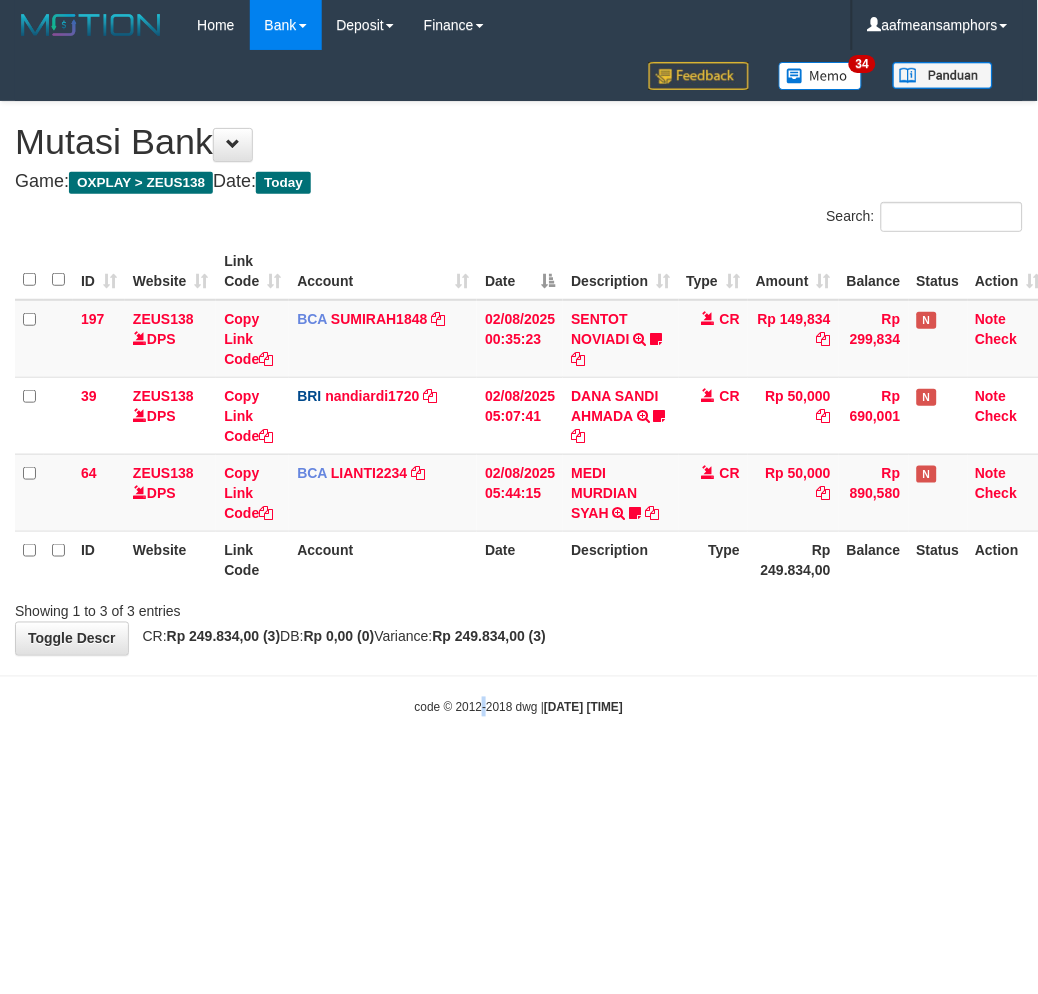 click on "Toggle navigation
Home
Bank
Account List
Load
By Website
Group
[OXPLAY]													ZEUS138
By Load Group (DPS)
Sync" at bounding box center (519, 383) 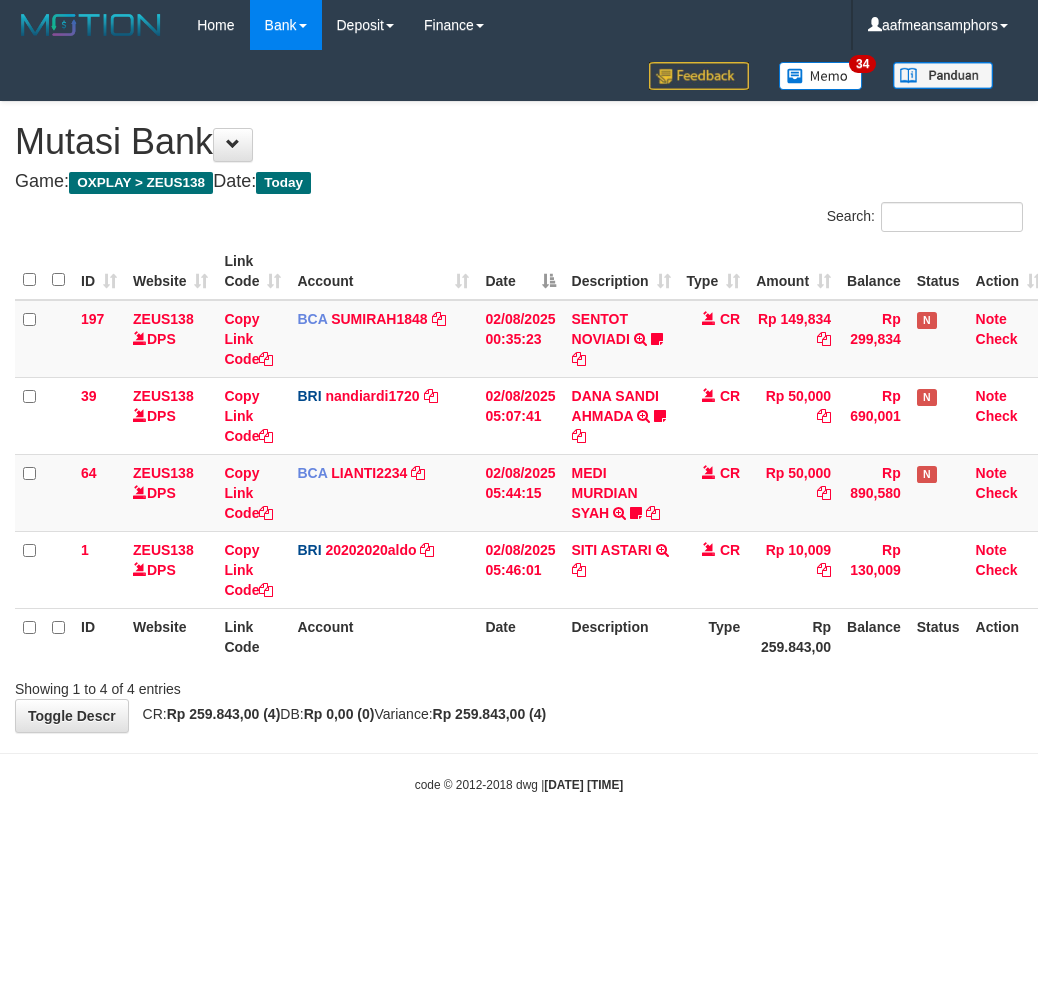 click on "**********" at bounding box center (519, 417) 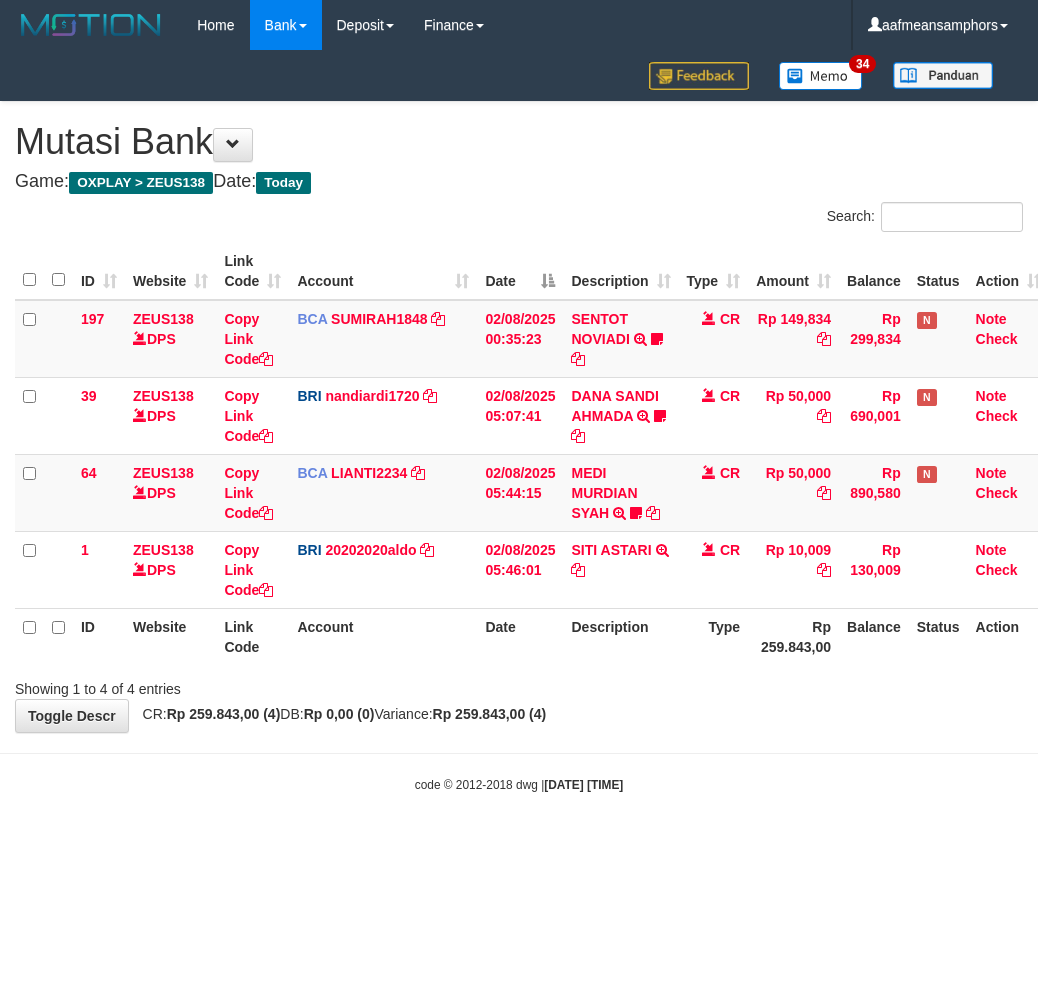 scroll, scrollTop: 0, scrollLeft: 0, axis: both 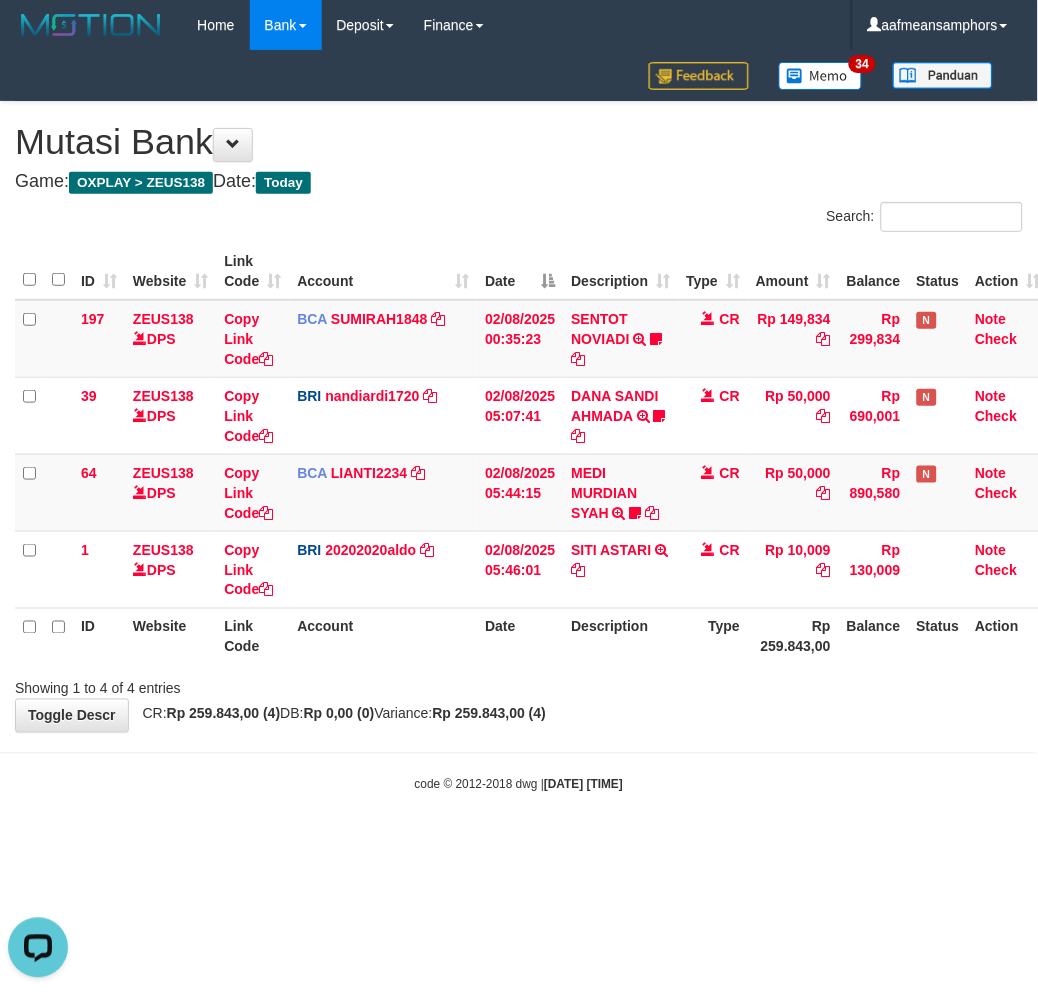 click on "Toggle navigation
Home
Bank
Account List
Load
By Website
Group
[OXPLAY]													ZEUS138
By Load Group (DPS)" at bounding box center (519, 422) 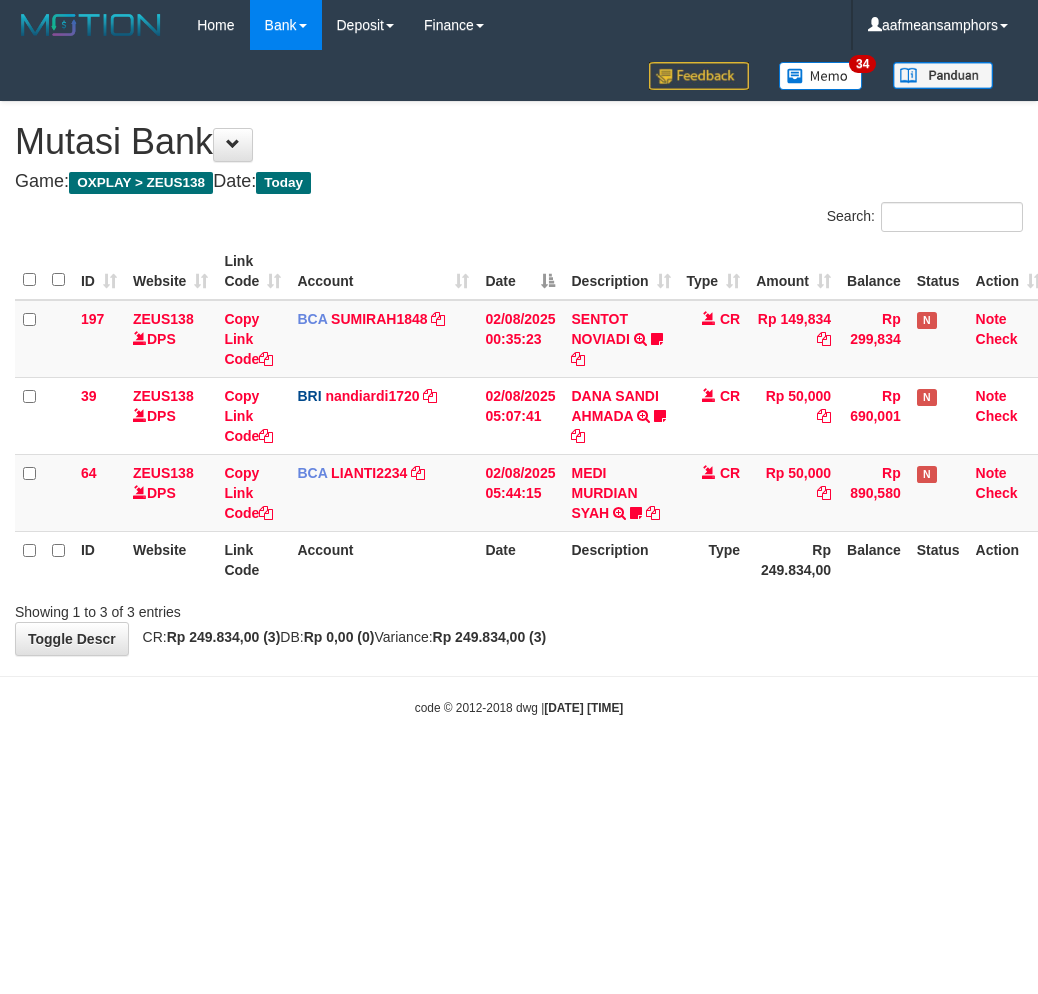 scroll, scrollTop: 0, scrollLeft: 0, axis: both 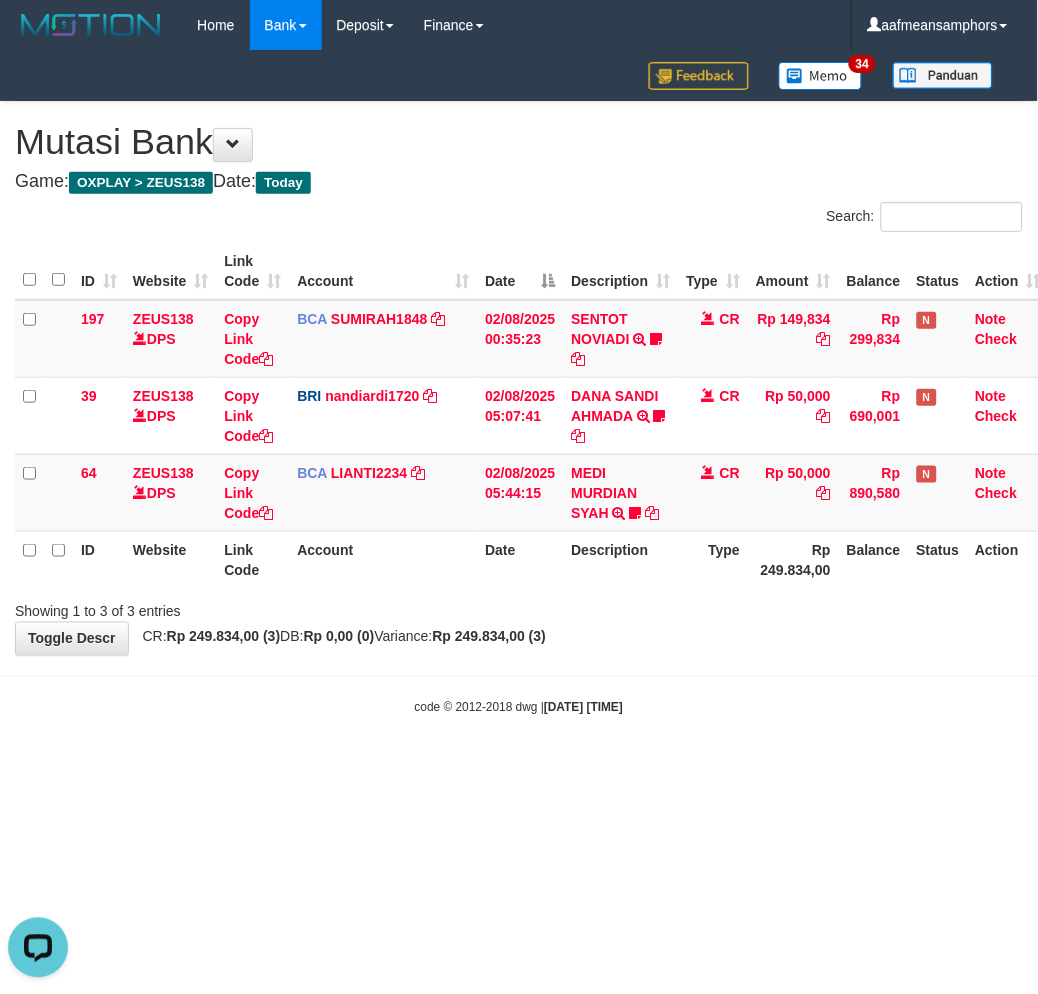 click on "Toggle navigation
Home
Bank
Account List
Load
By Website
Group
[OXPLAY]													ZEUS138
By Load Group (DPS)" at bounding box center (519, 383) 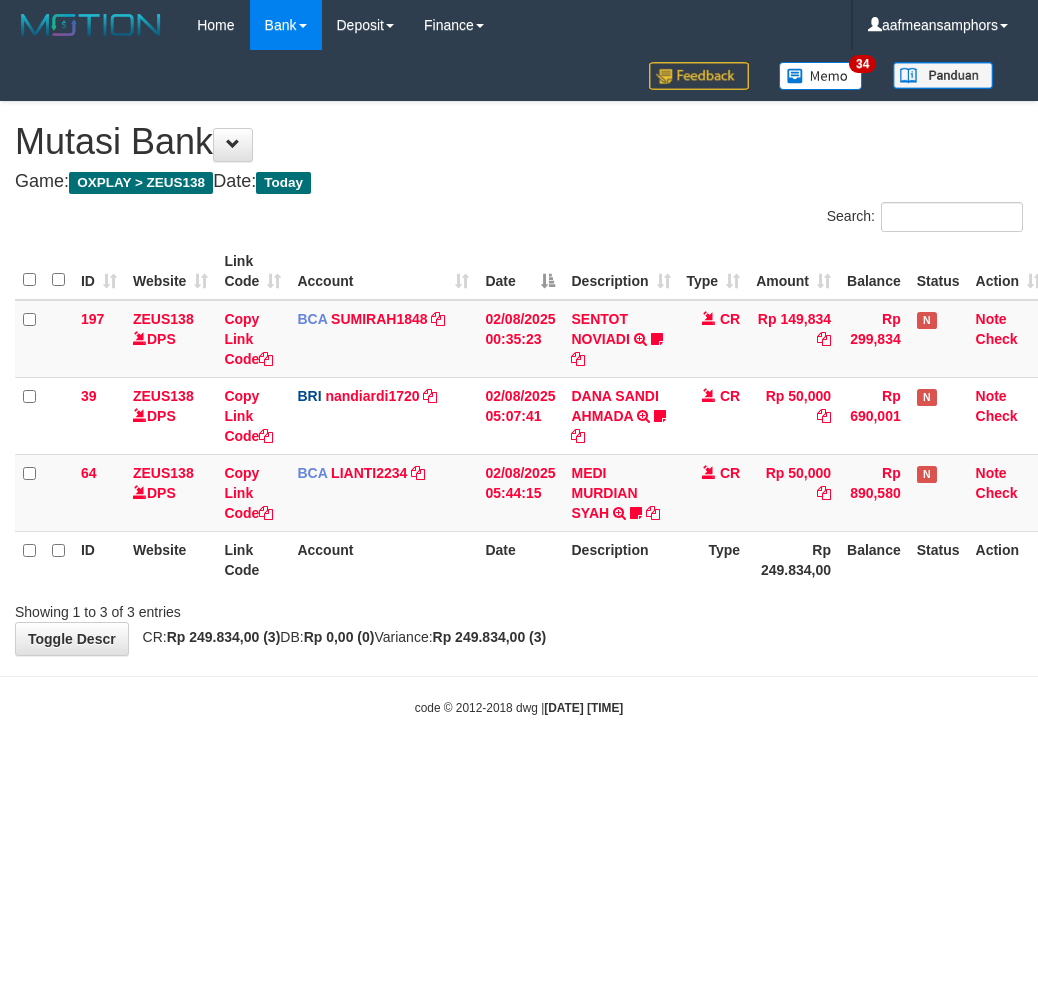 scroll, scrollTop: 0, scrollLeft: 0, axis: both 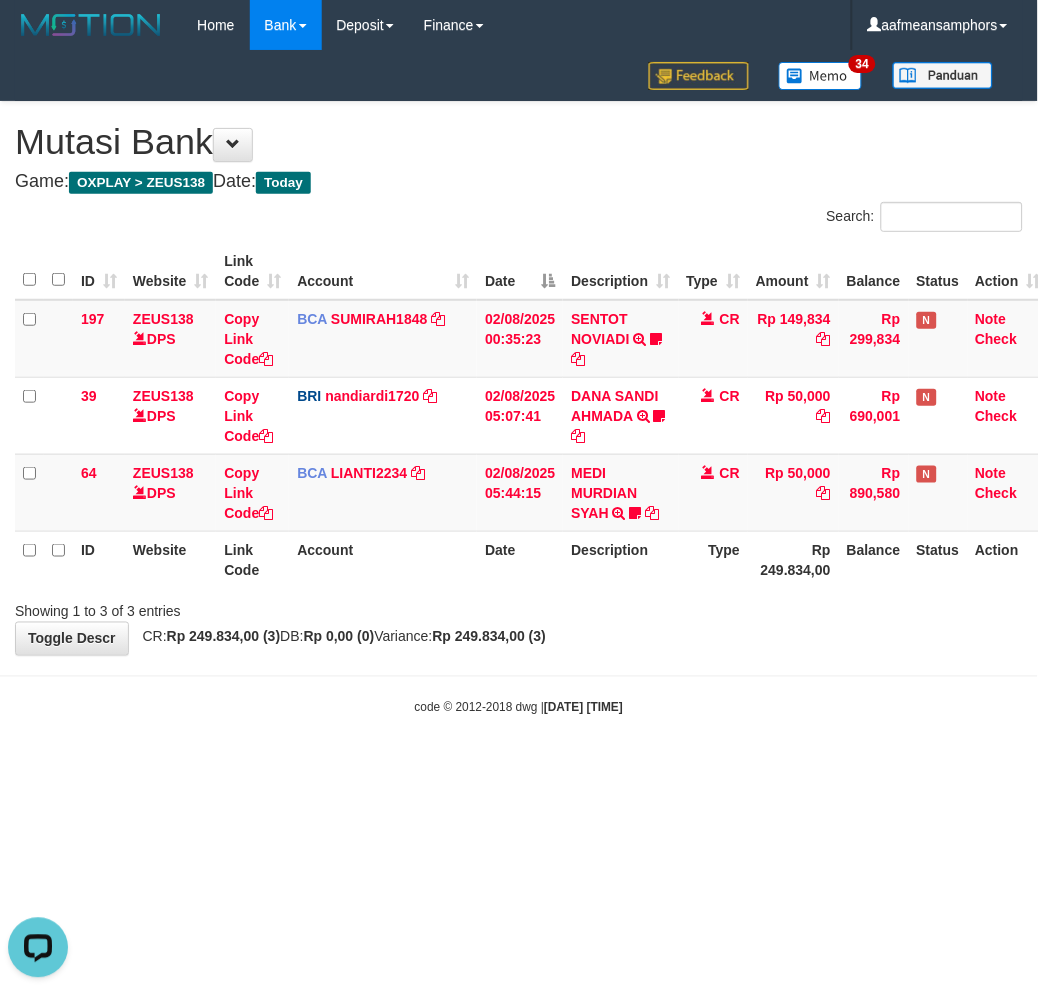 drag, startPoint x: 611, startPoint y: 757, endPoint x: 600, endPoint y: 745, distance: 16.27882 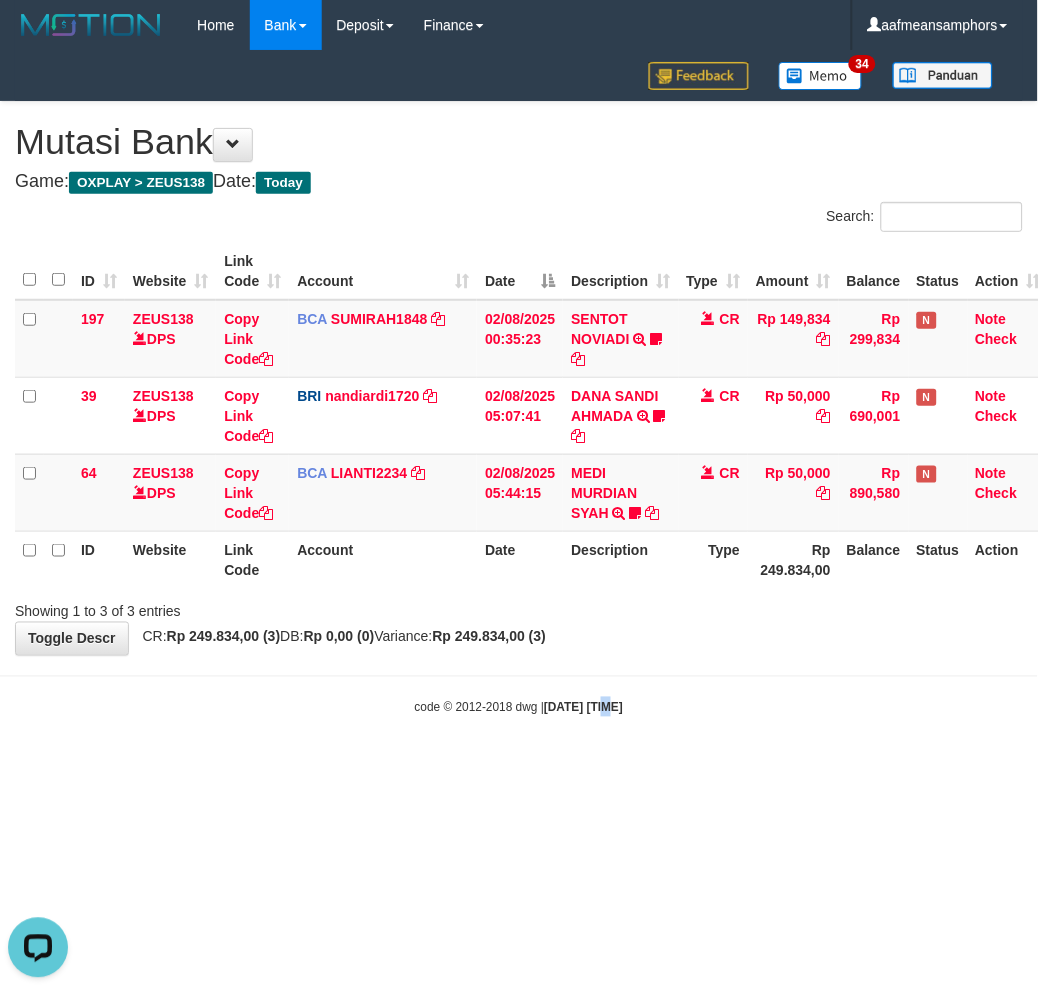 drag, startPoint x: 591, startPoint y: 740, endPoint x: 613, endPoint y: 728, distance: 25.059929 